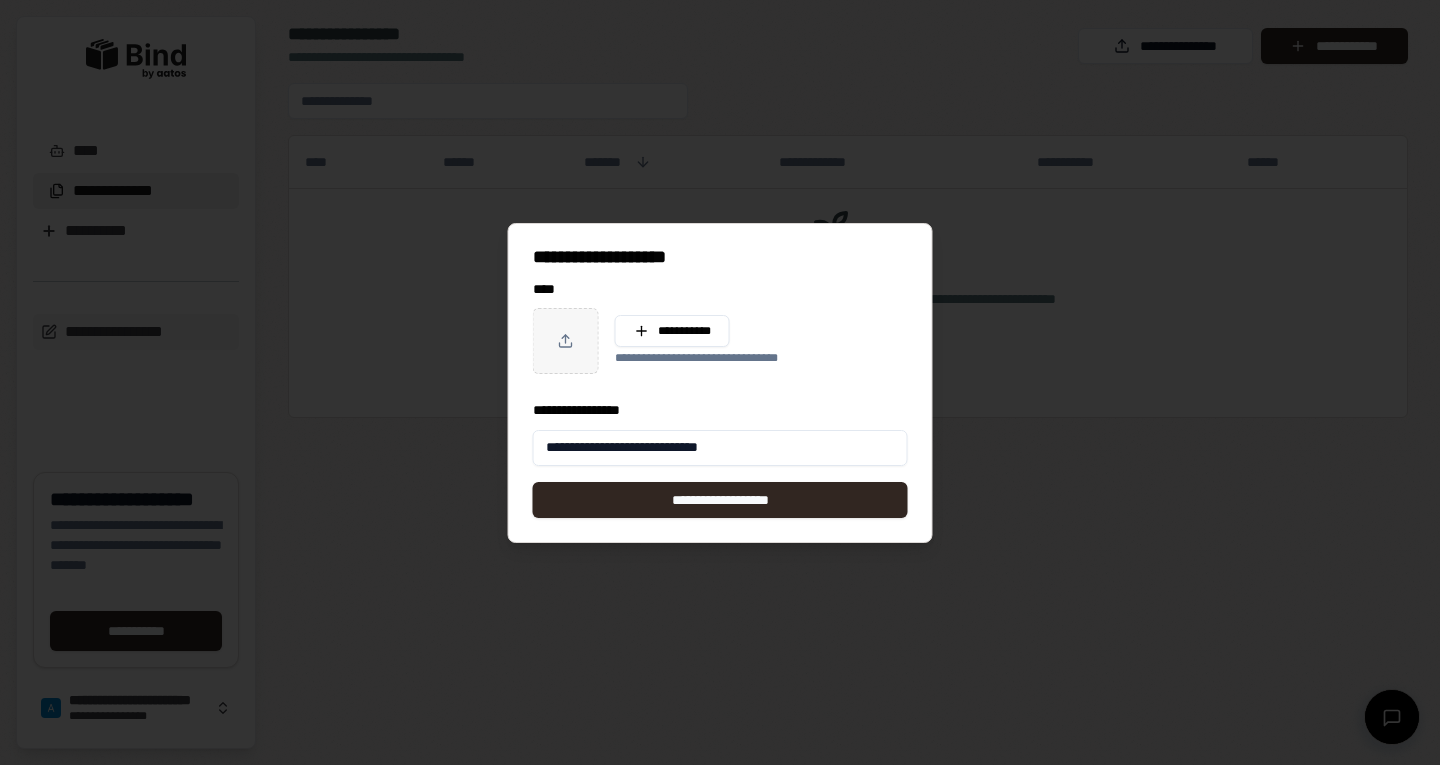 scroll, scrollTop: 0, scrollLeft: 0, axis: both 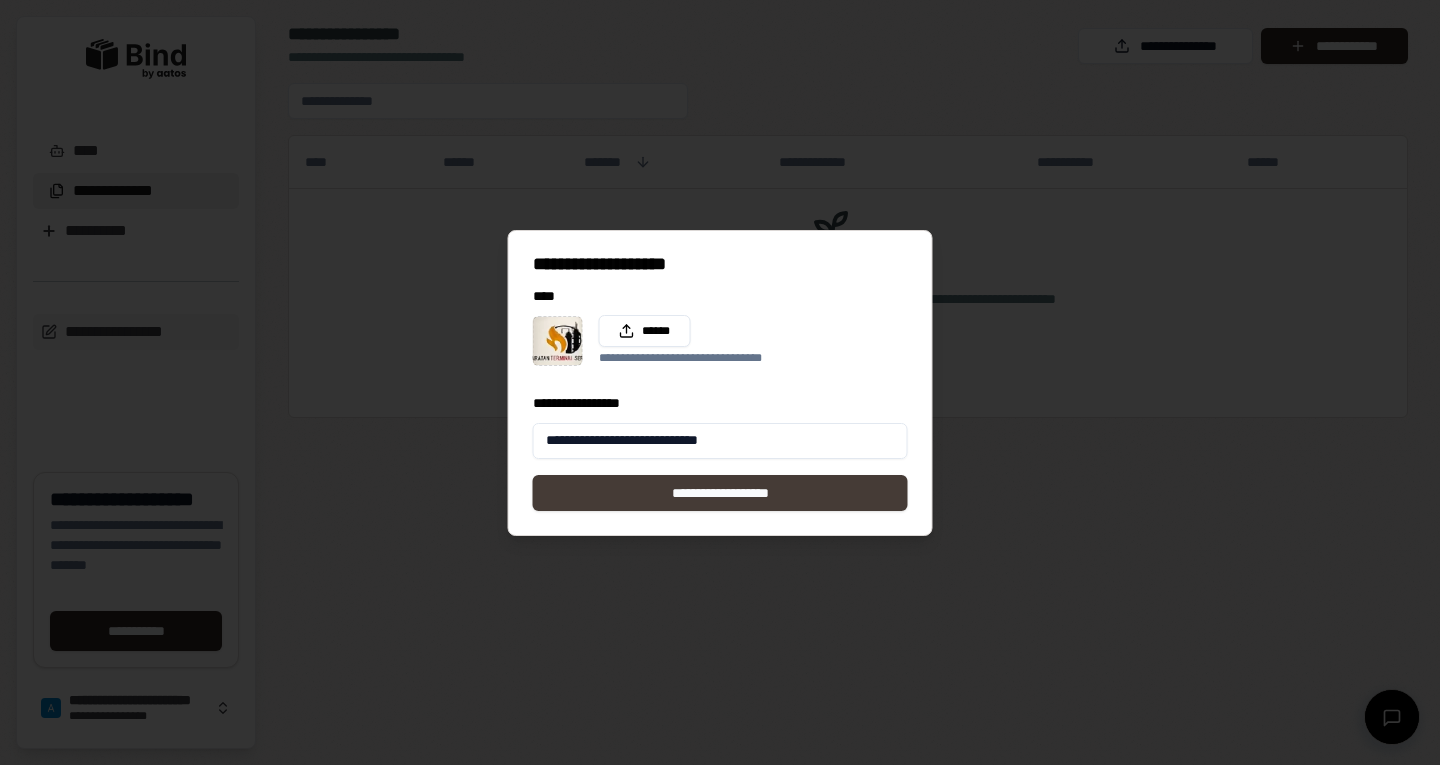 click on "**********" at bounding box center (720, 493) 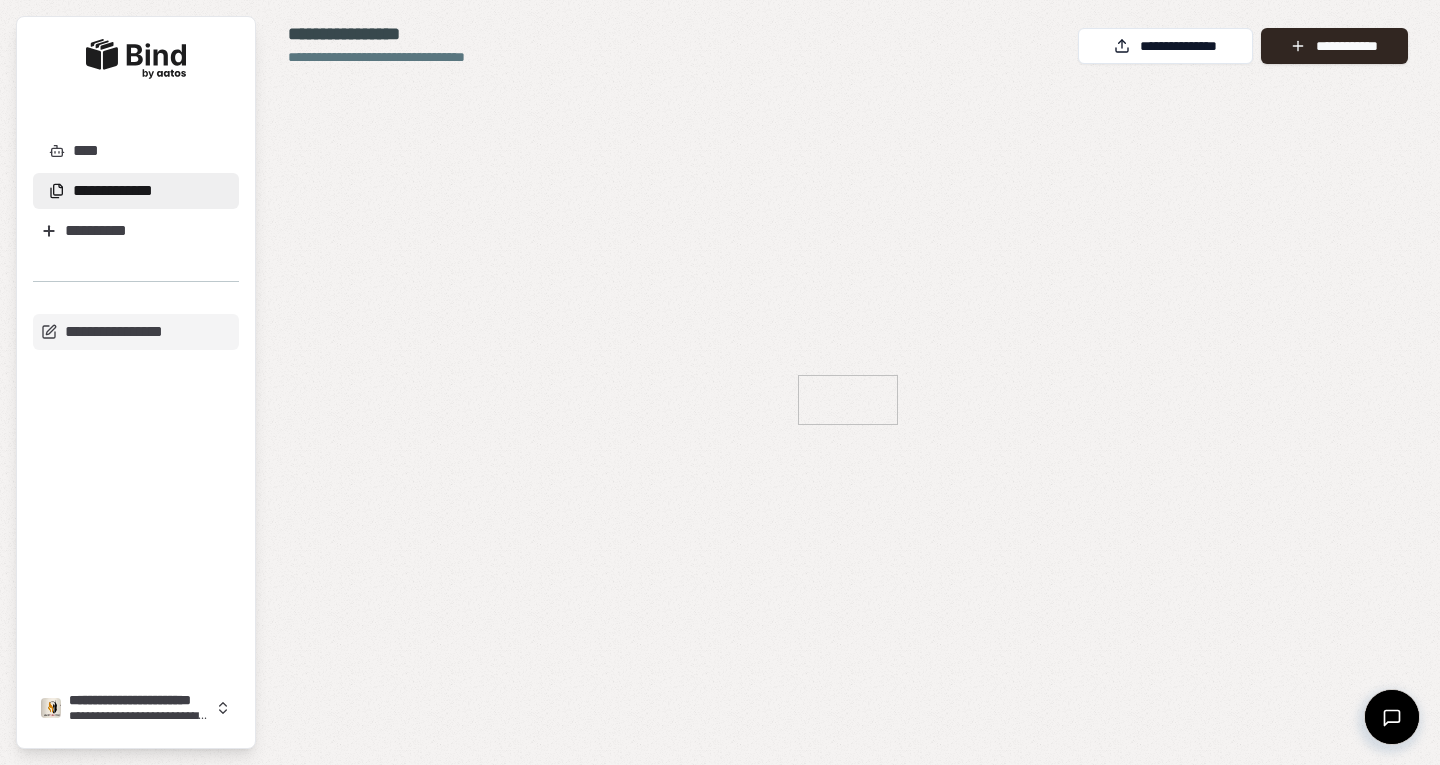 scroll, scrollTop: 0, scrollLeft: 0, axis: both 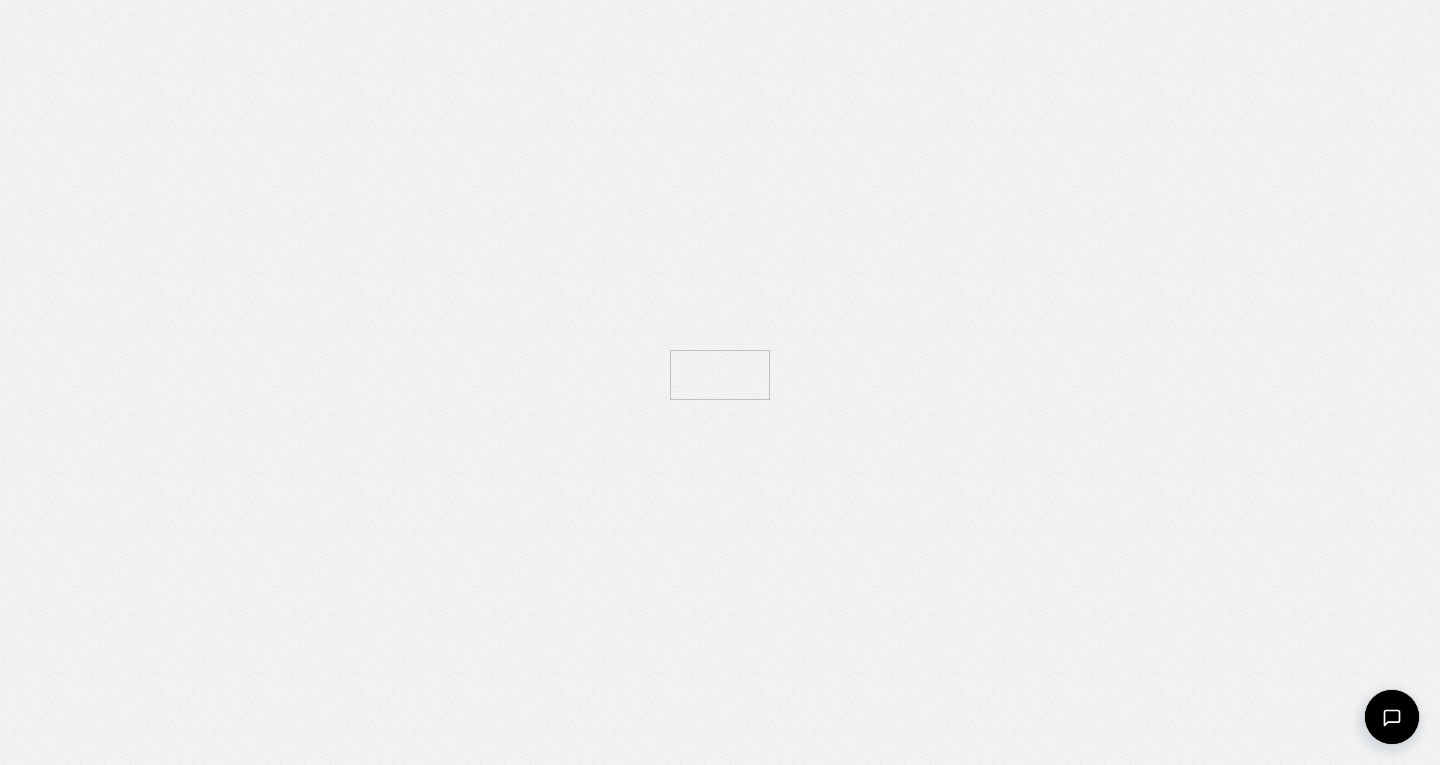 click at bounding box center [720, 382] 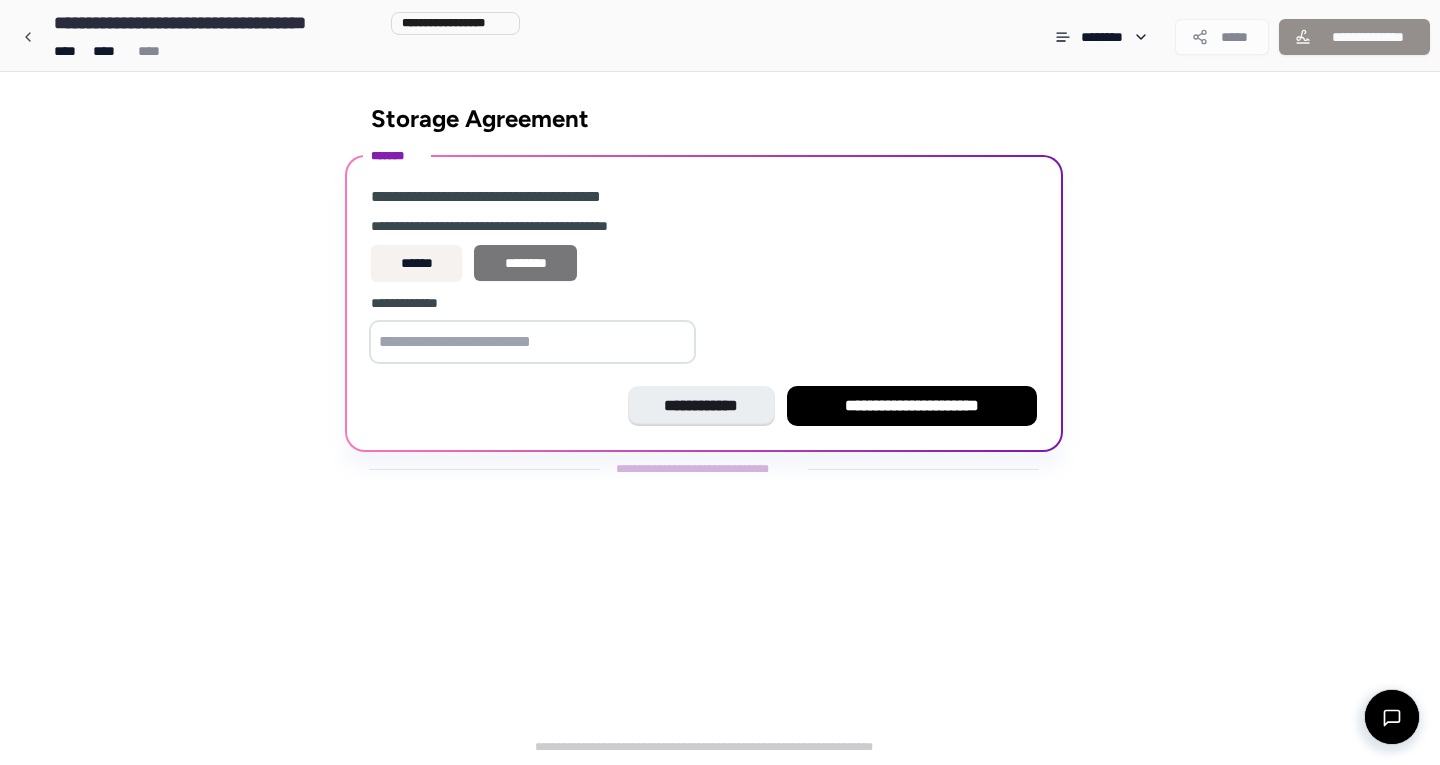 click on "********" at bounding box center [525, 263] 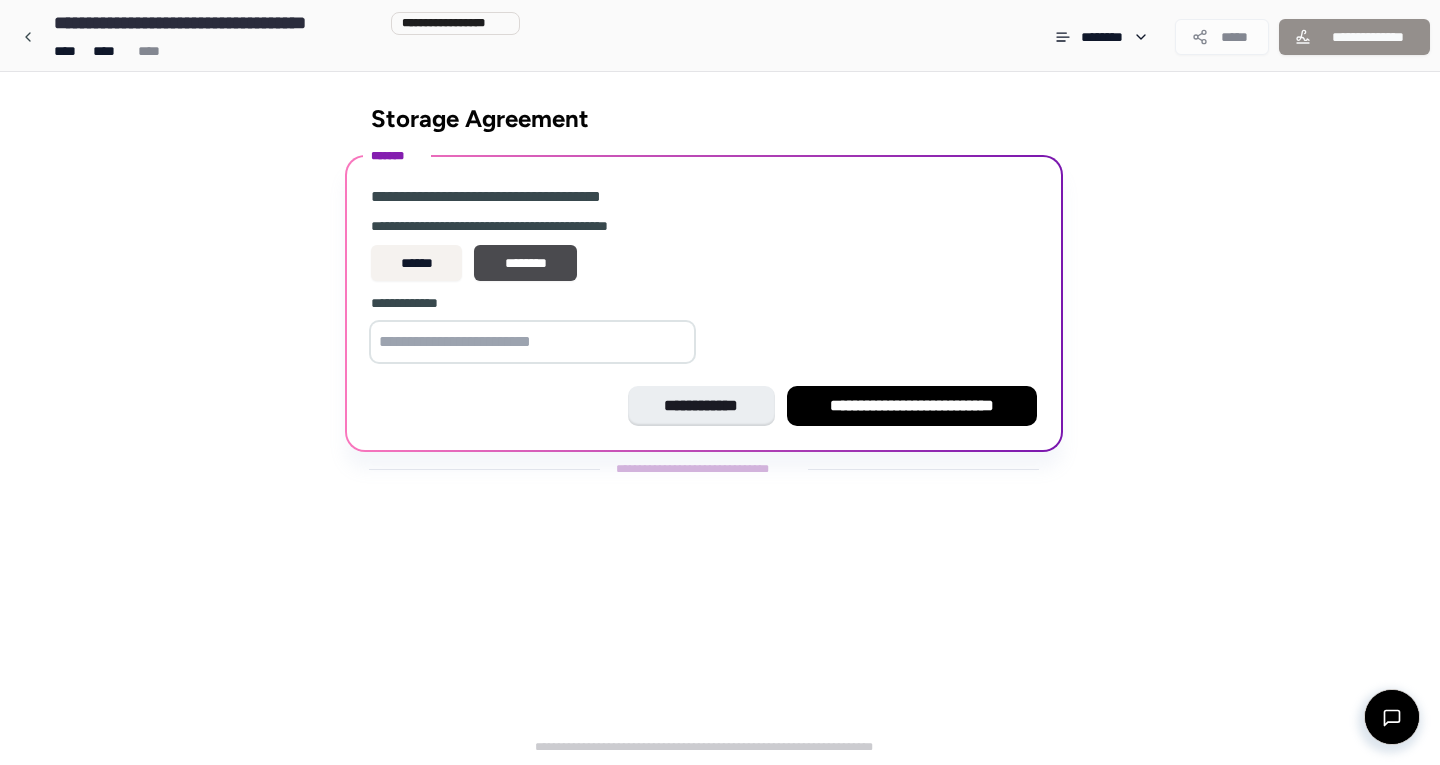click at bounding box center (532, 342) 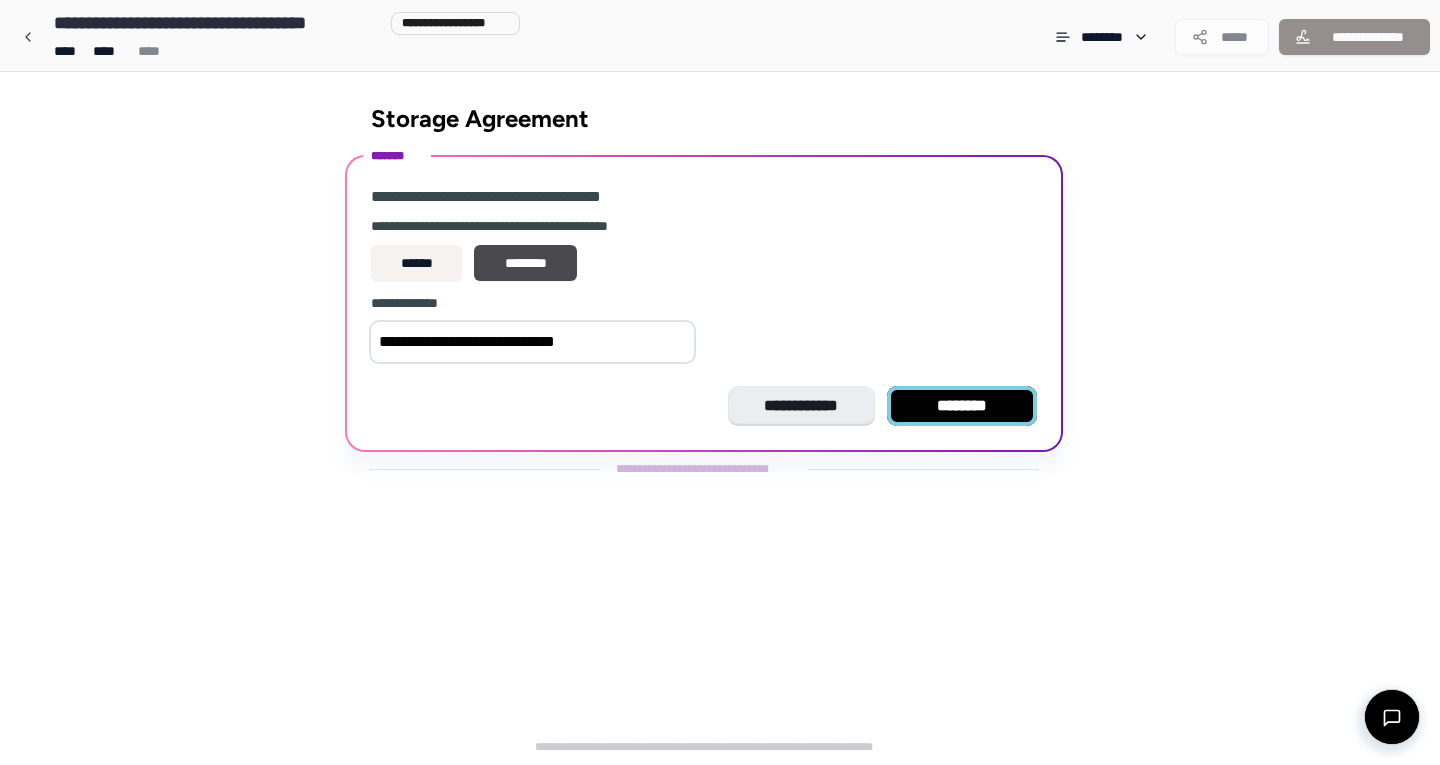 type on "**********" 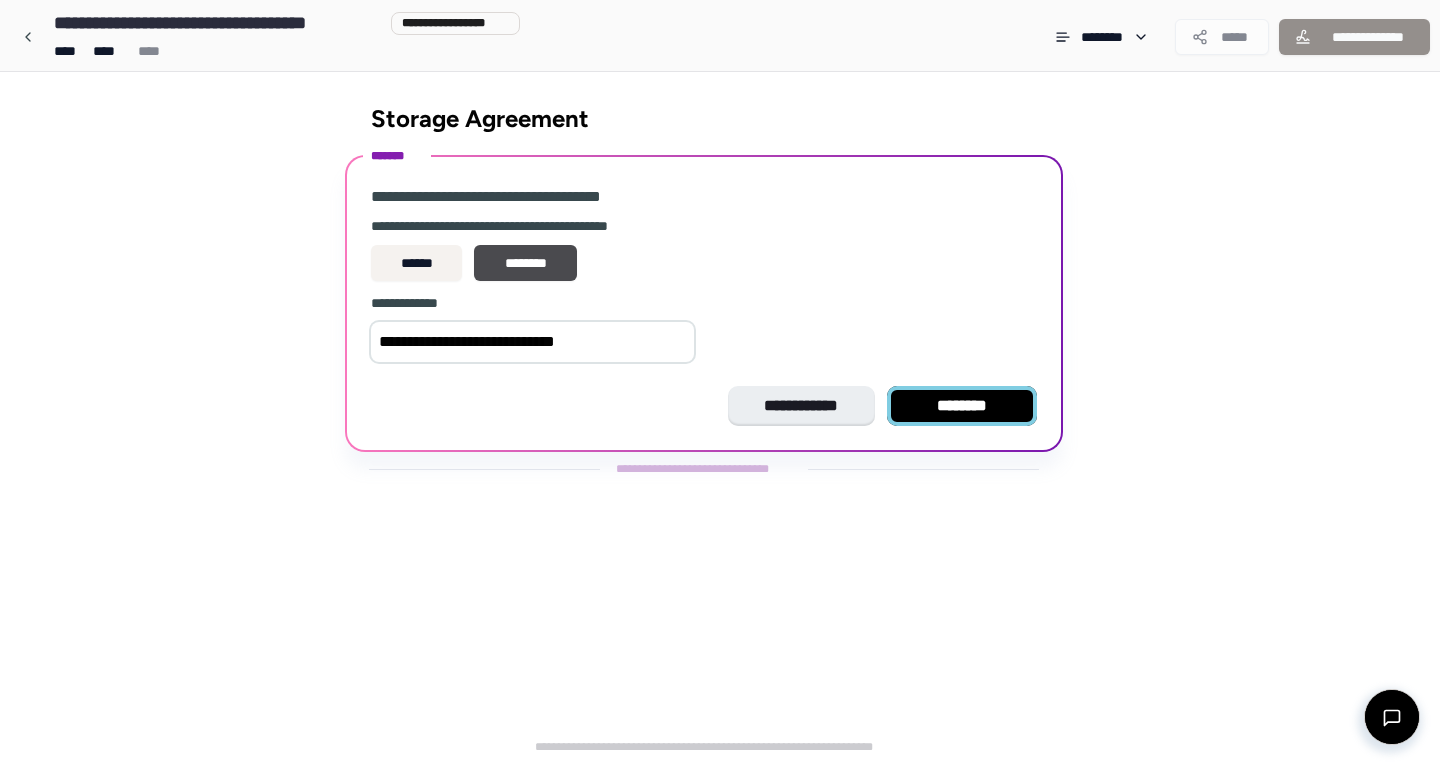 click on "********" at bounding box center (962, 406) 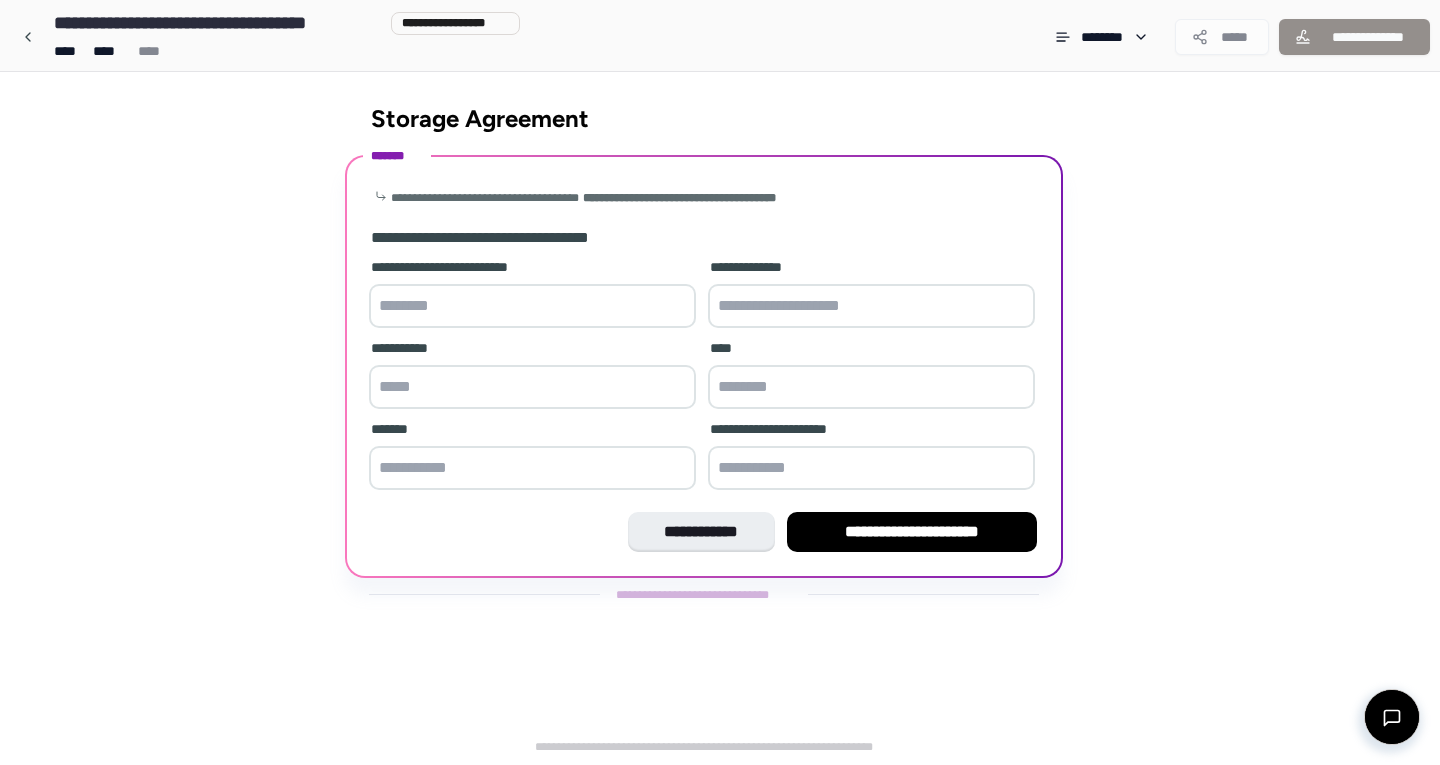 click at bounding box center [532, 306] 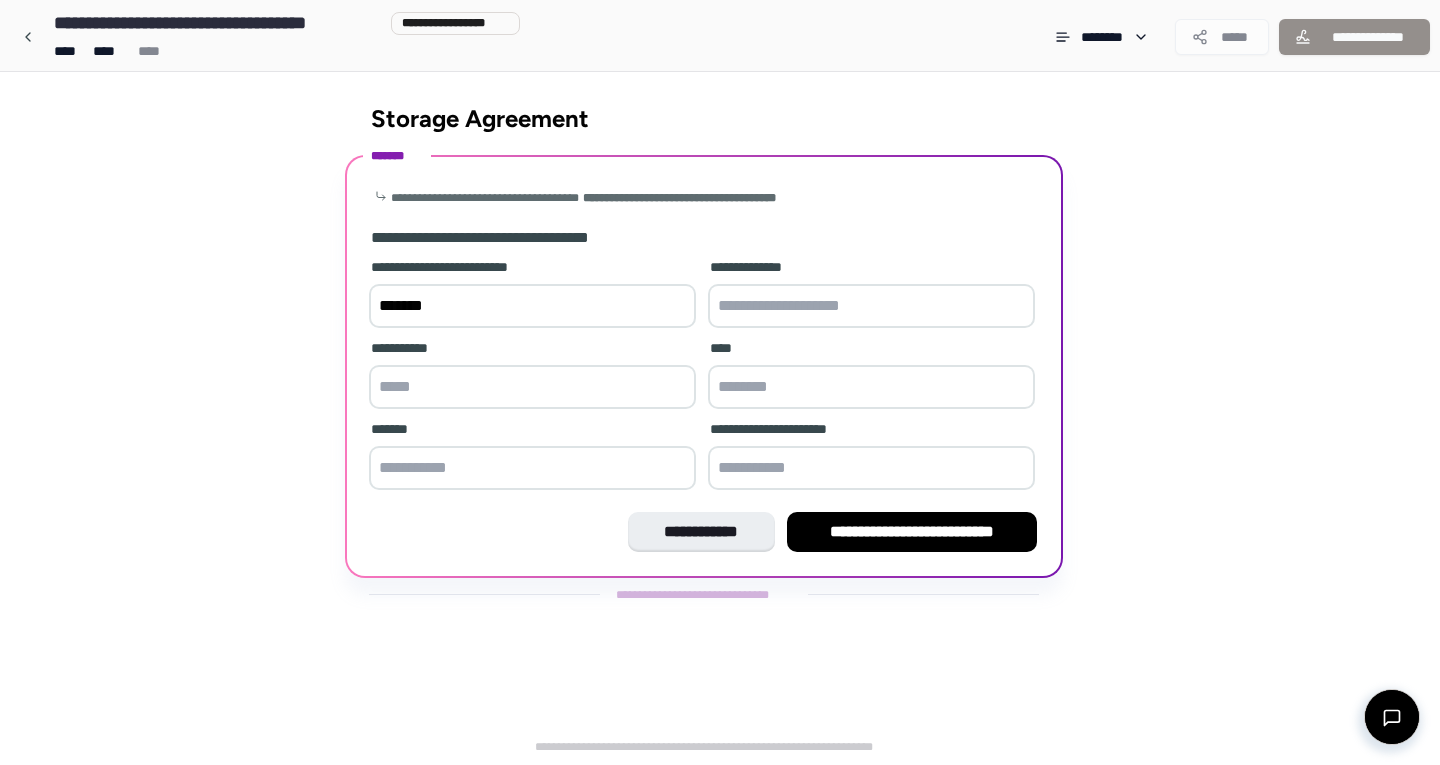 type on "*******" 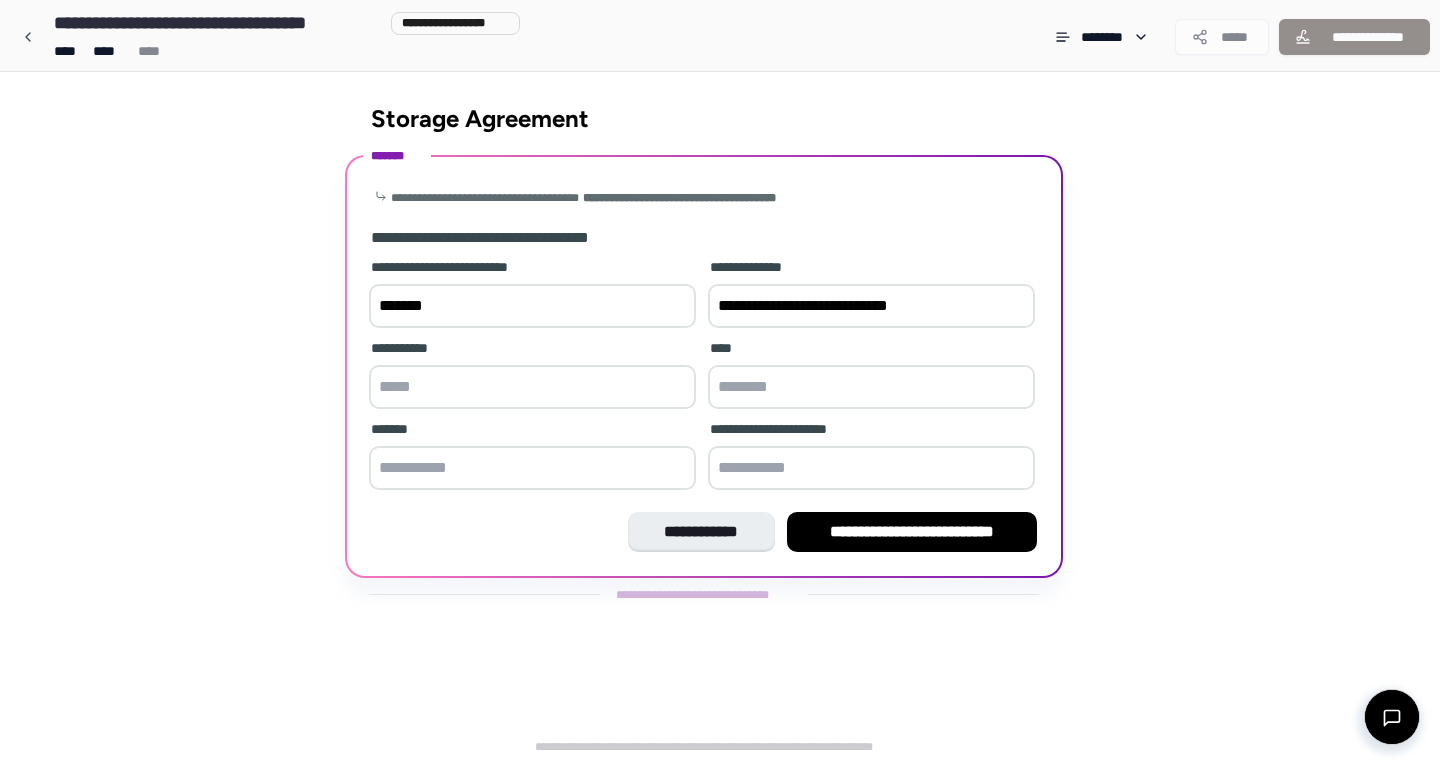 type on "**********" 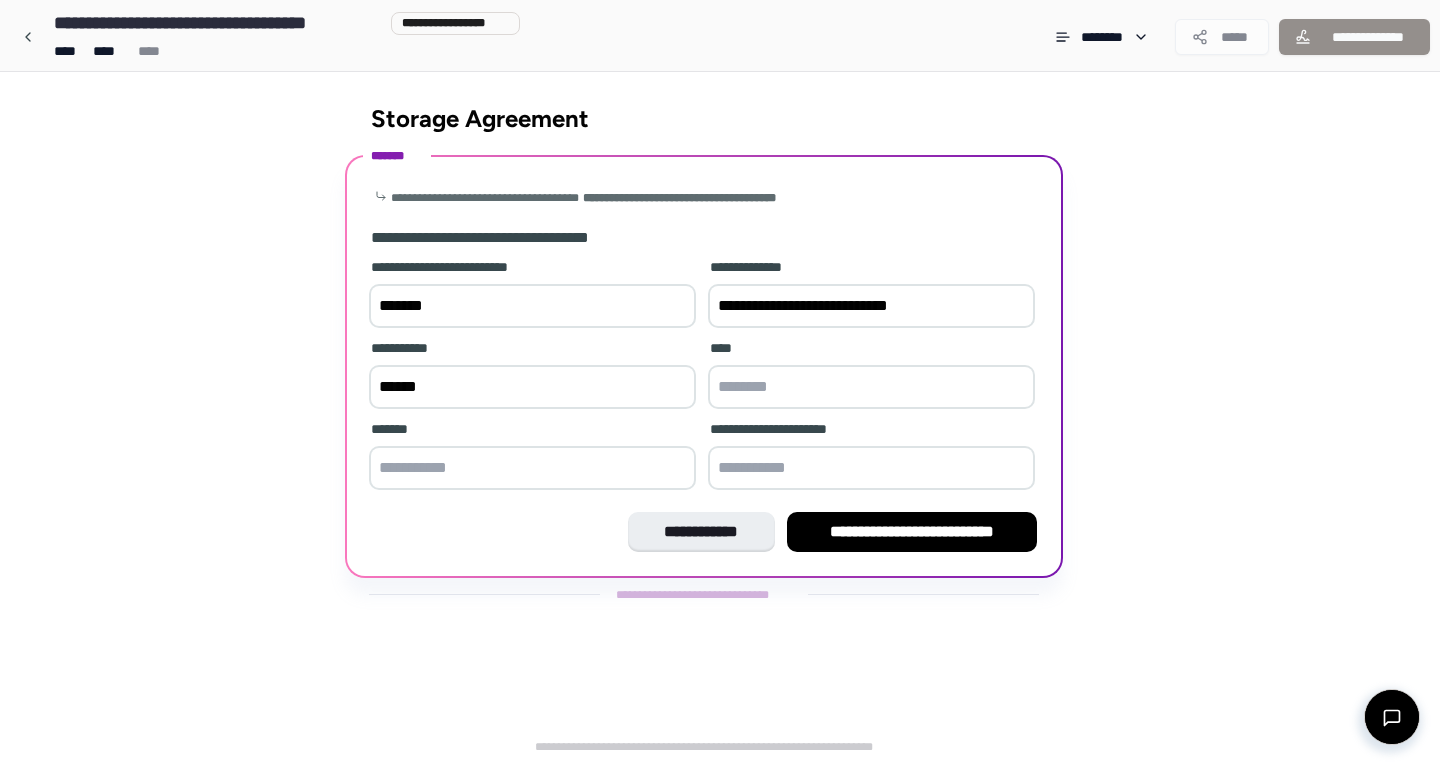 type on "******" 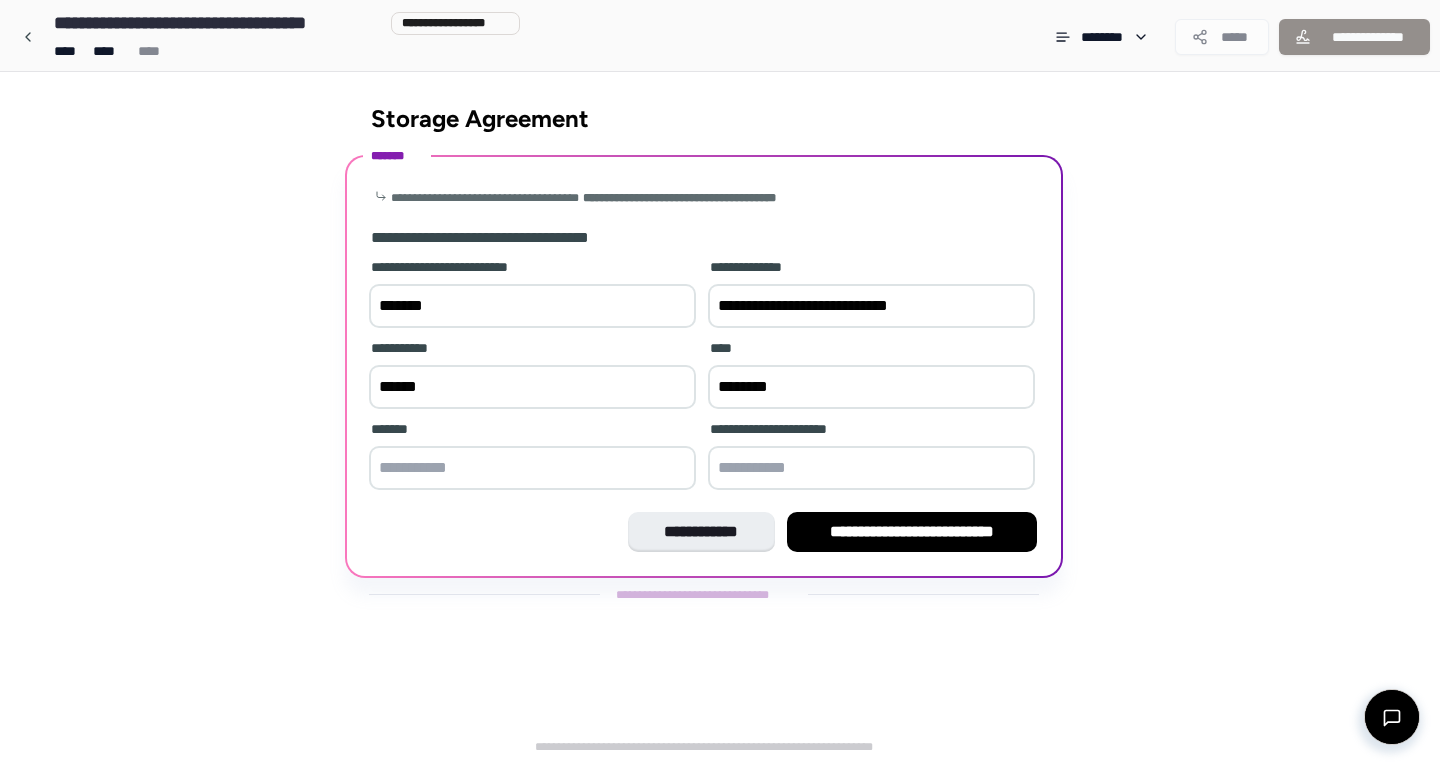 type on "********" 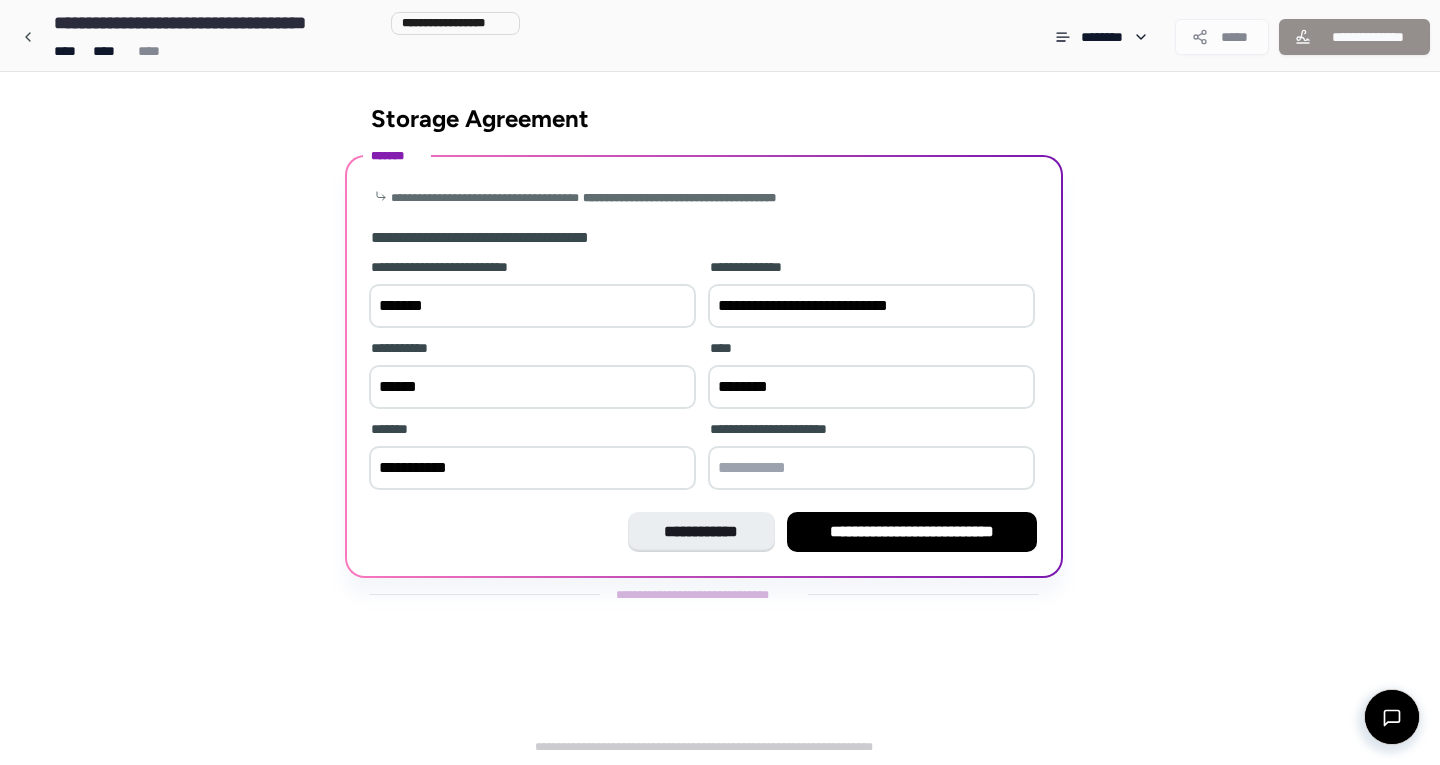 type on "**********" 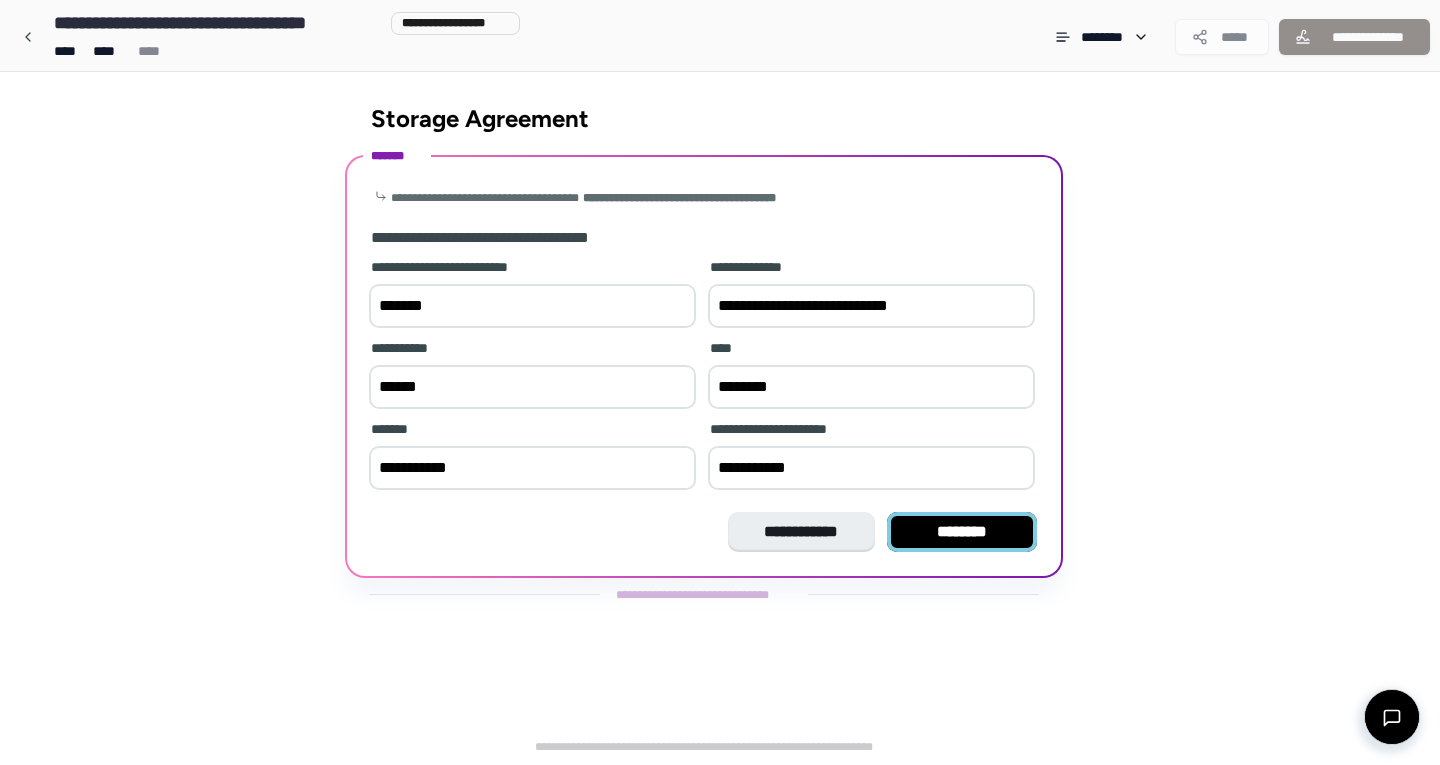 type on "**********" 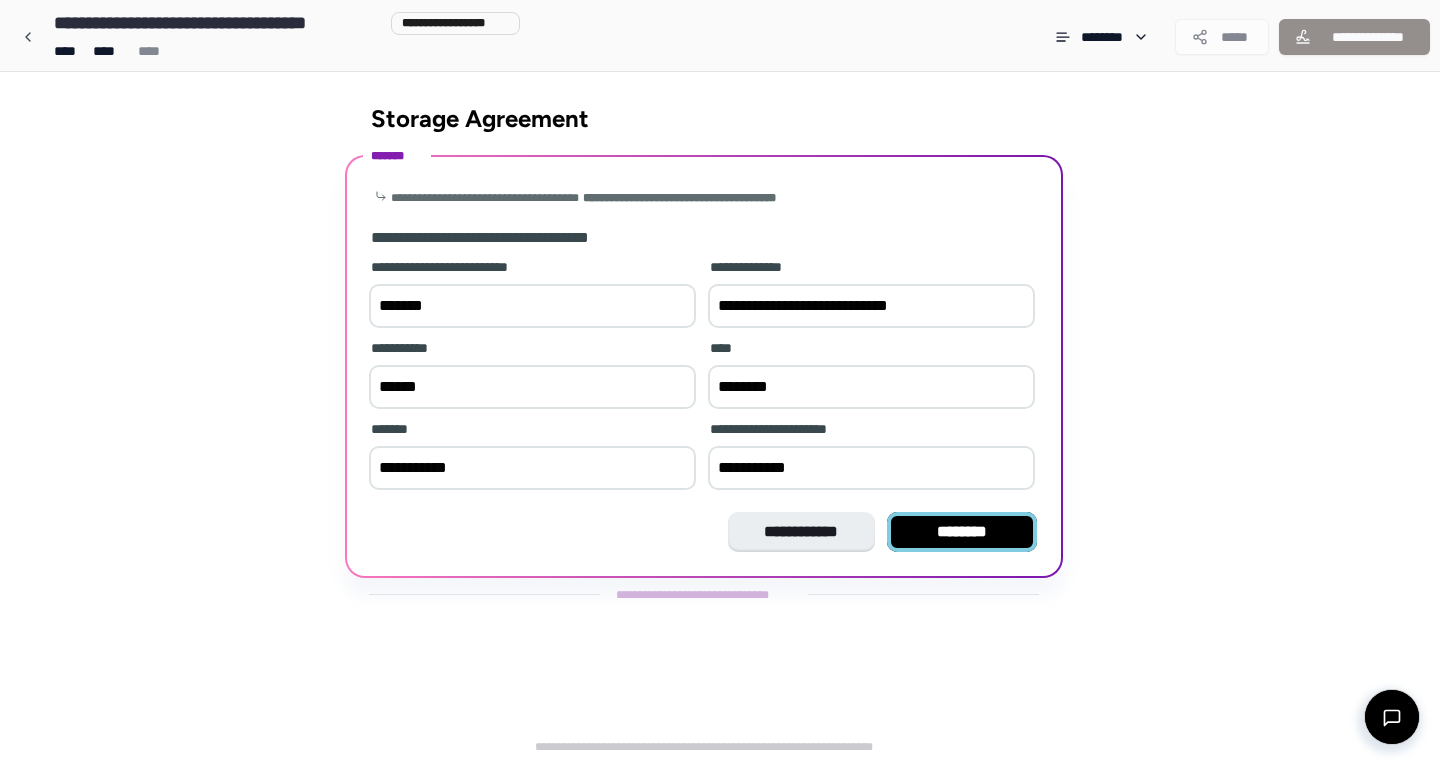click on "********" at bounding box center (962, 532) 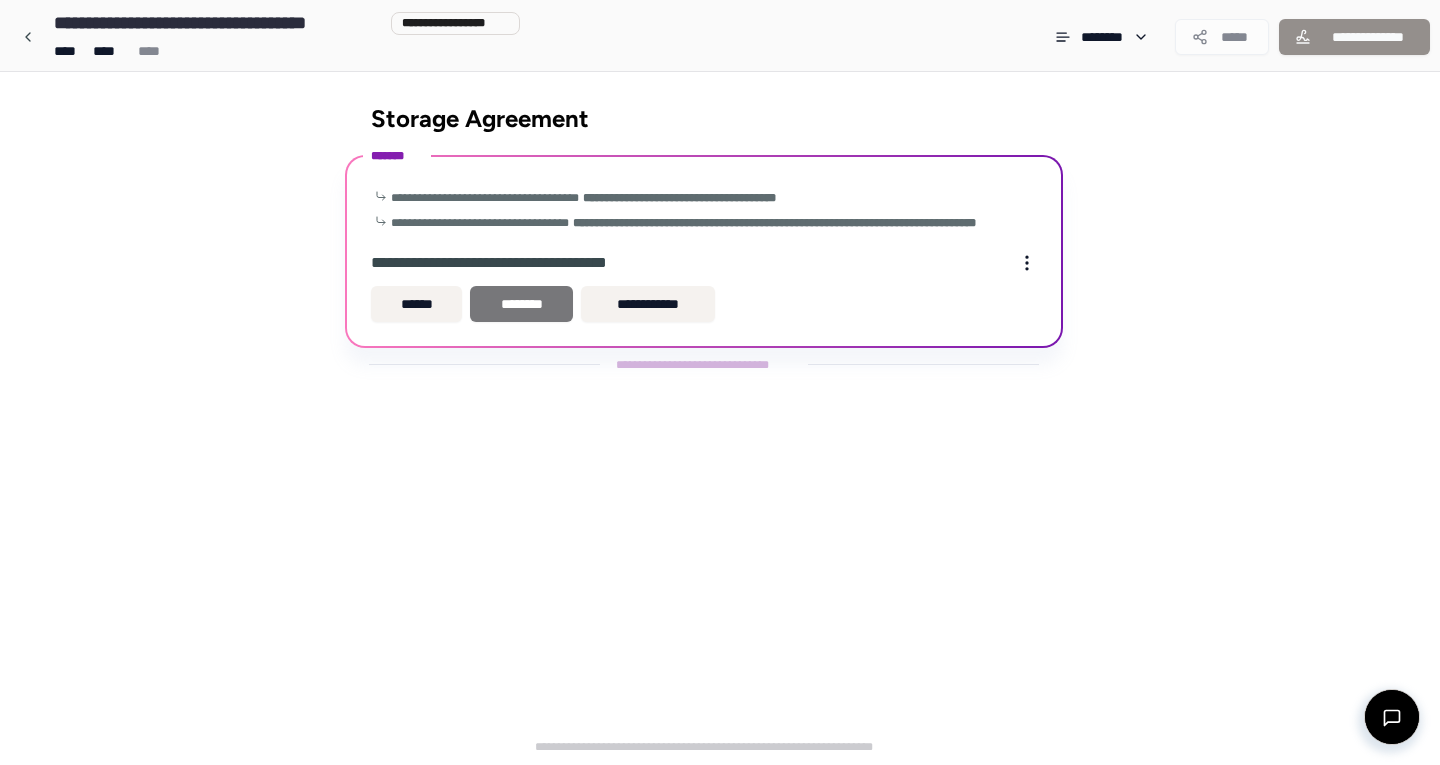 click on "********" at bounding box center (521, 304) 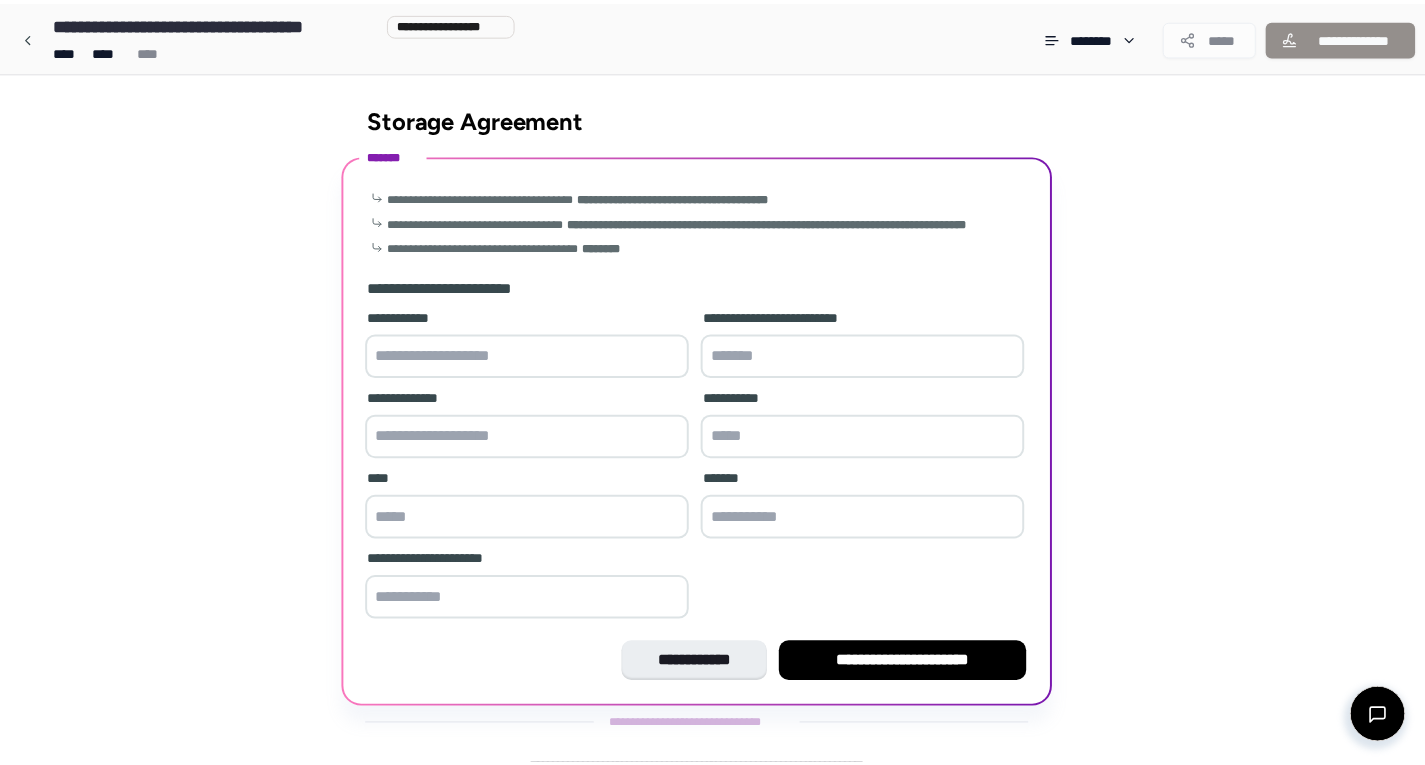 scroll, scrollTop: 40, scrollLeft: 0, axis: vertical 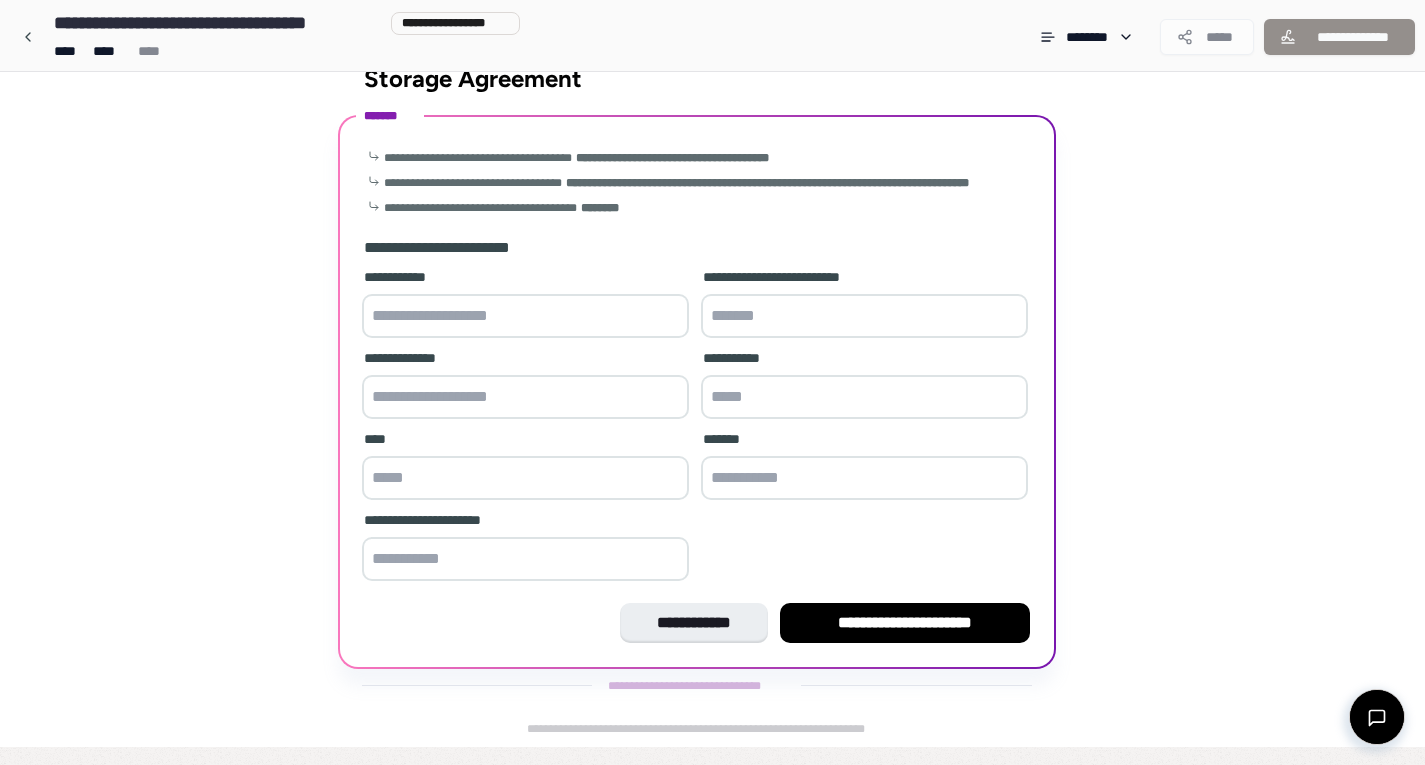 click at bounding box center (525, 316) 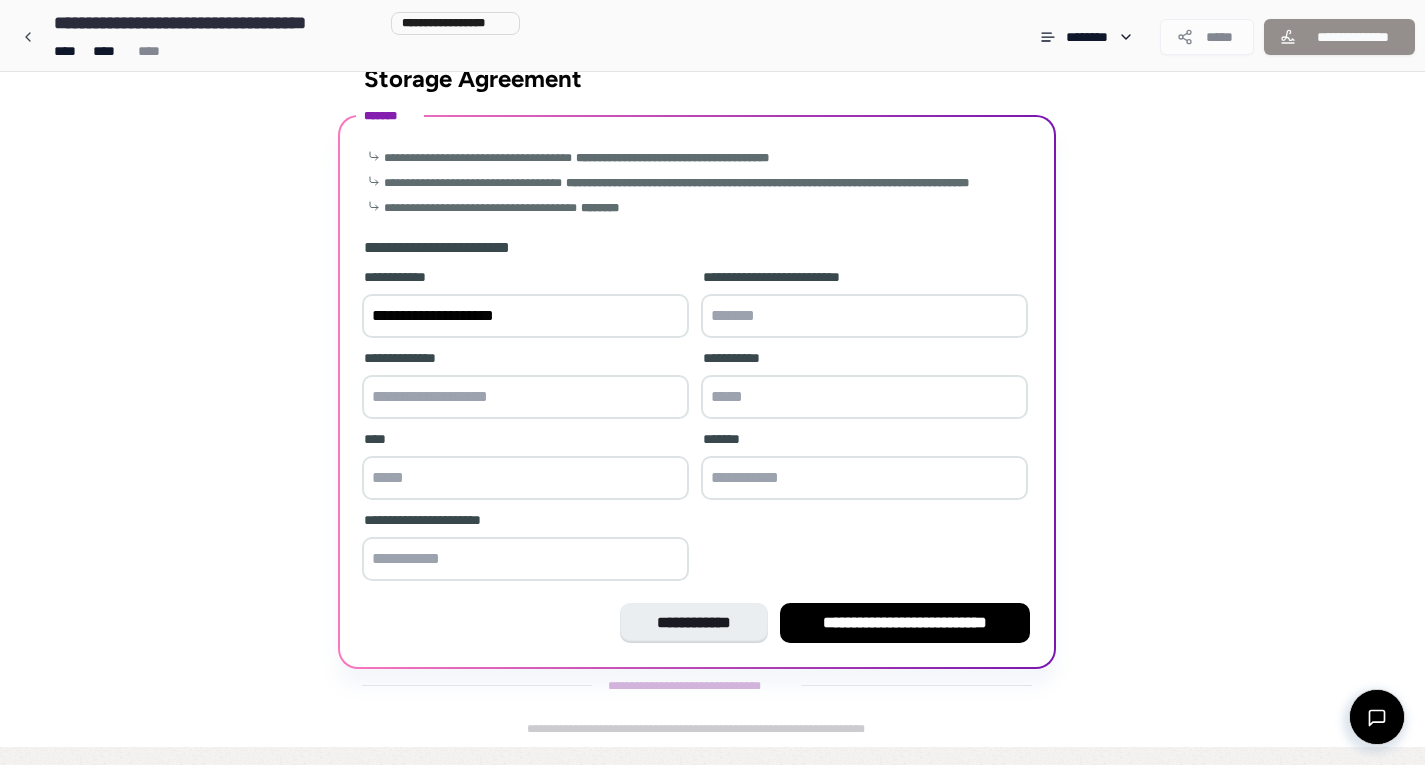 type on "**********" 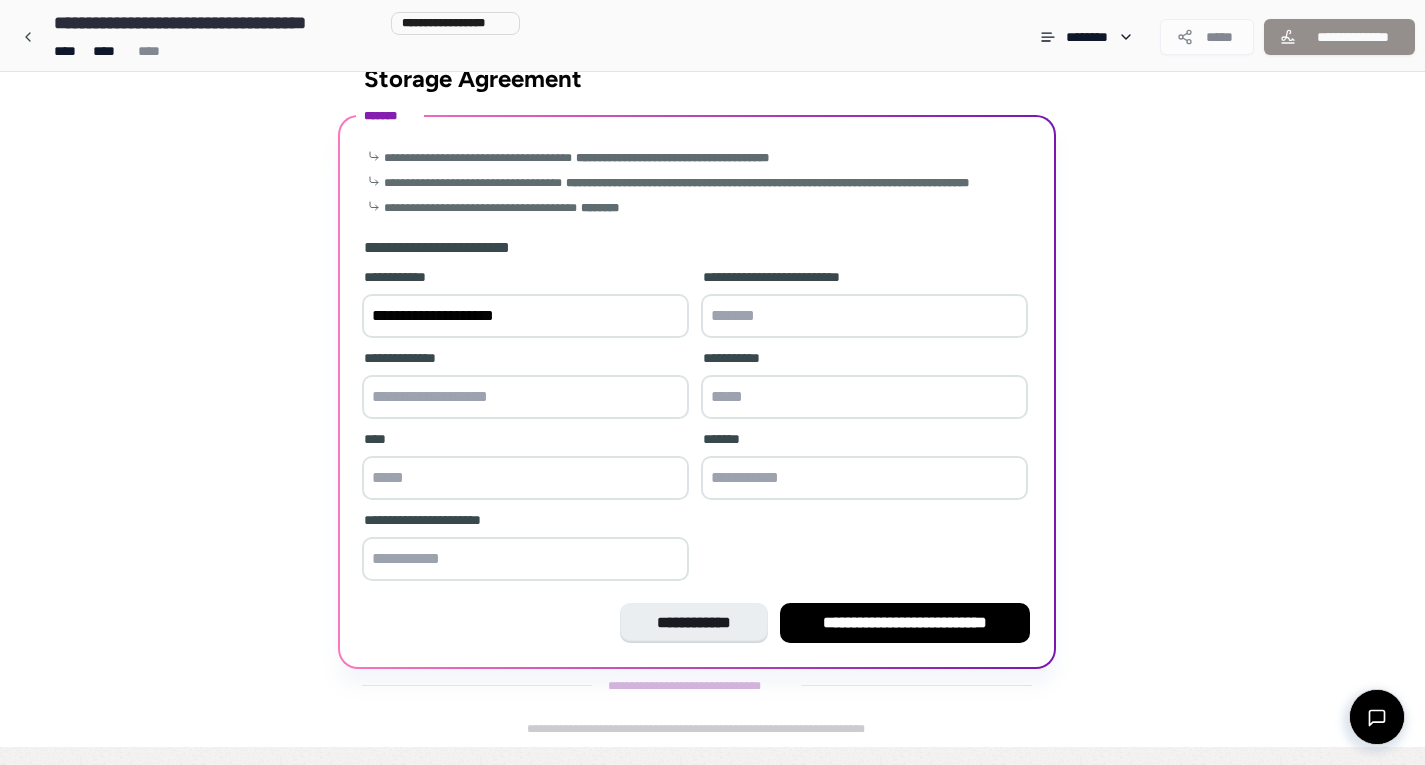 click at bounding box center [864, 316] 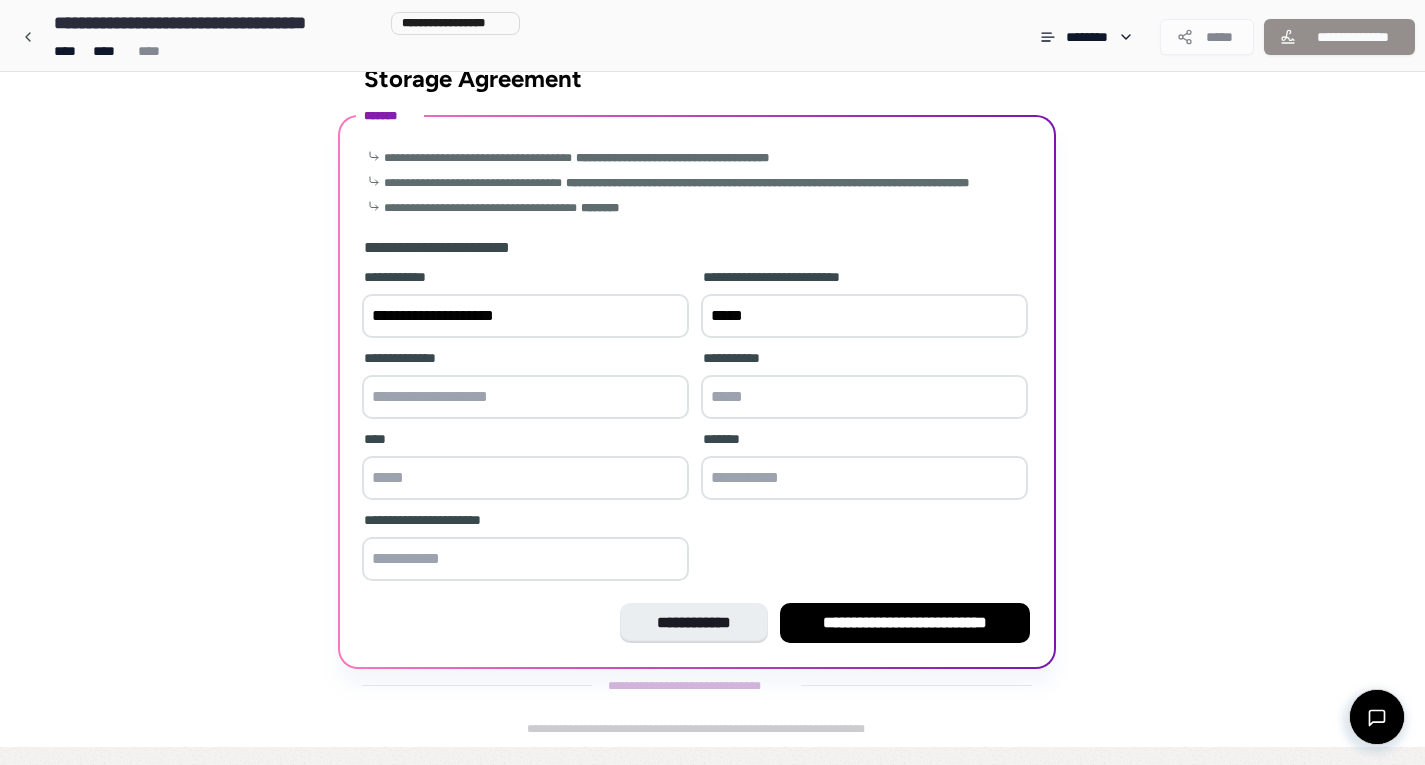 type on "*****" 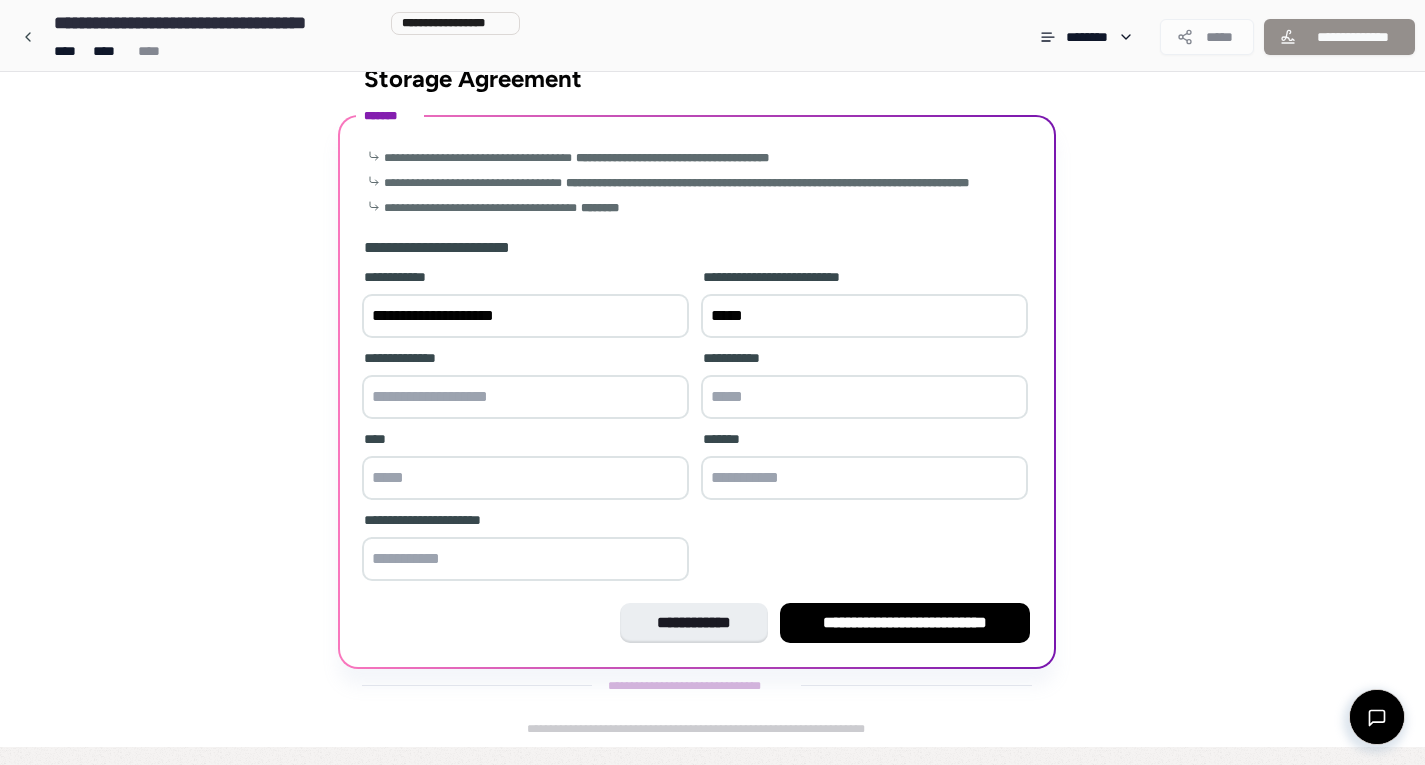 click at bounding box center (525, 397) 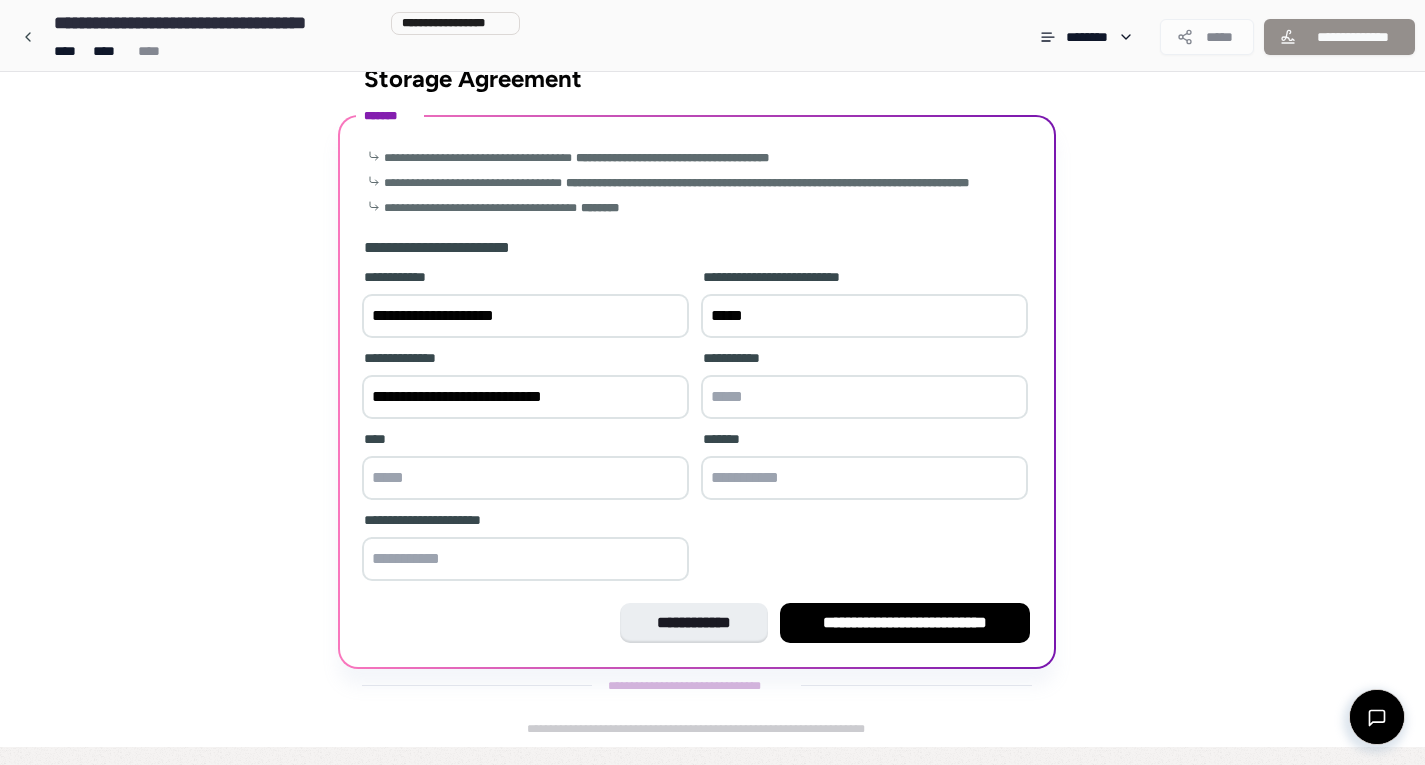 type on "**********" 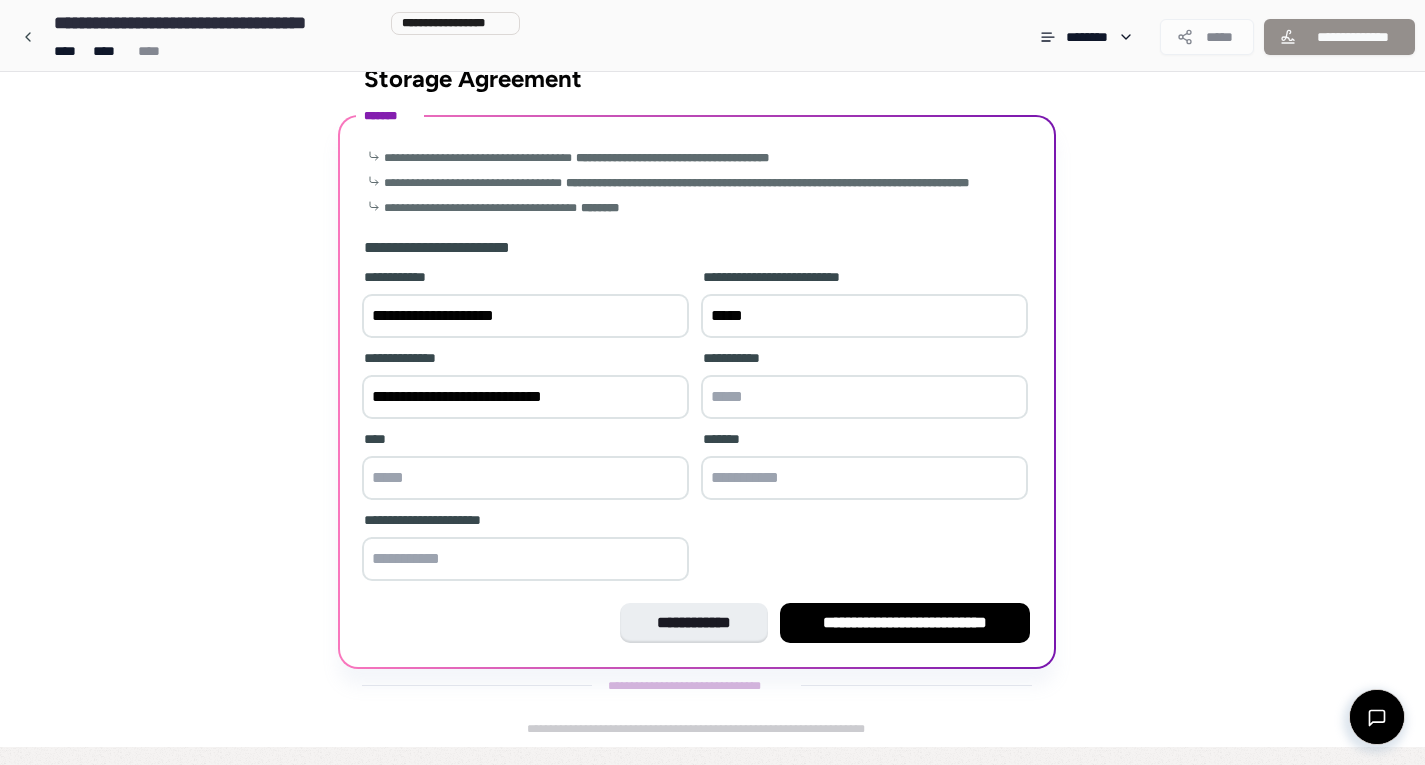 click at bounding box center [864, 397] 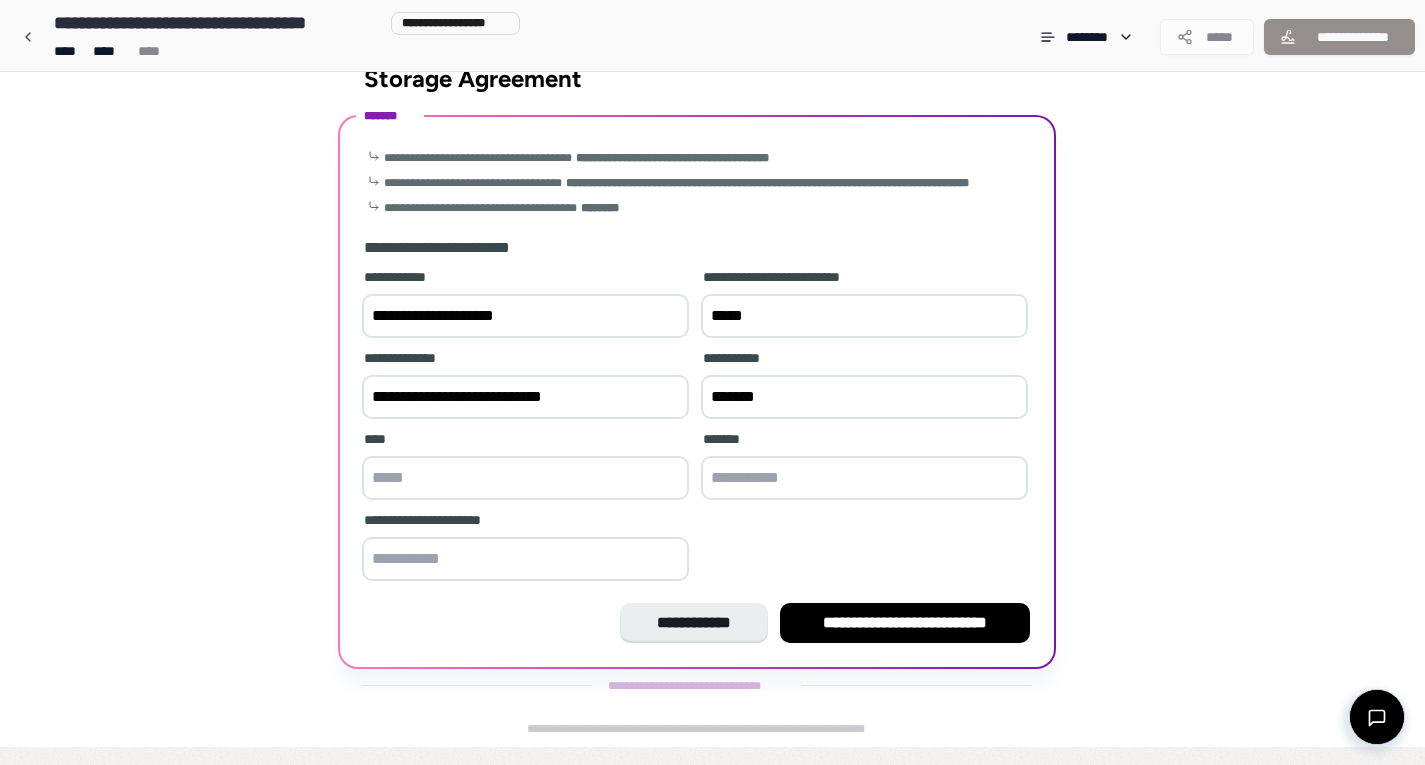 type on "*******" 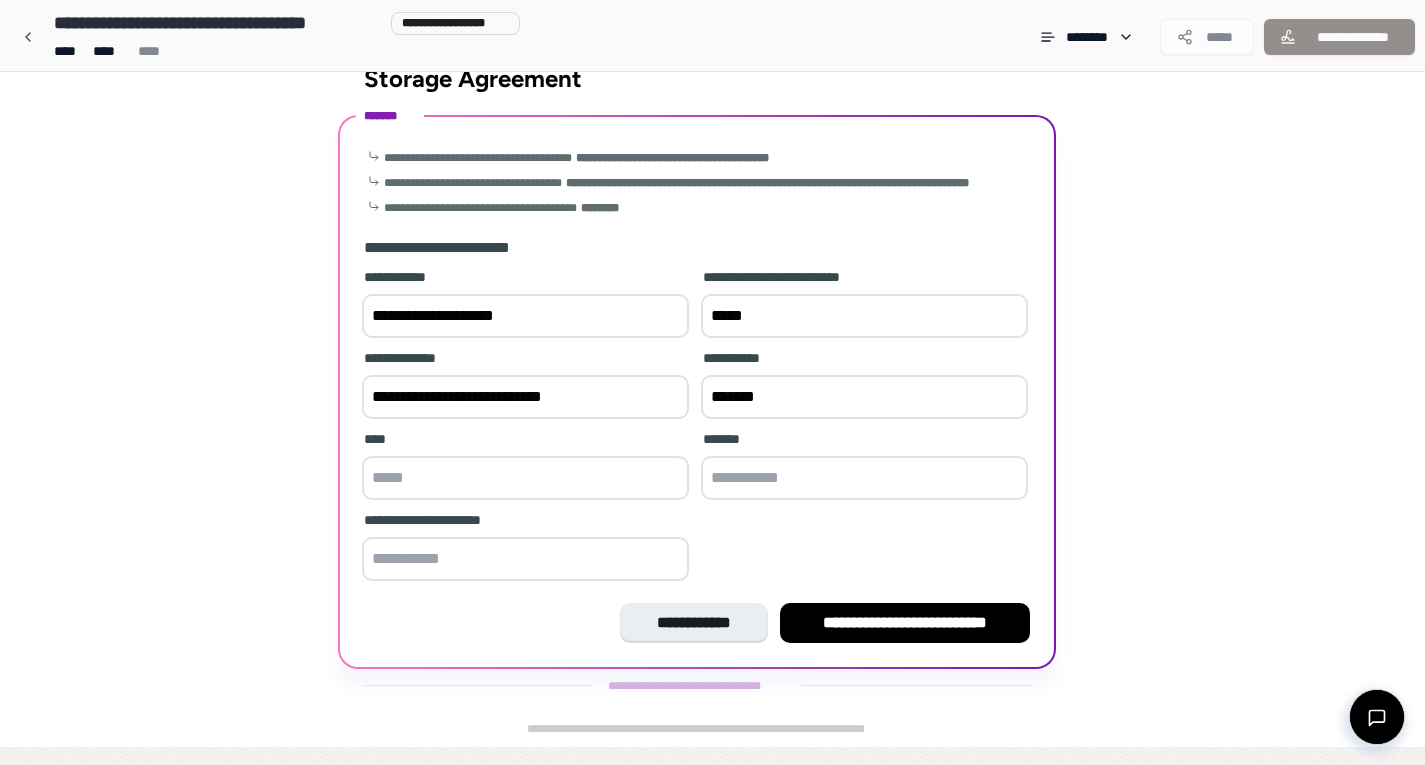click at bounding box center [525, 478] 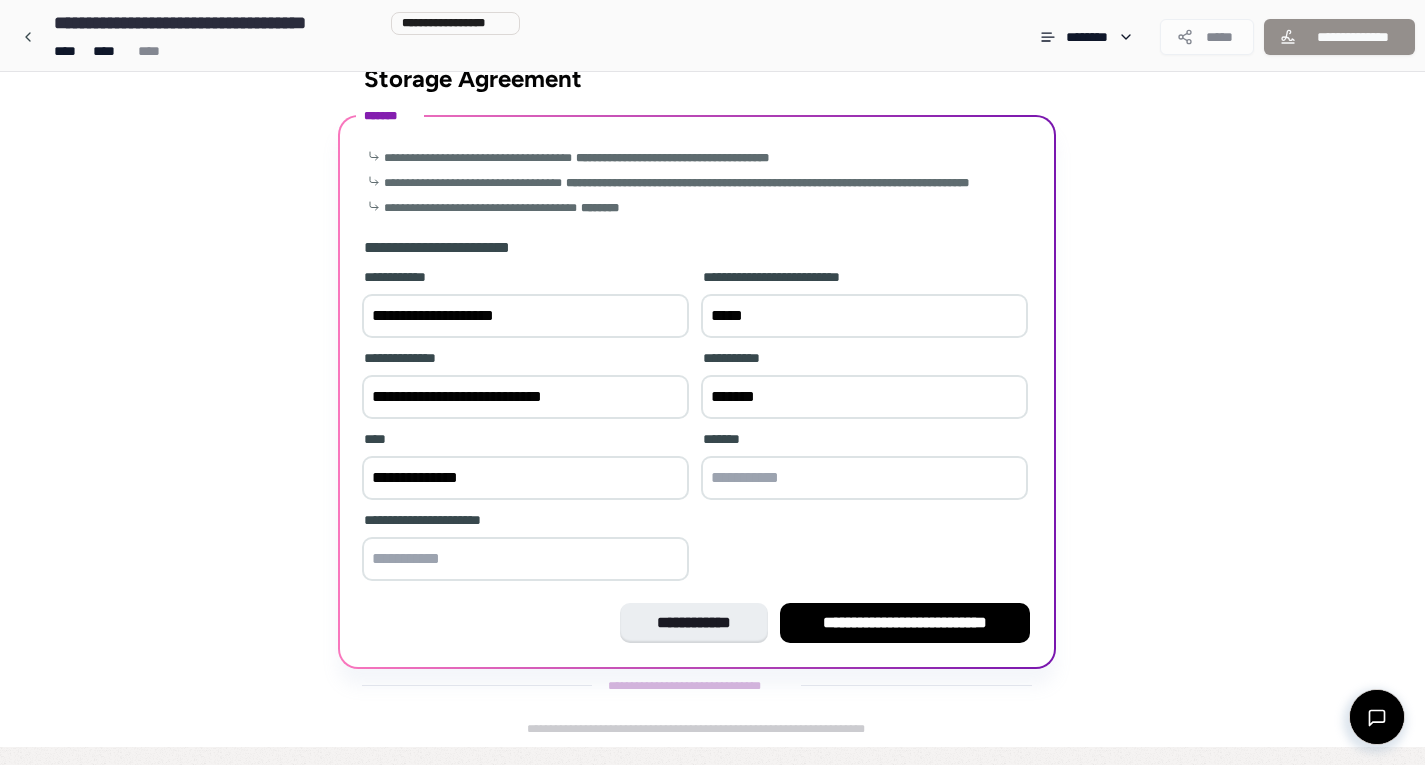 type on "**********" 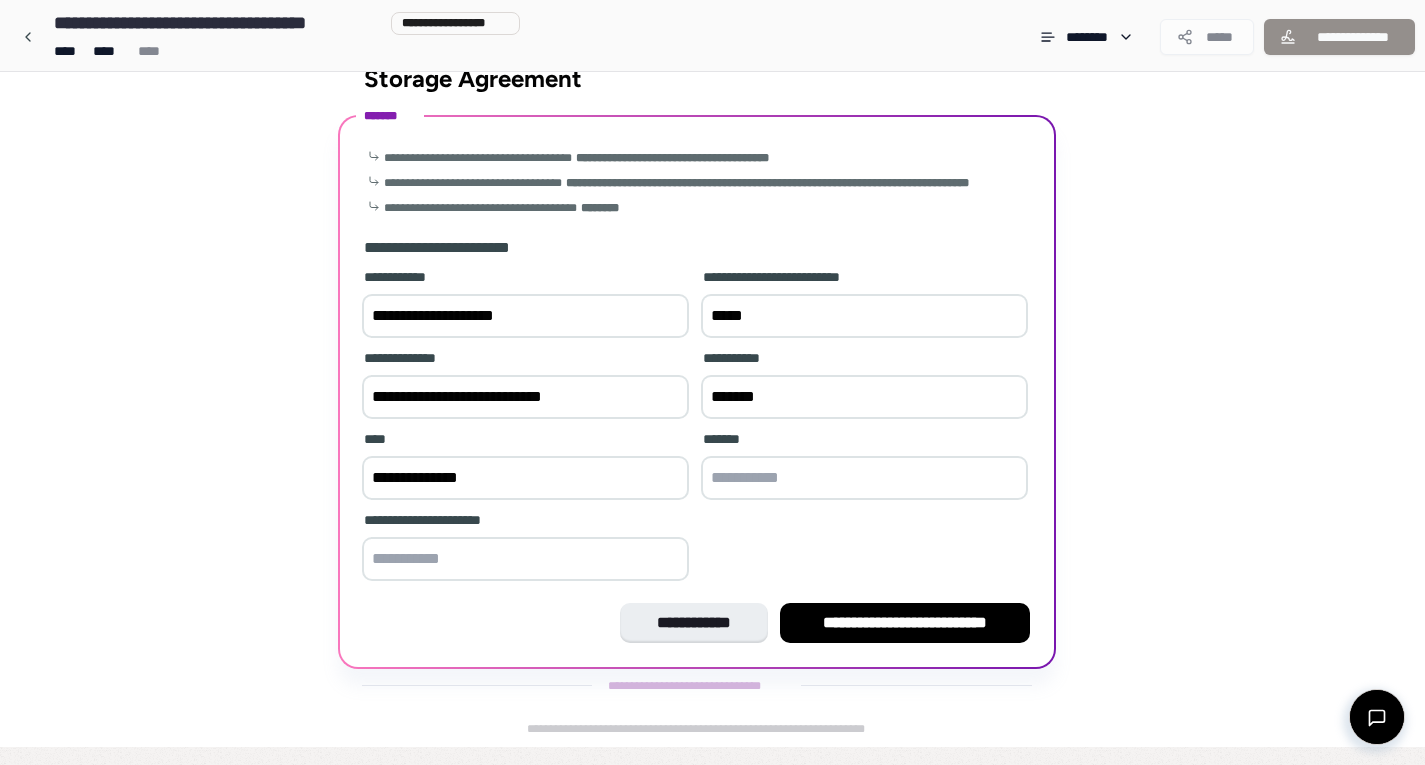 click at bounding box center [864, 478] 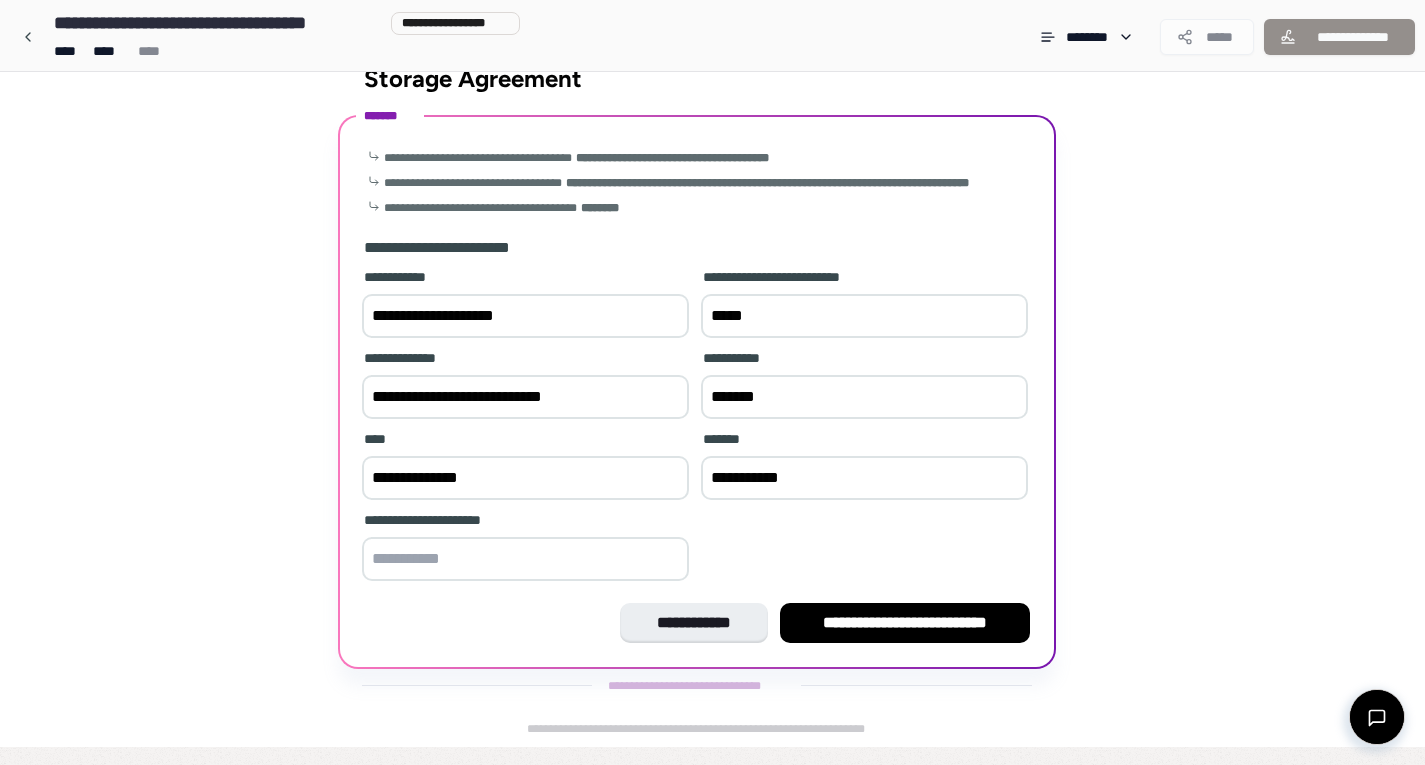type on "**********" 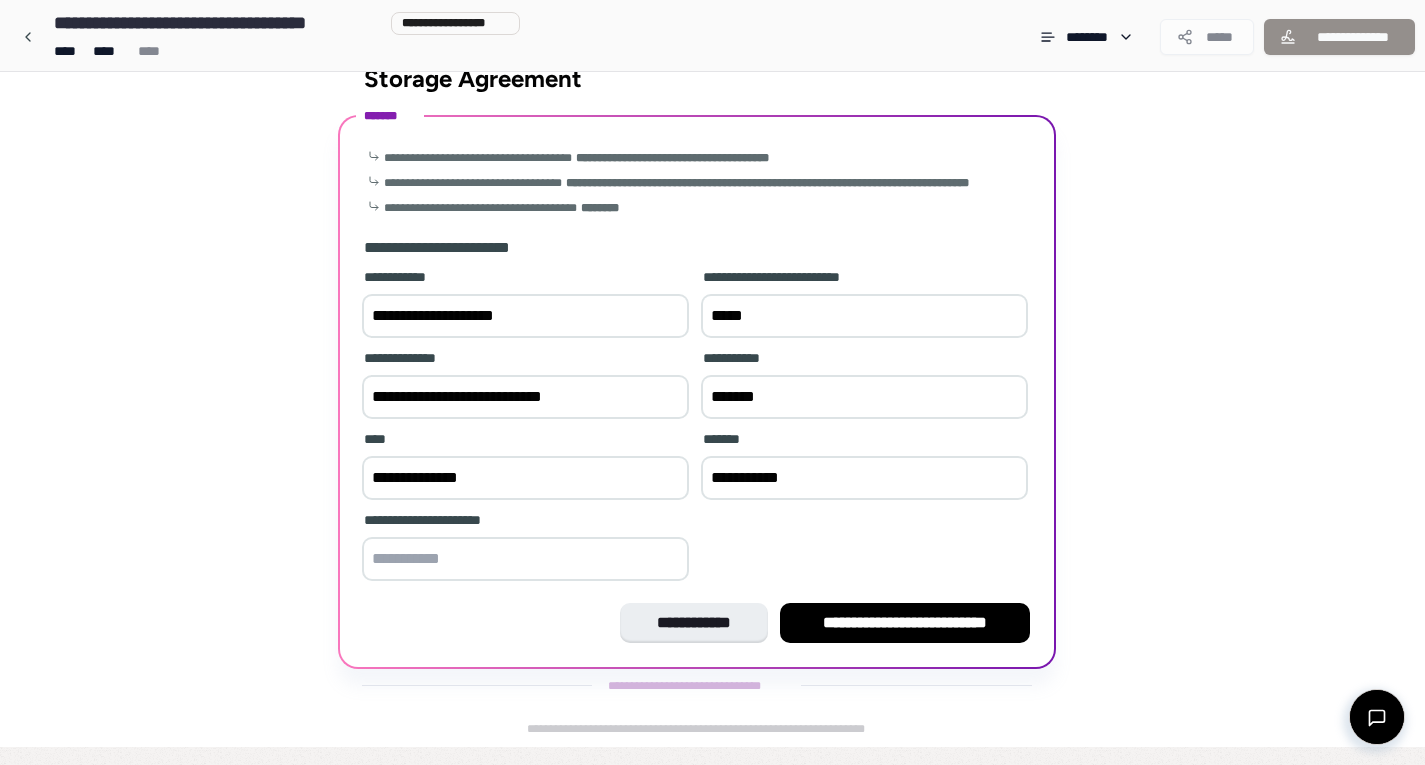 click at bounding box center [525, 559] 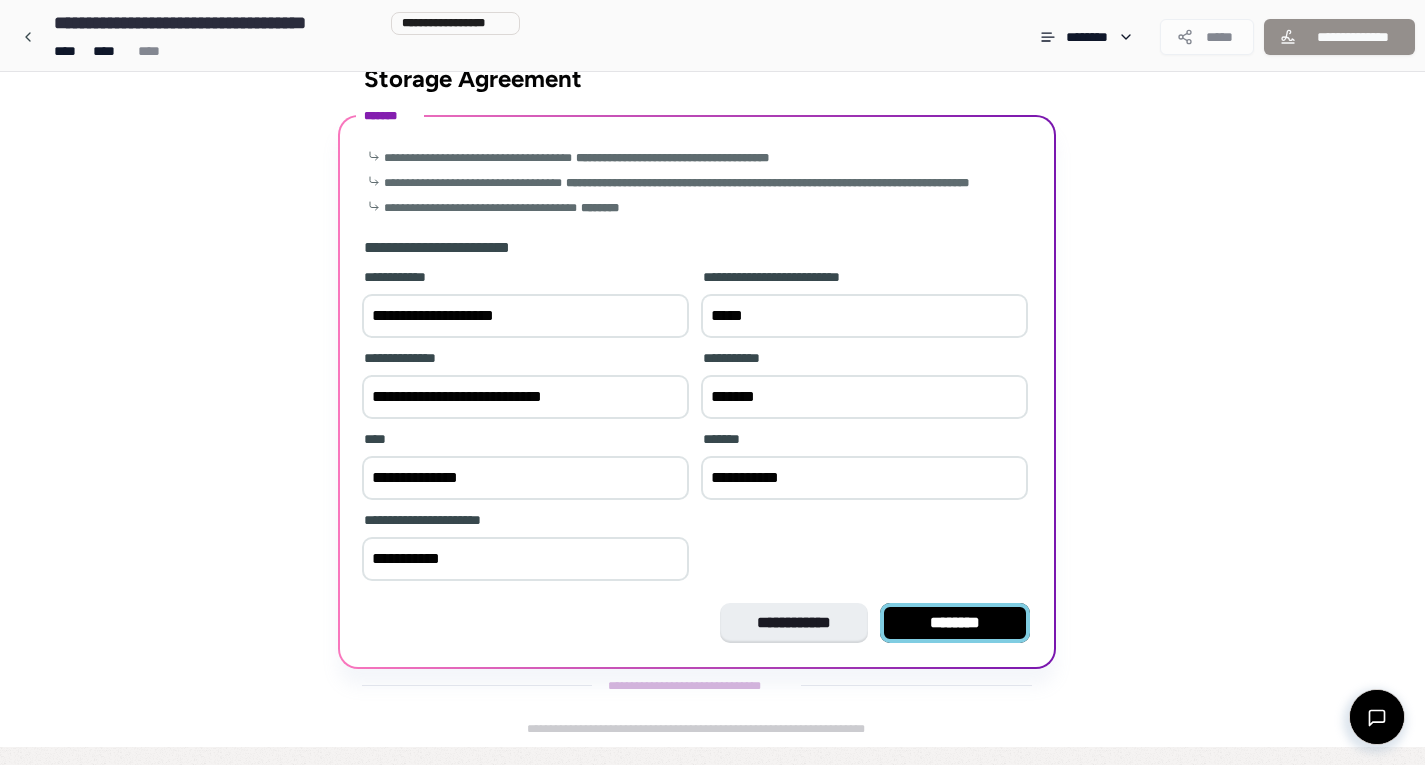 type on "**********" 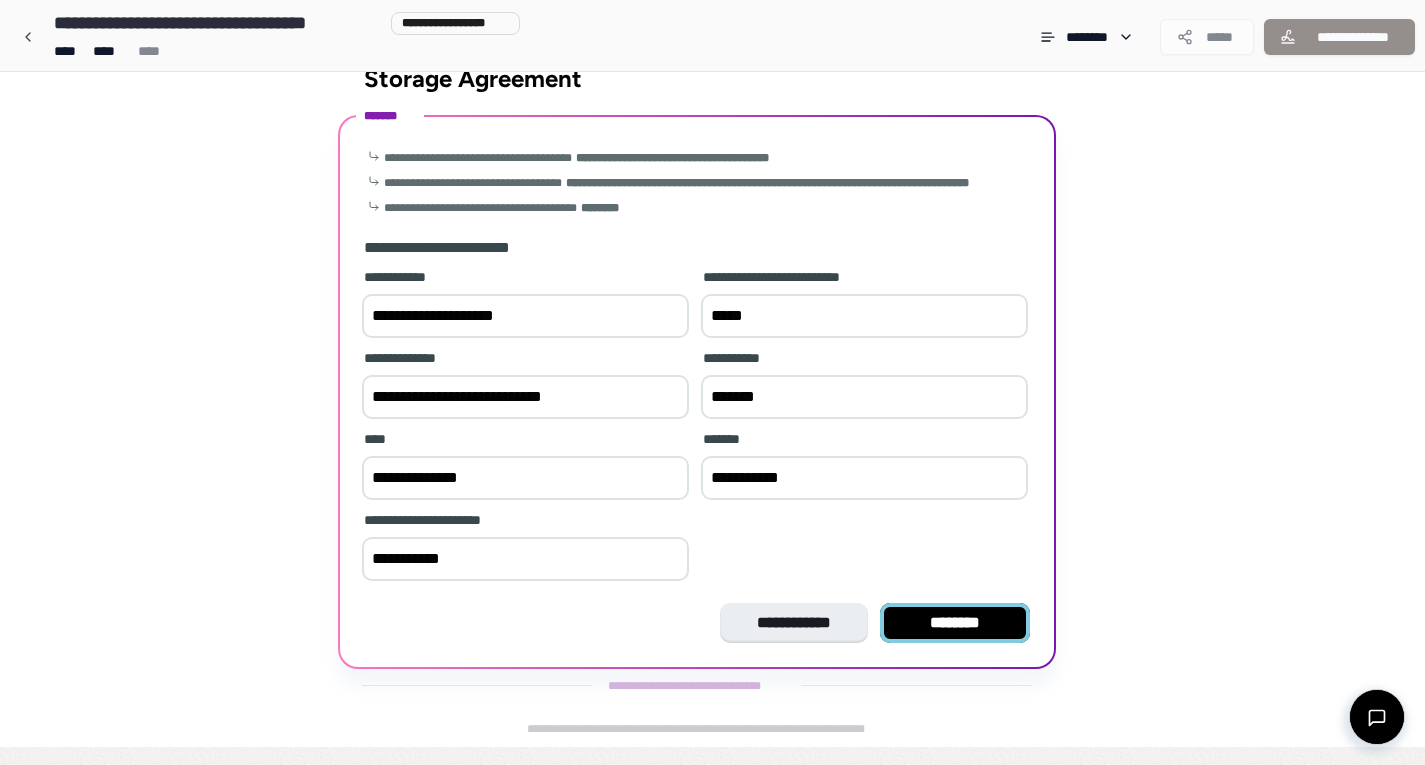 click on "********" at bounding box center [955, 623] 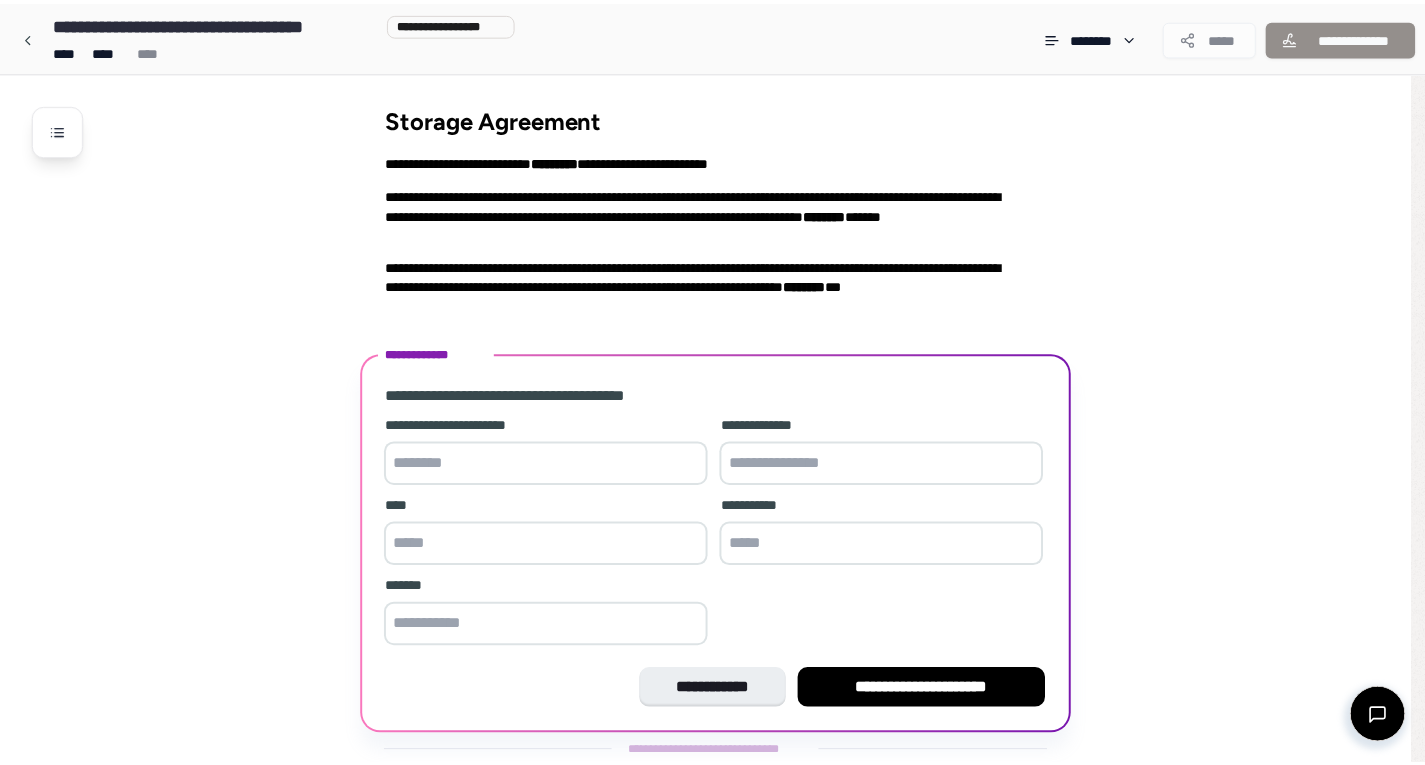scroll, scrollTop: 49, scrollLeft: 0, axis: vertical 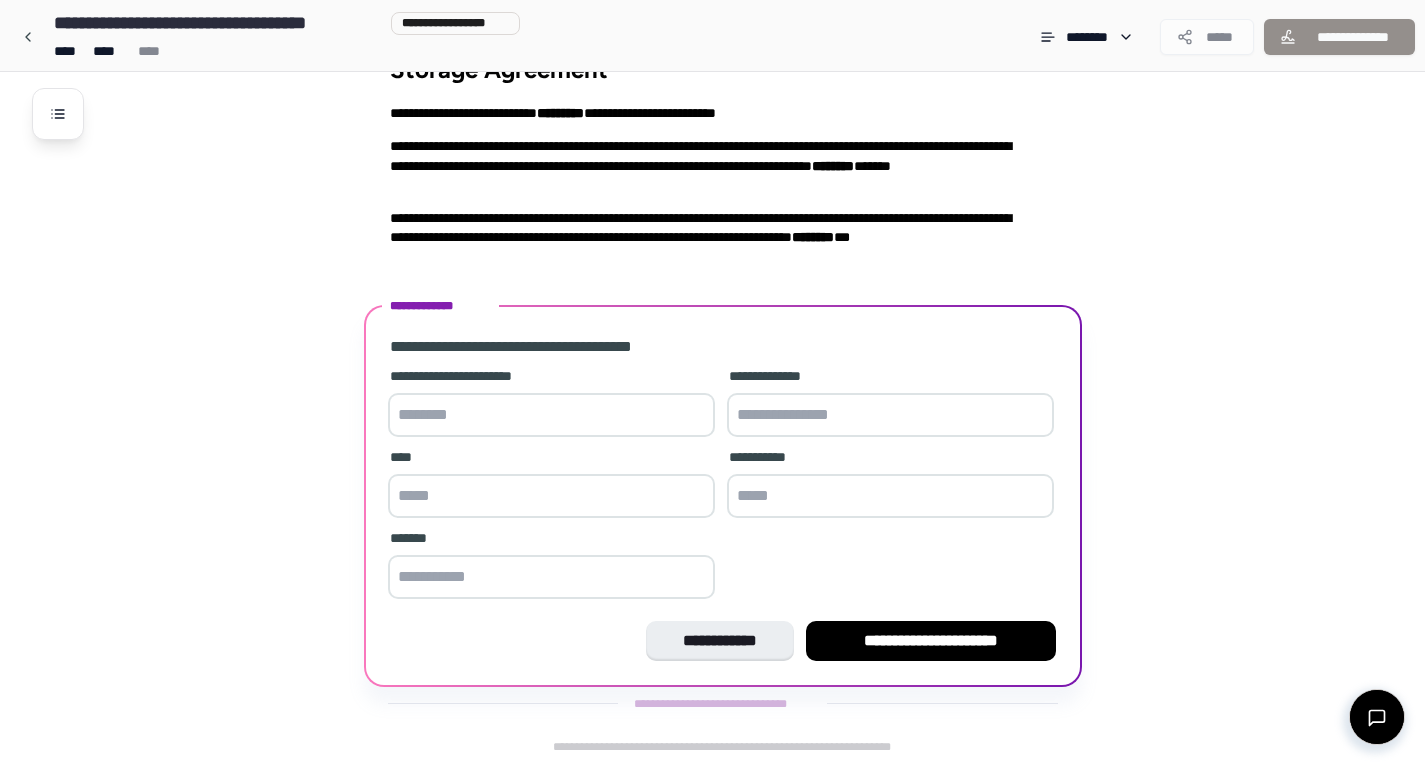 click at bounding box center [551, 415] 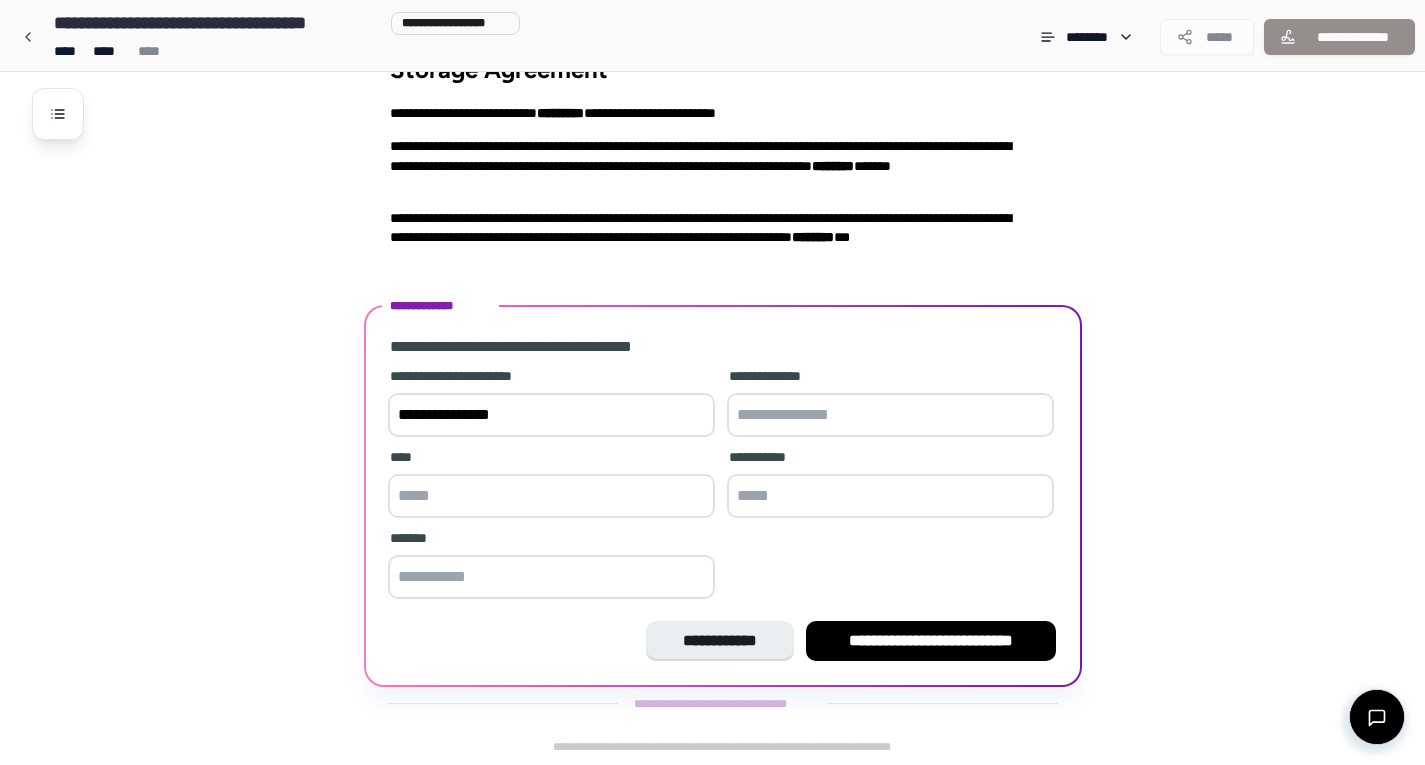 type on "**********" 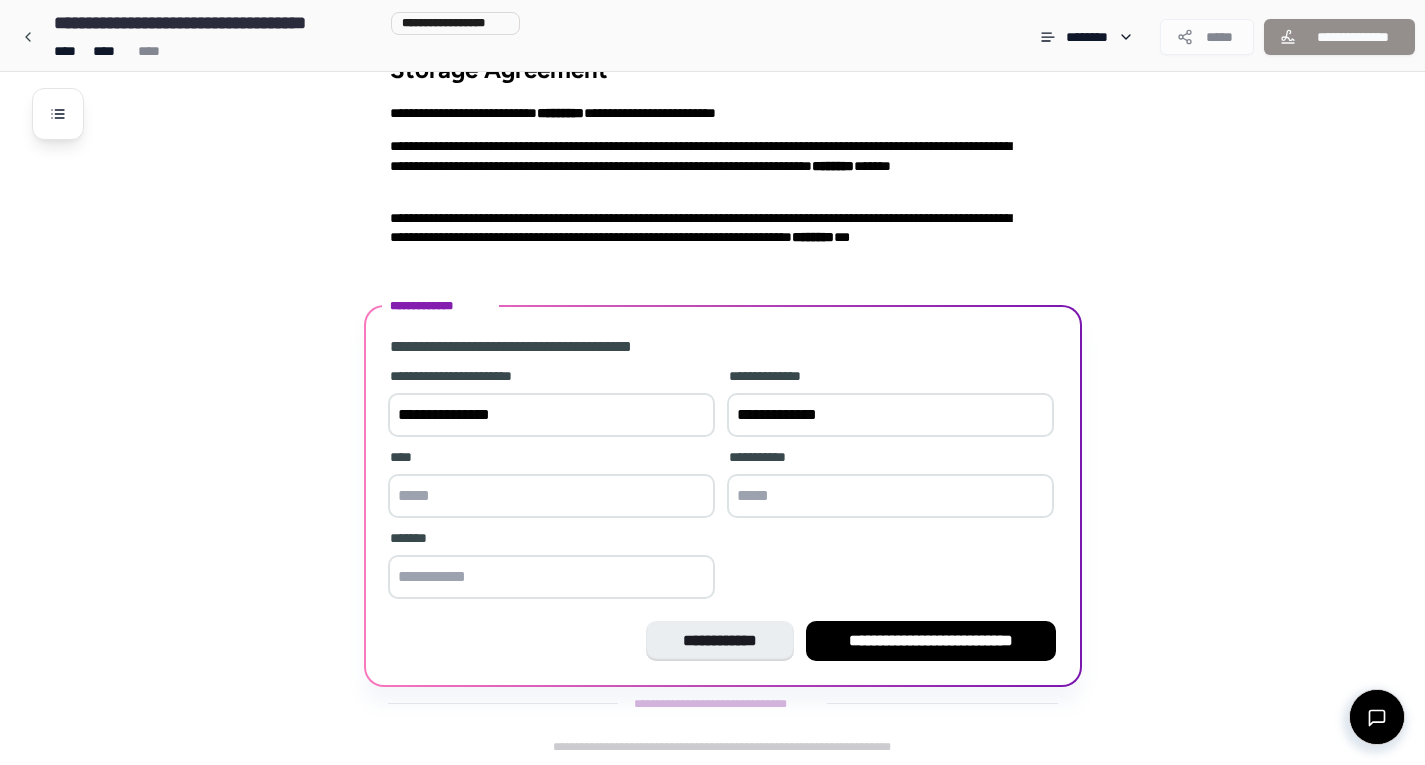 type on "**********" 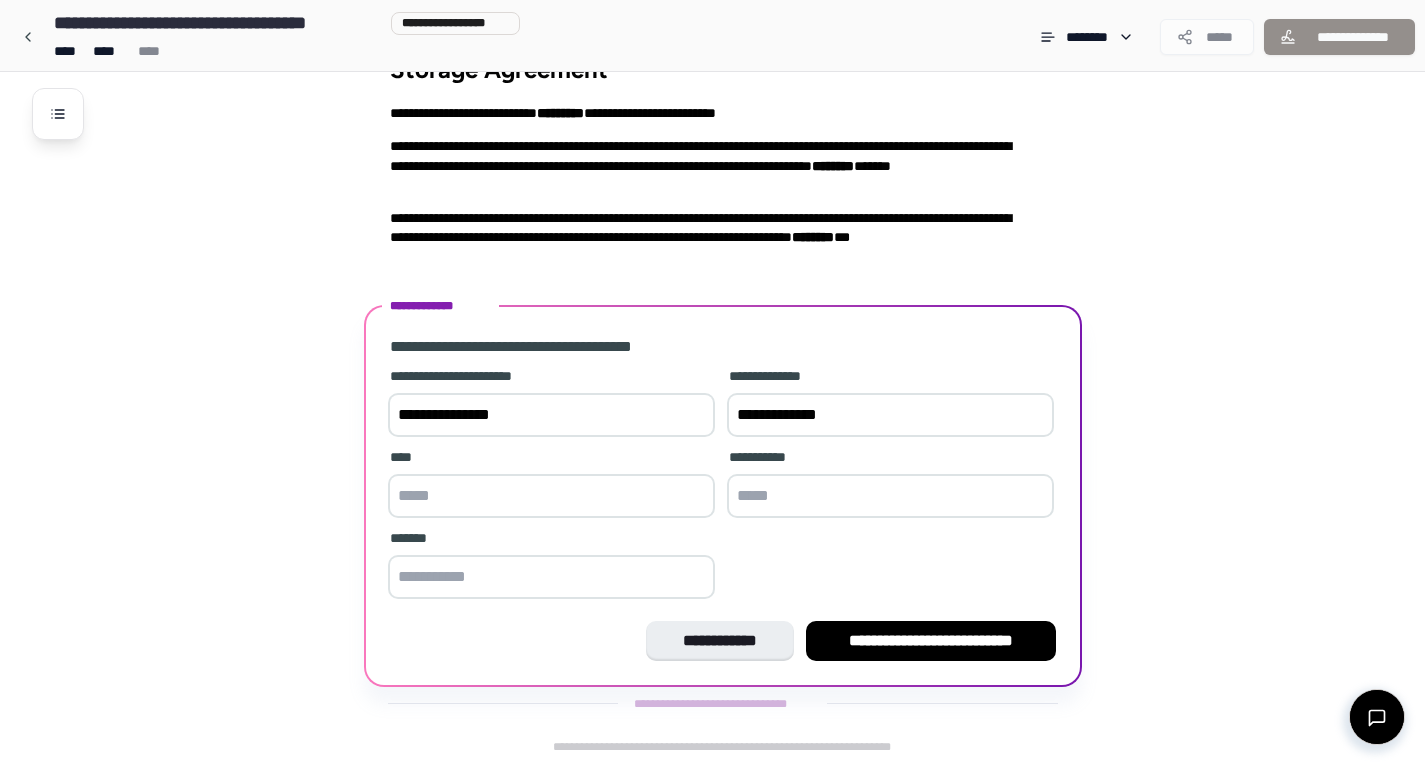 click at bounding box center (551, 496) 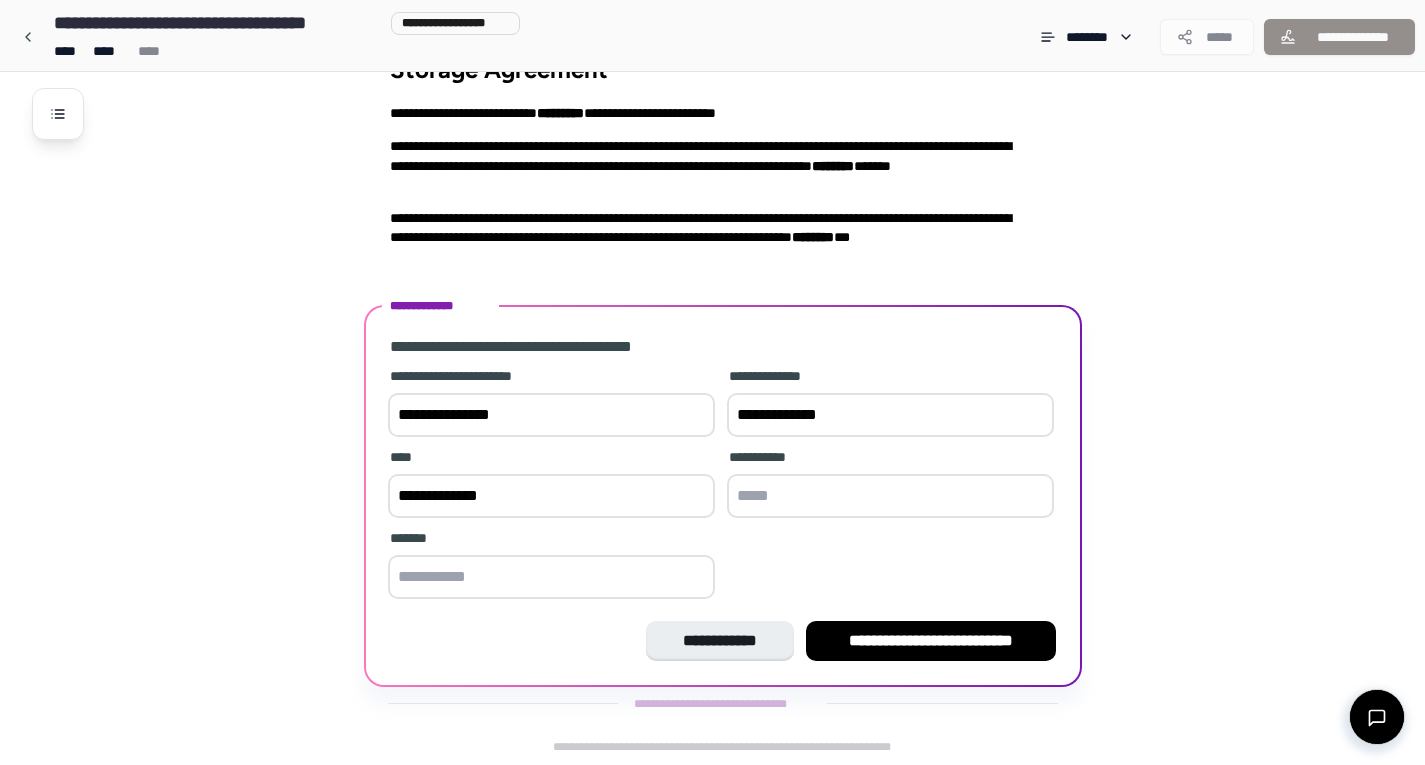 type on "**********" 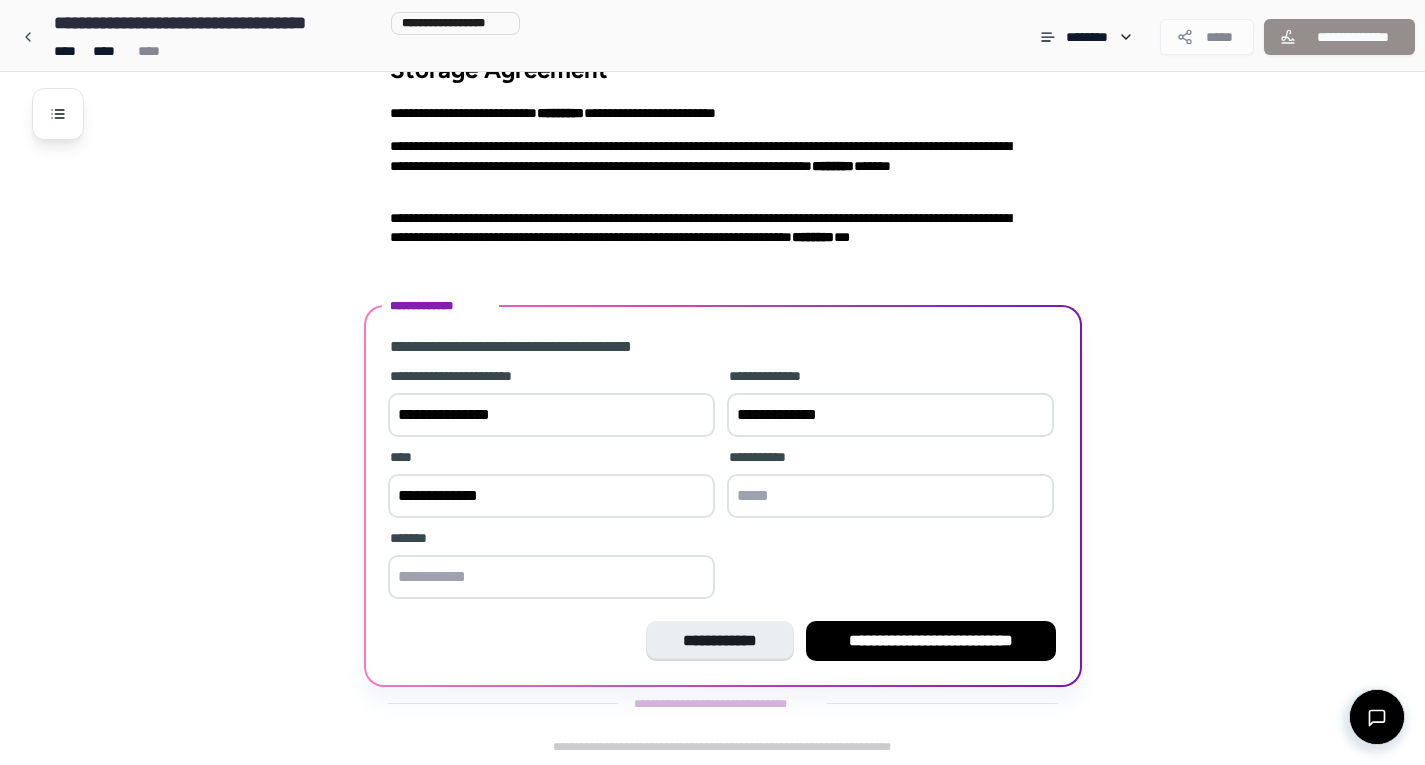click at bounding box center [890, 496] 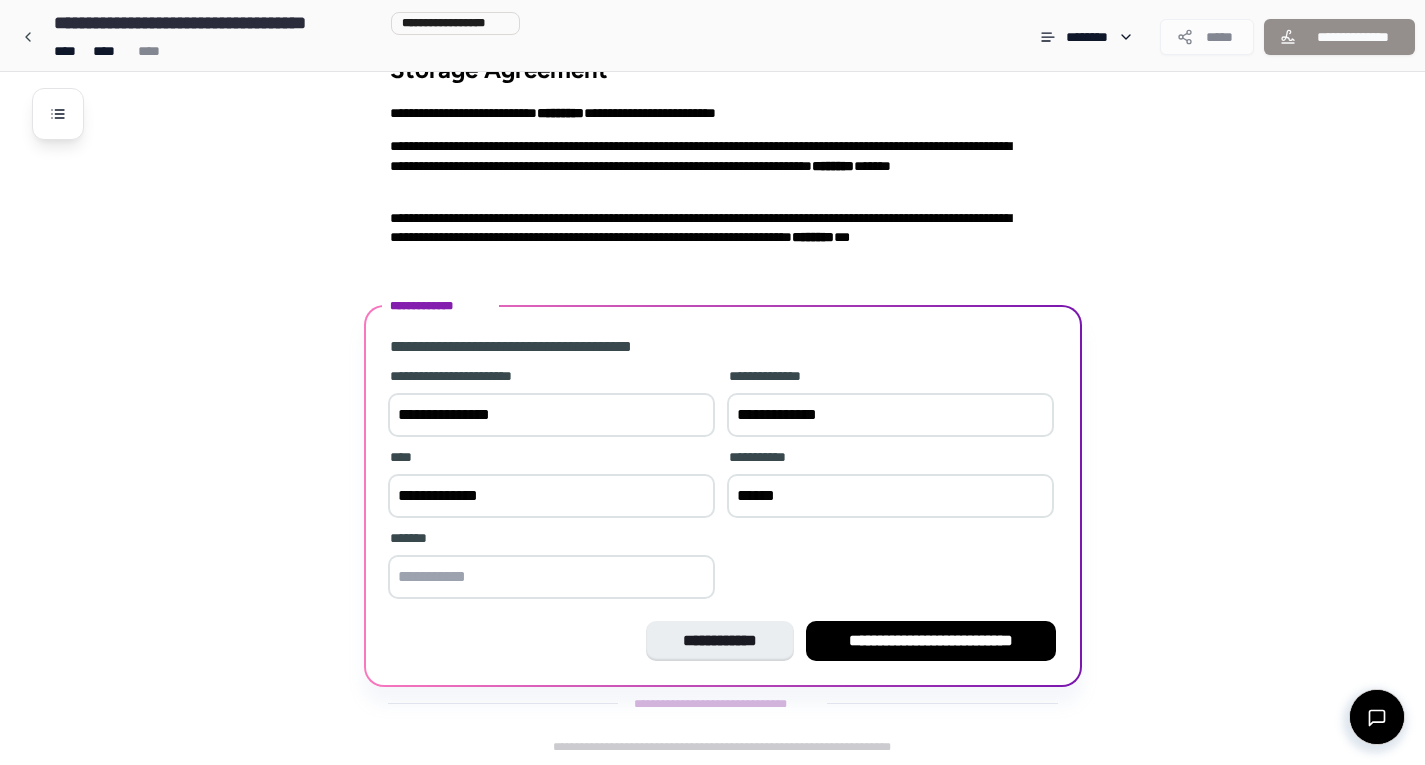 type on "******" 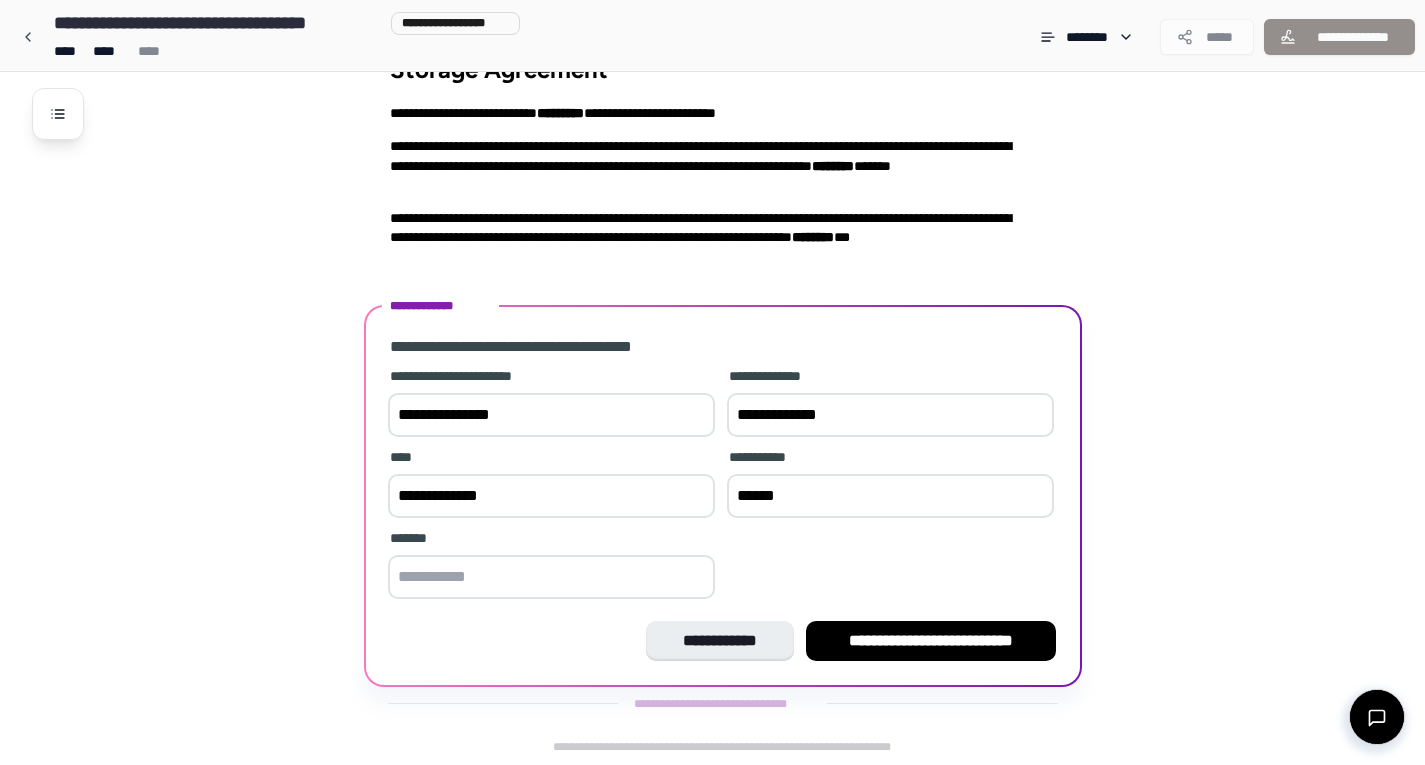 click at bounding box center [551, 577] 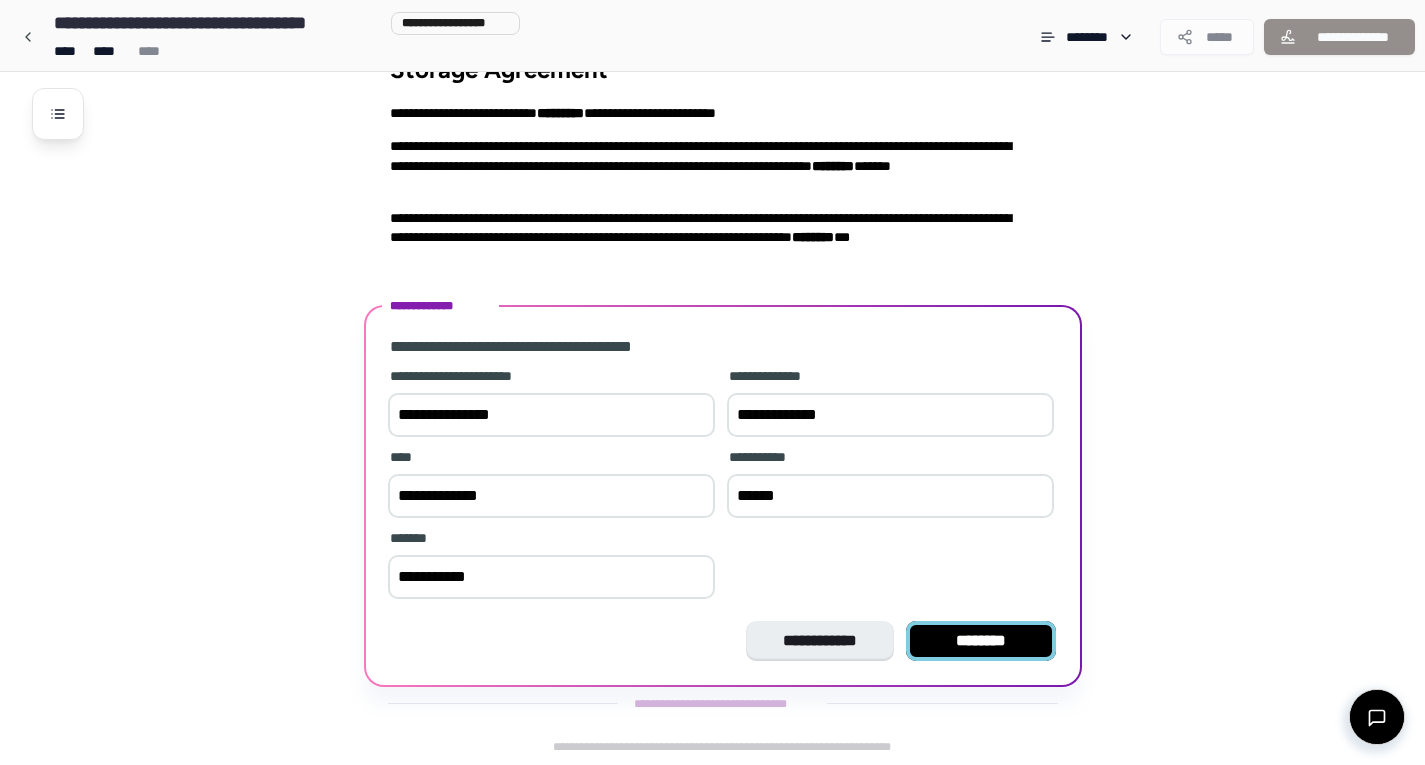 type on "**********" 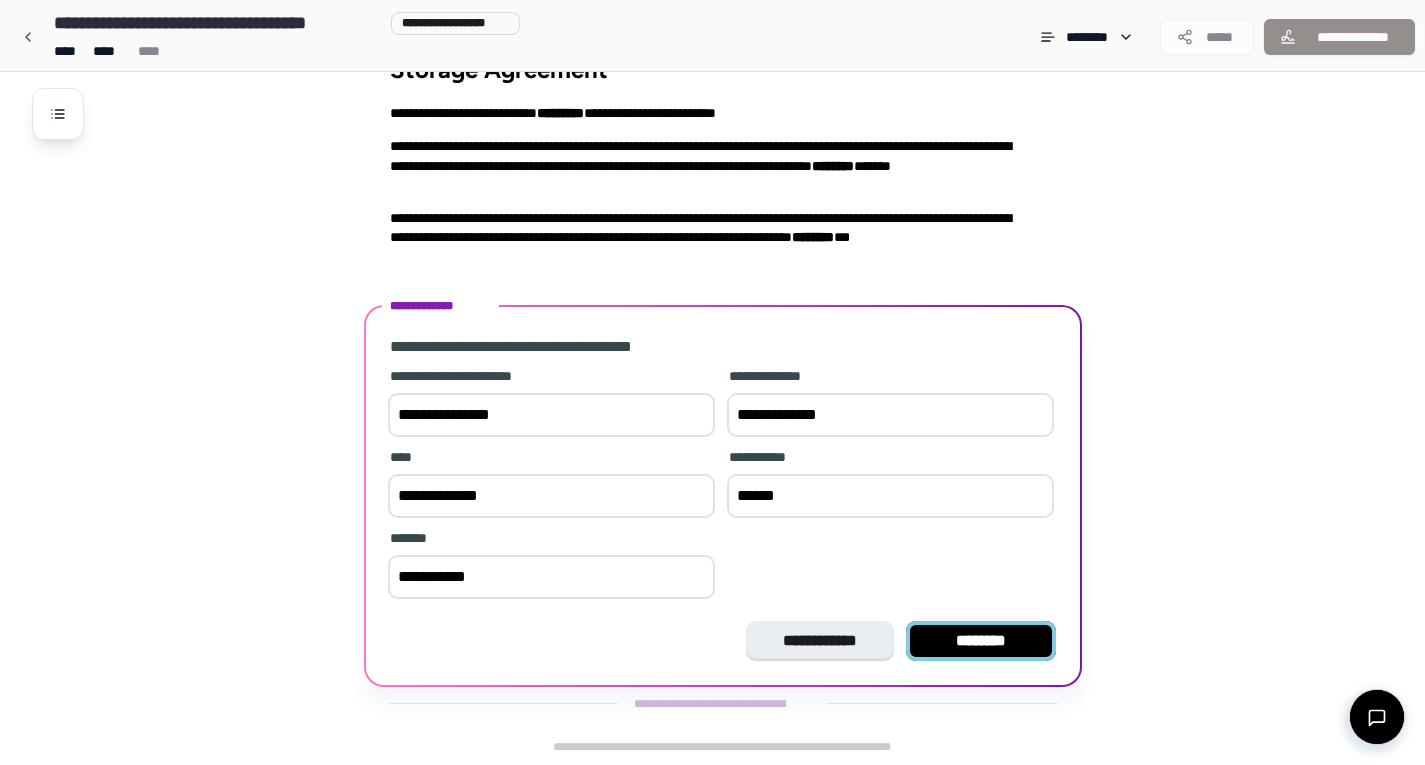 click on "********" at bounding box center (981, 641) 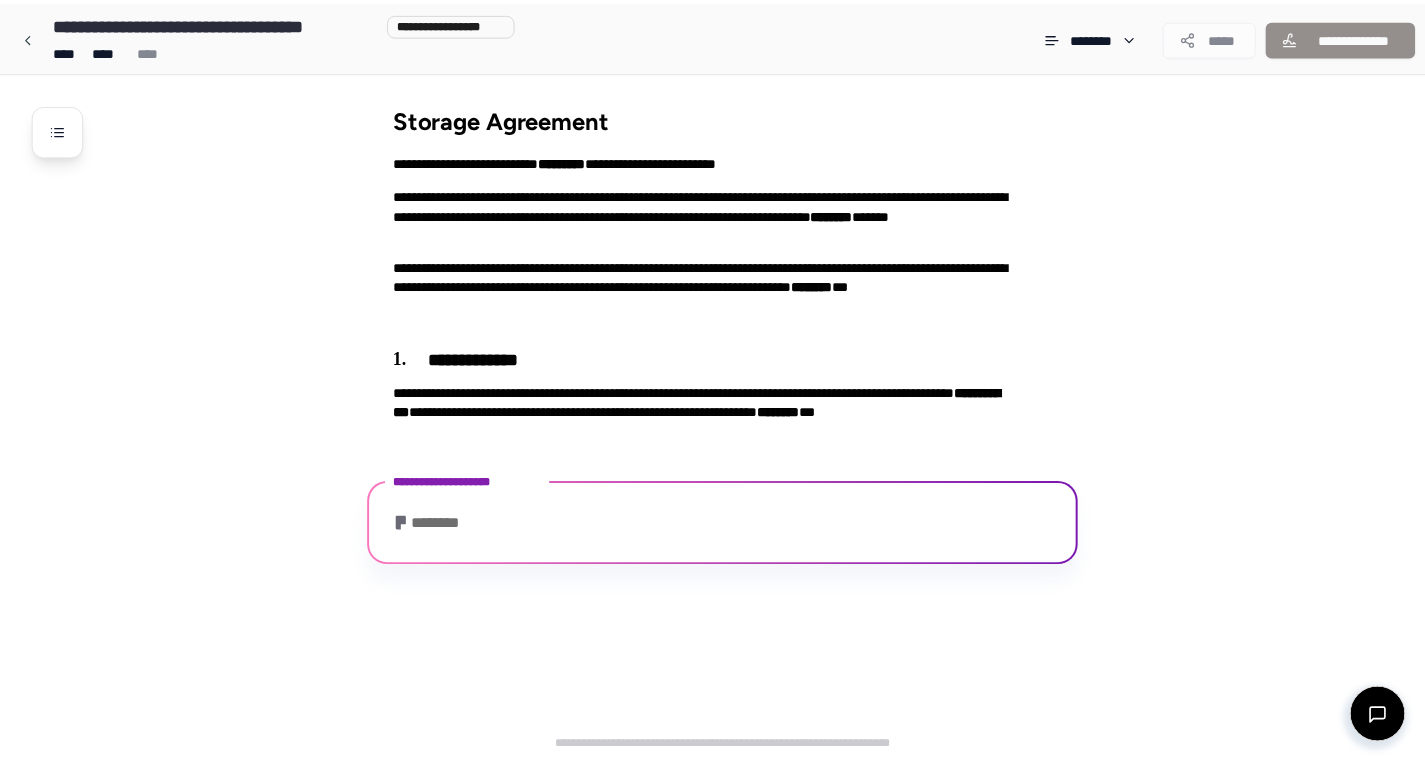 scroll, scrollTop: 196, scrollLeft: 0, axis: vertical 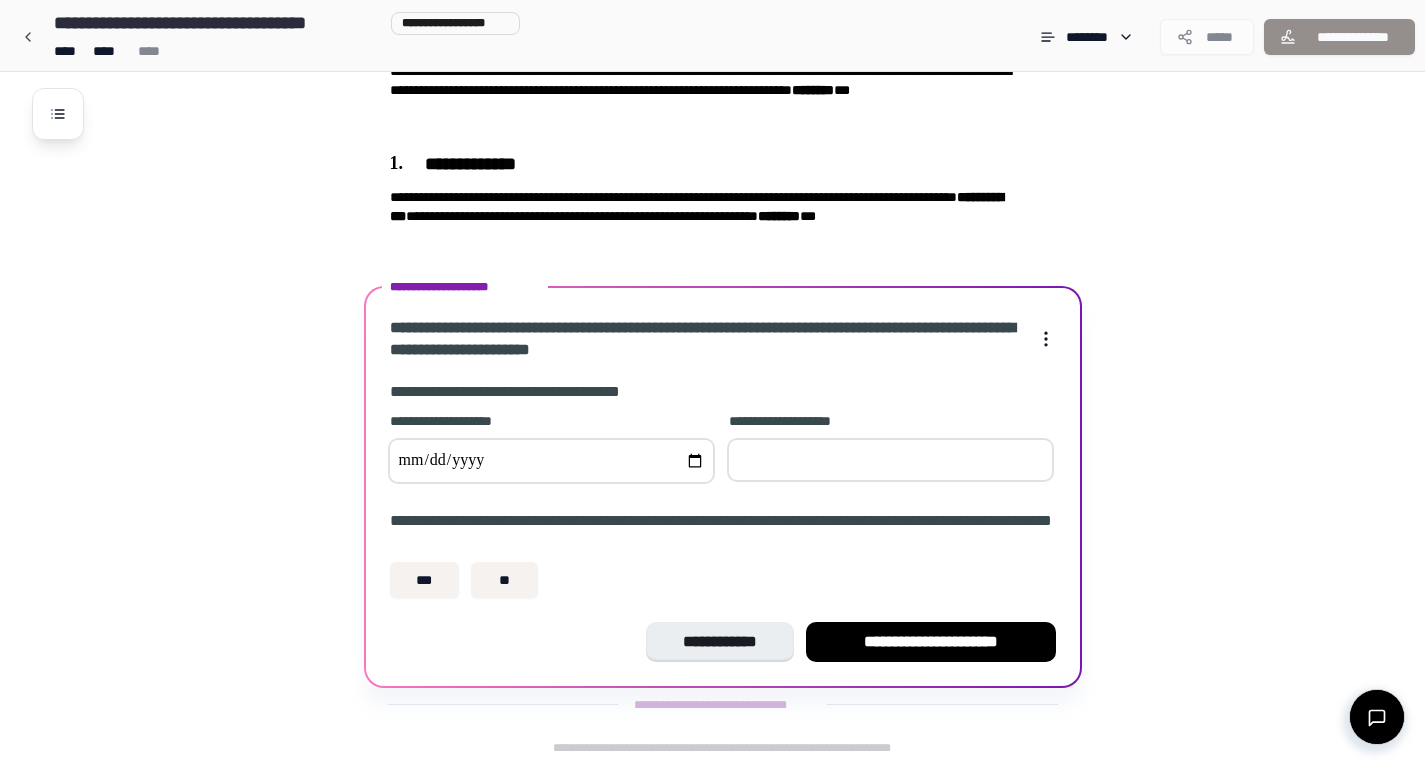 click at bounding box center (551, 461) 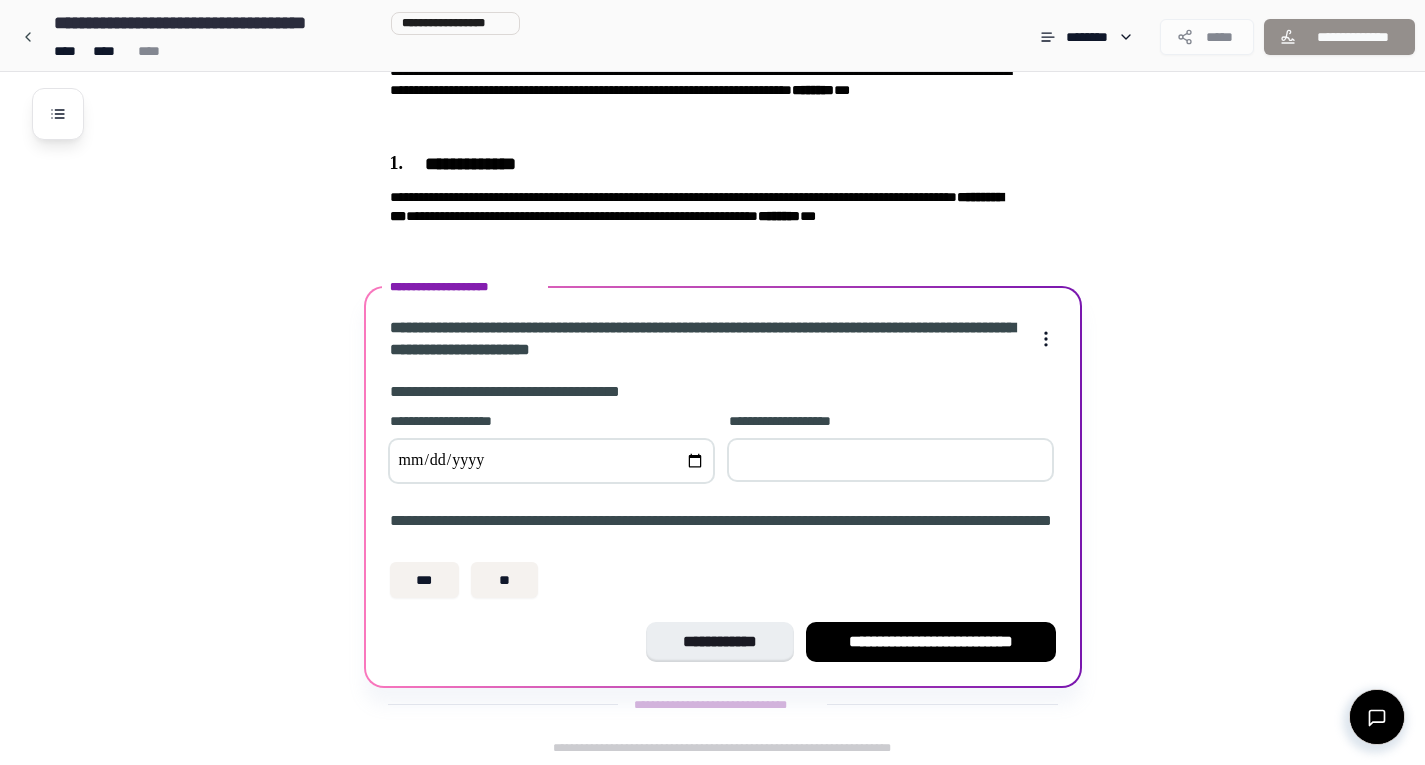 type on "**********" 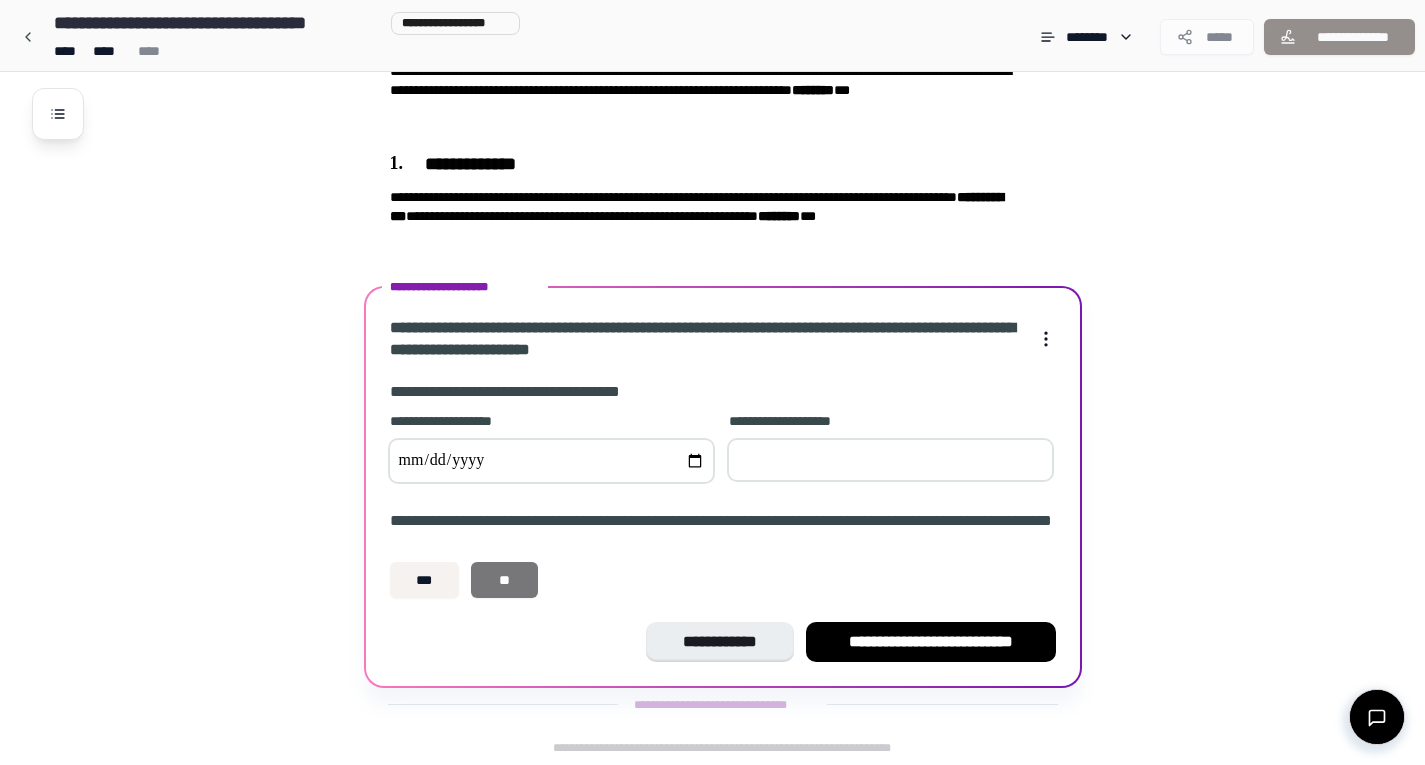 type on "**" 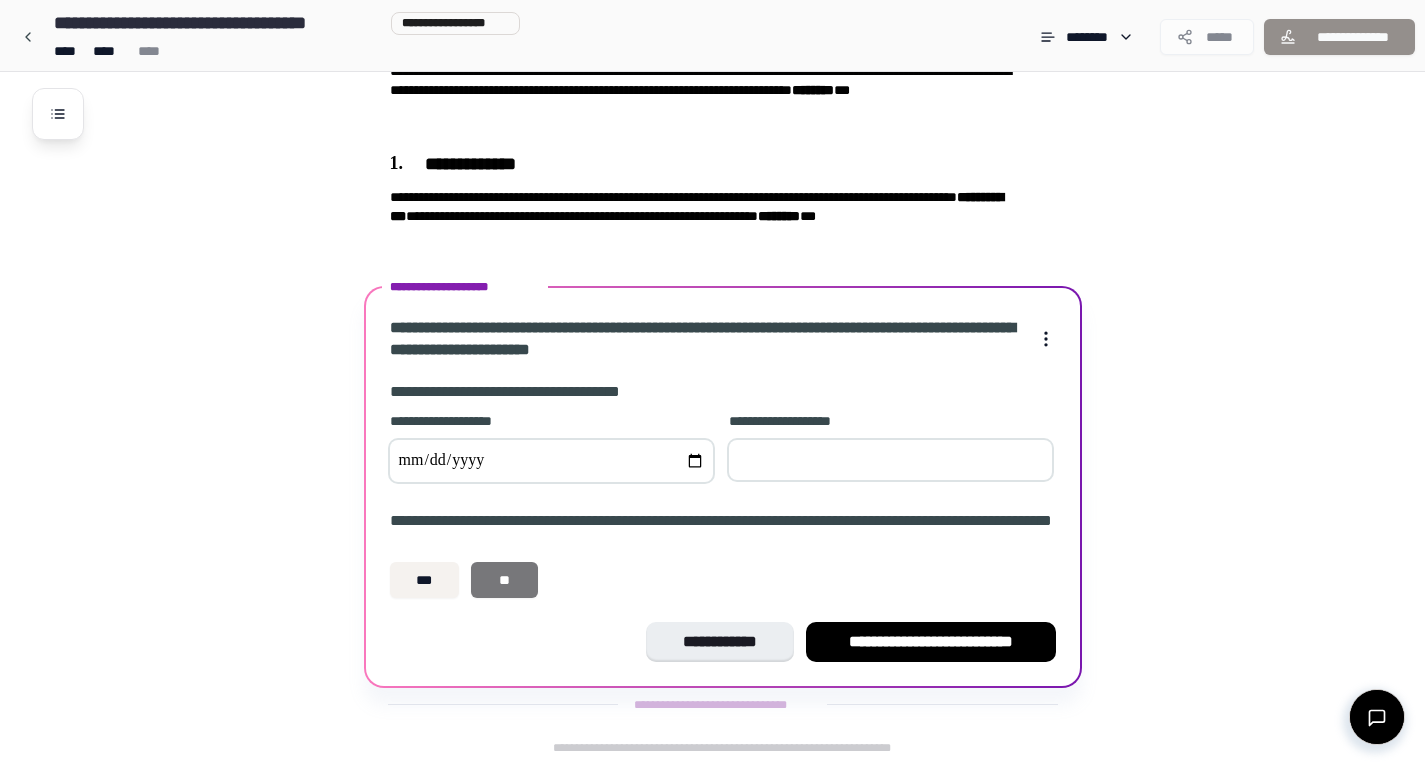 click on "**" at bounding box center [504, 580] 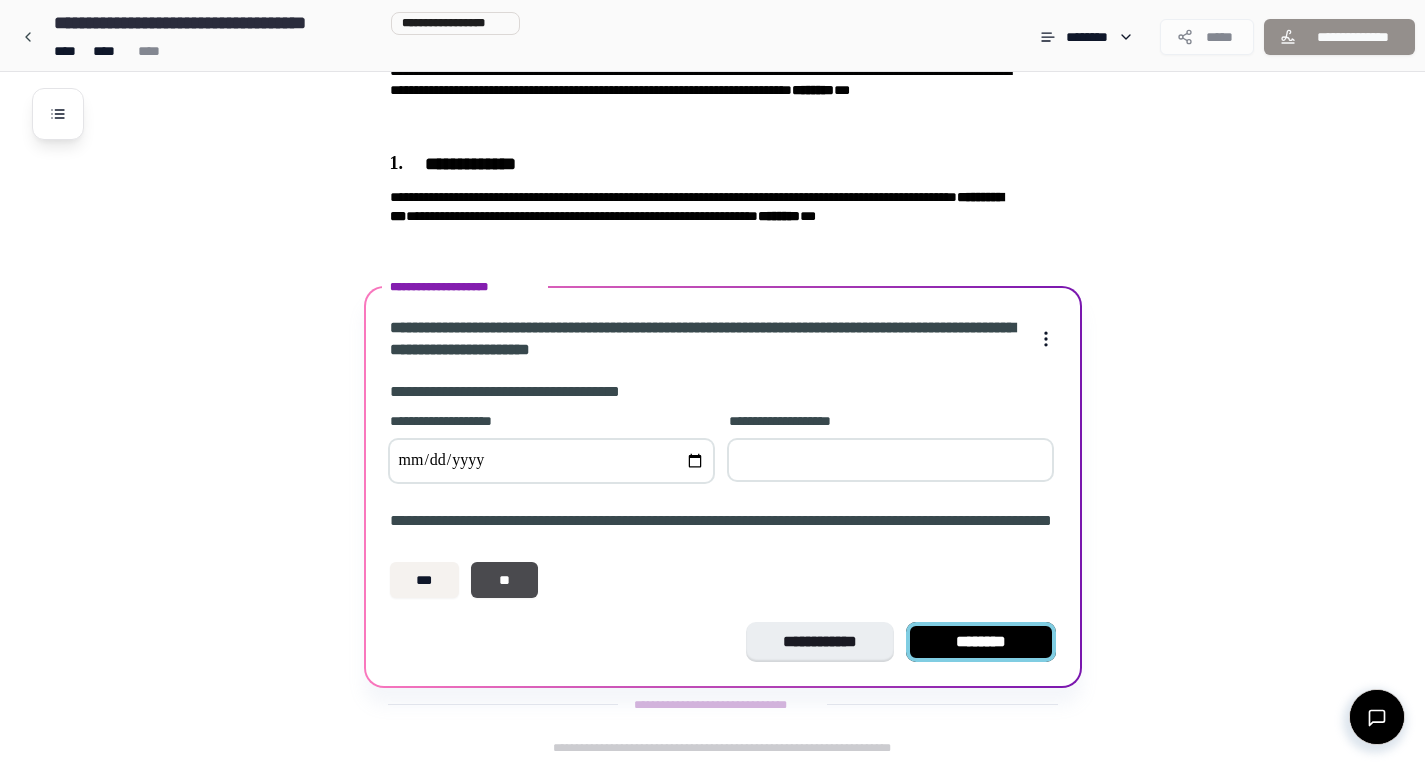 click on "********" at bounding box center (981, 642) 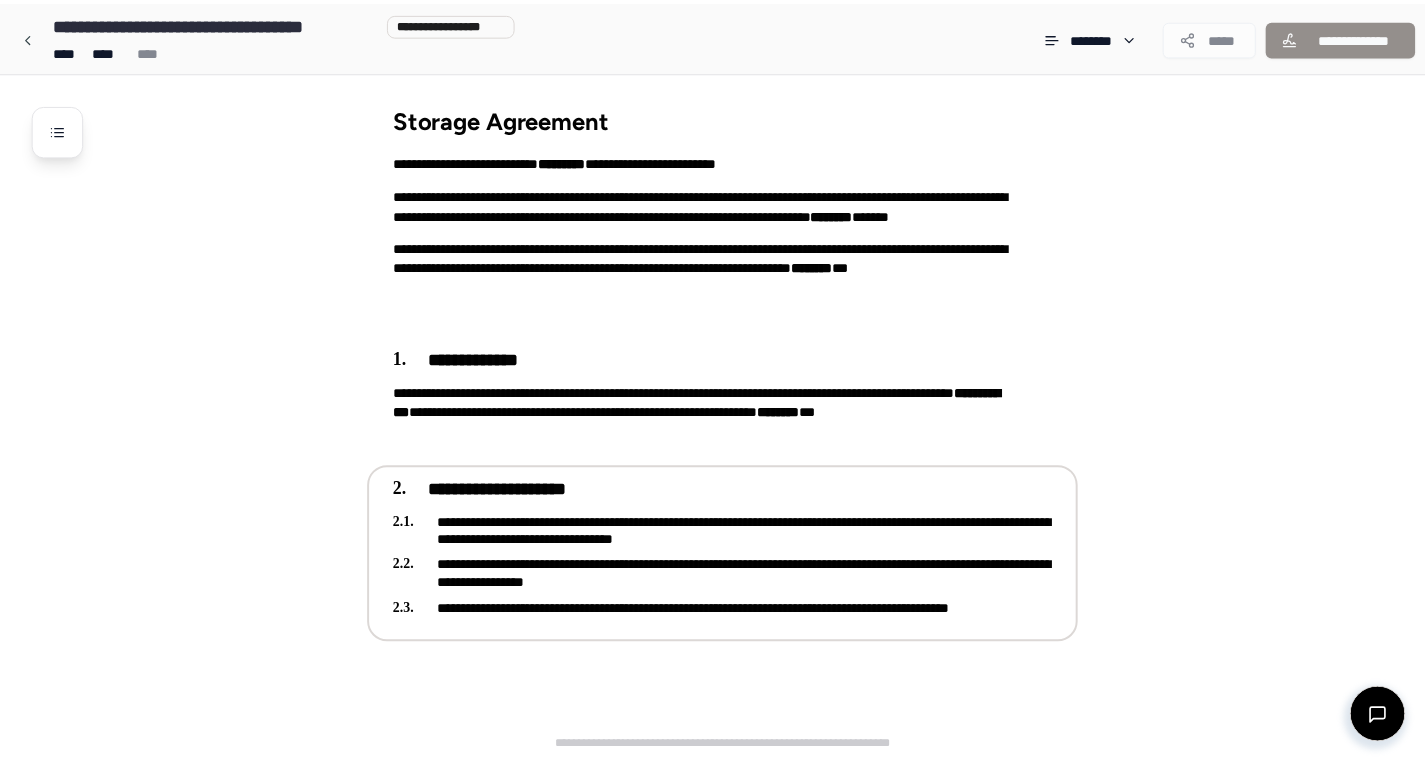 scroll, scrollTop: 52, scrollLeft: 0, axis: vertical 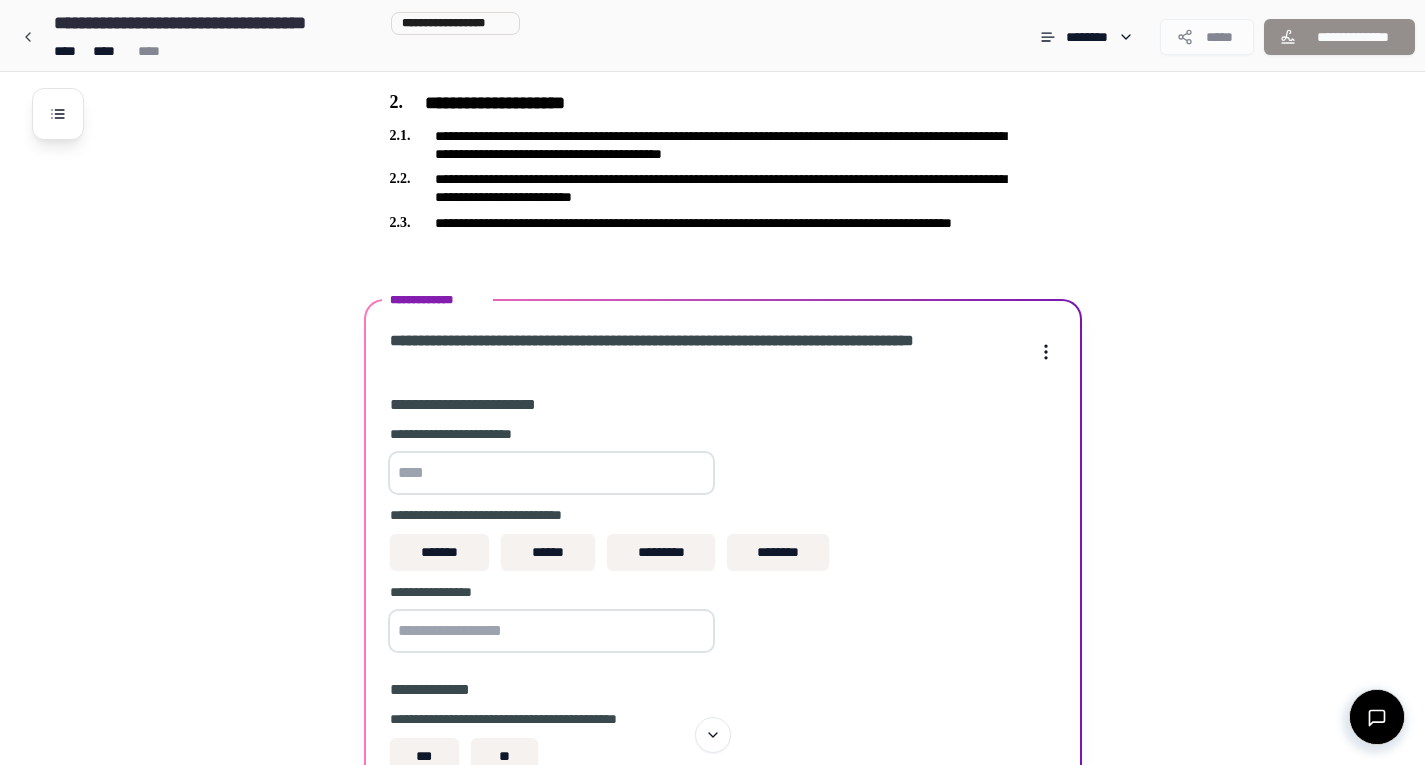 click at bounding box center (551, 473) 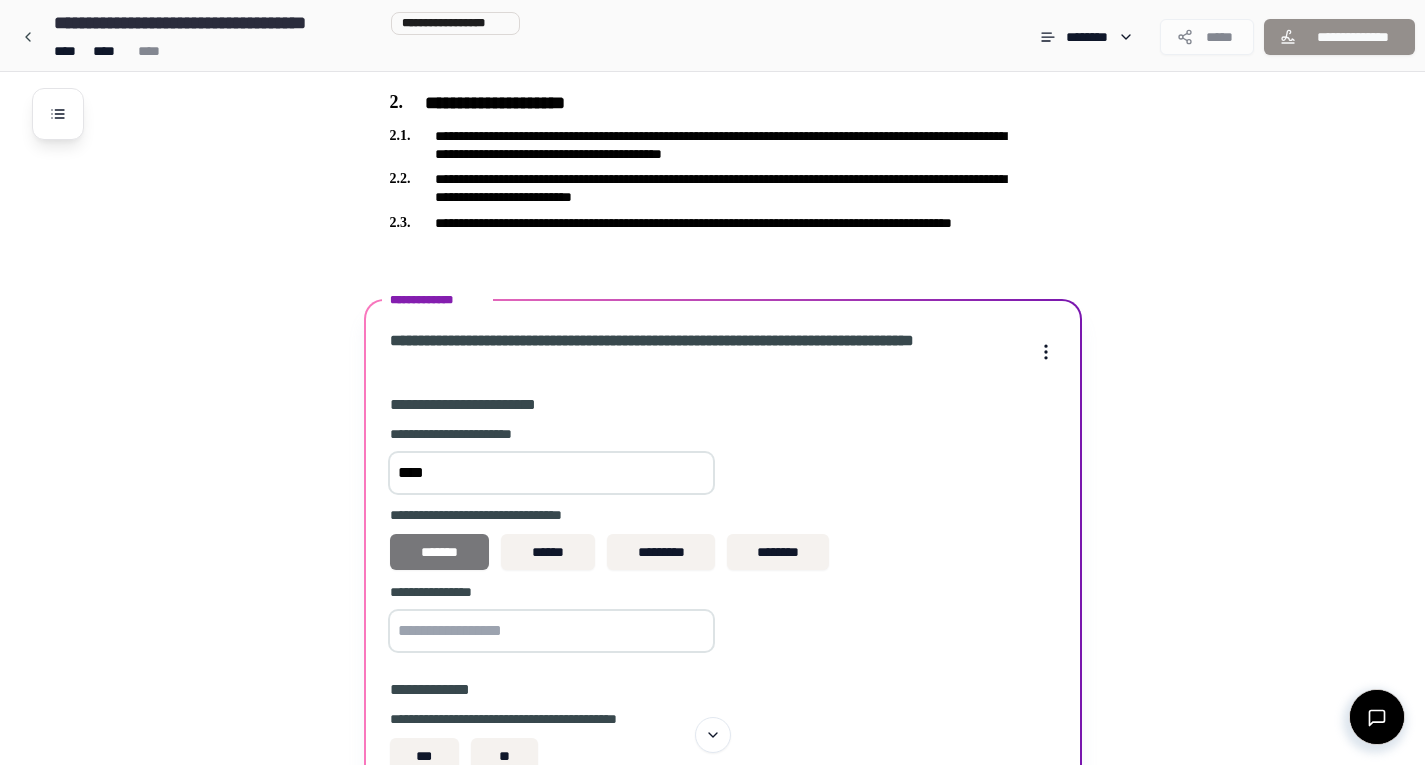type on "****" 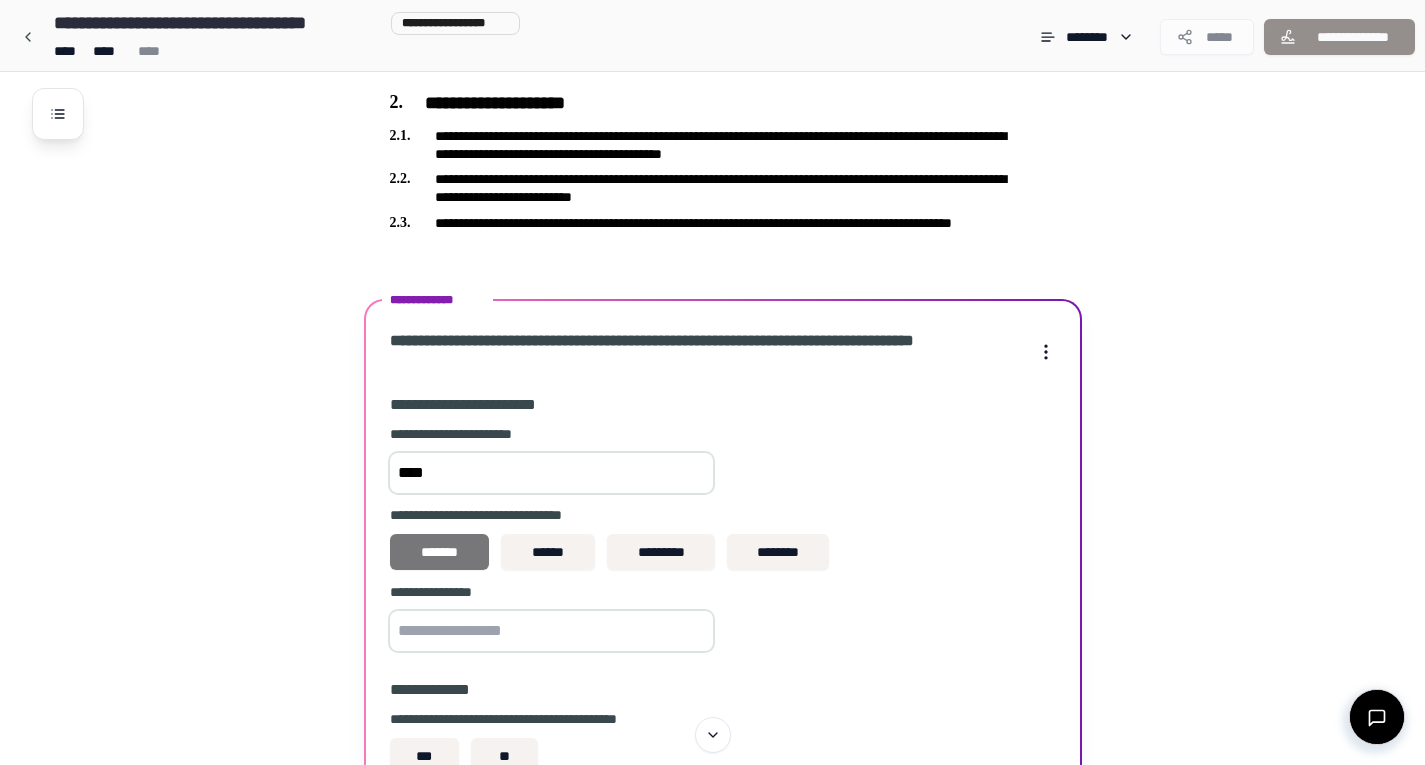 click on "*******" at bounding box center (440, 552) 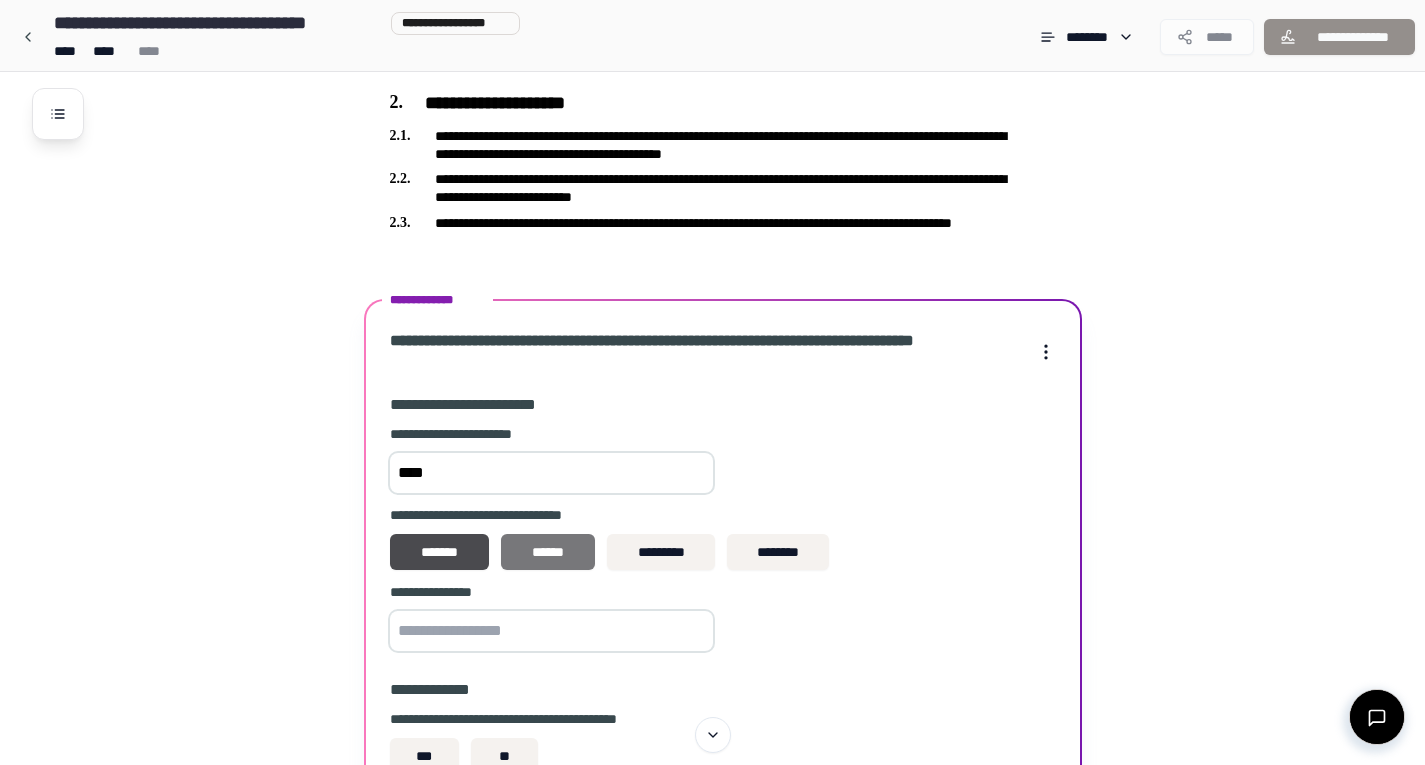 click on "******" at bounding box center [548, 552] 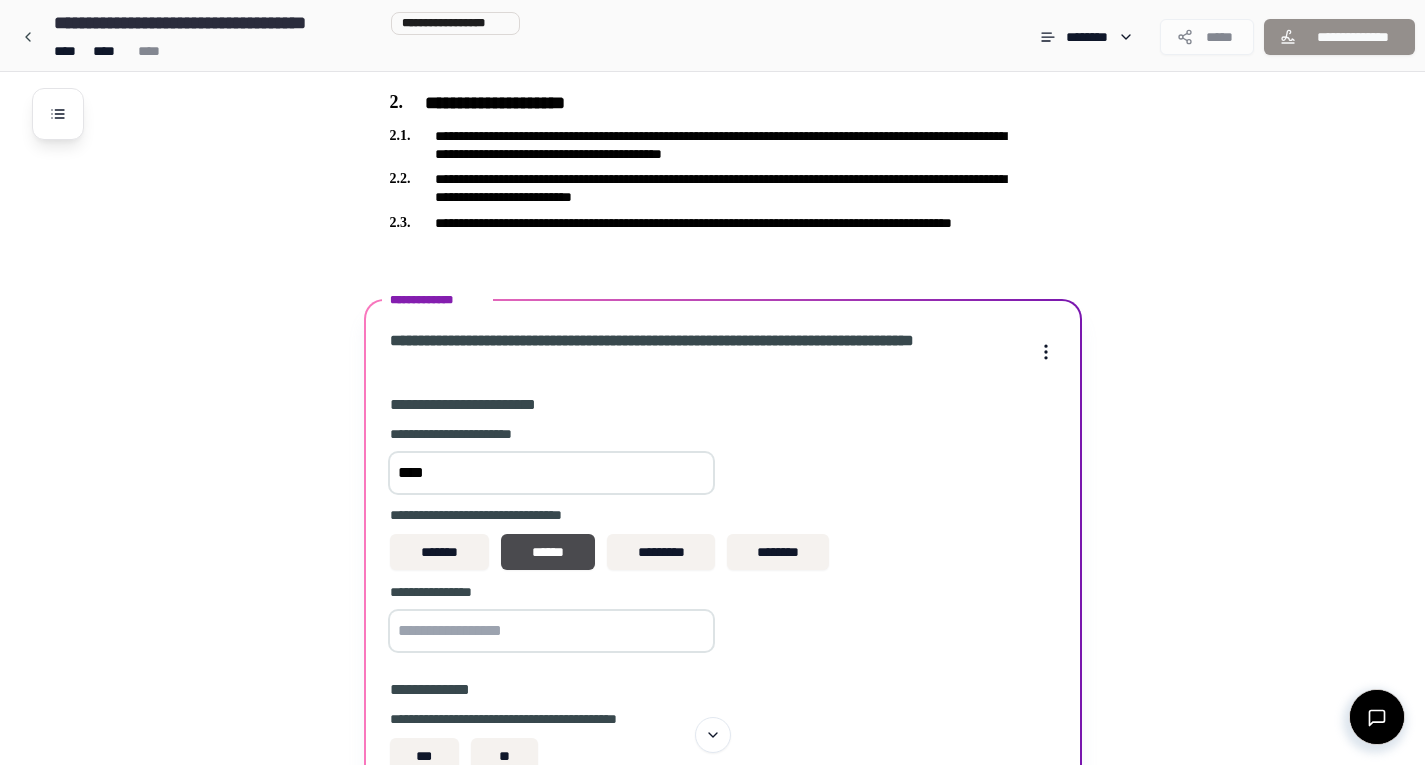 click at bounding box center (551, 631) 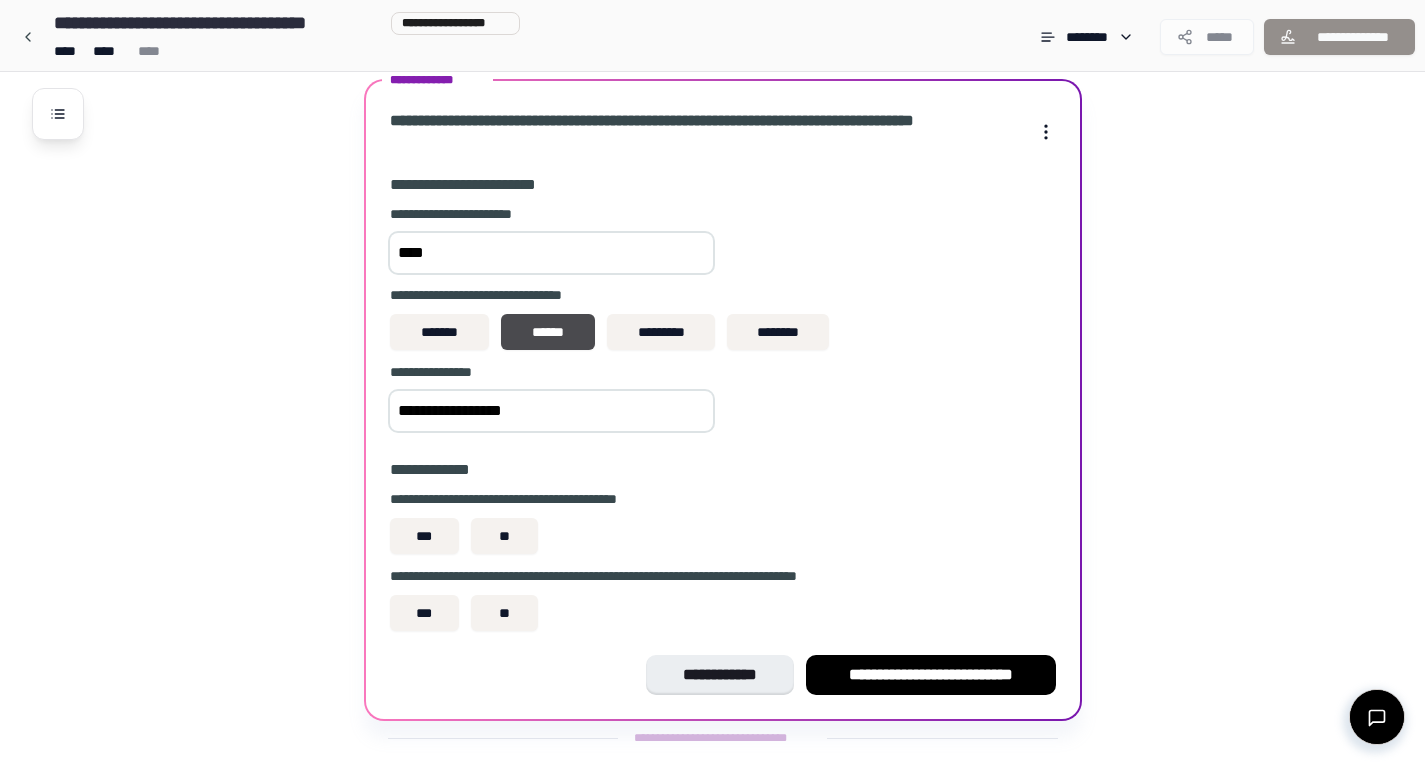 scroll, scrollTop: 637, scrollLeft: 0, axis: vertical 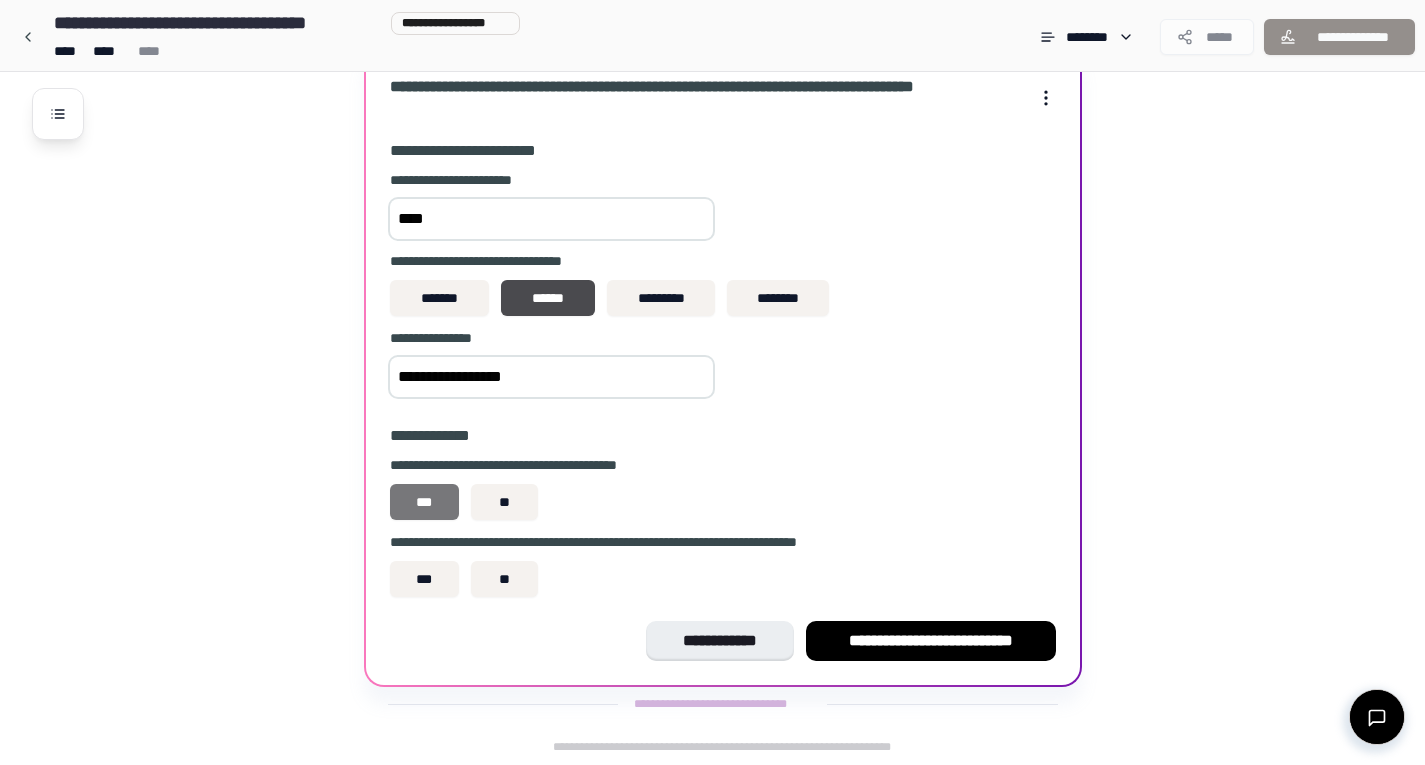 click on "***" at bounding box center [425, 502] 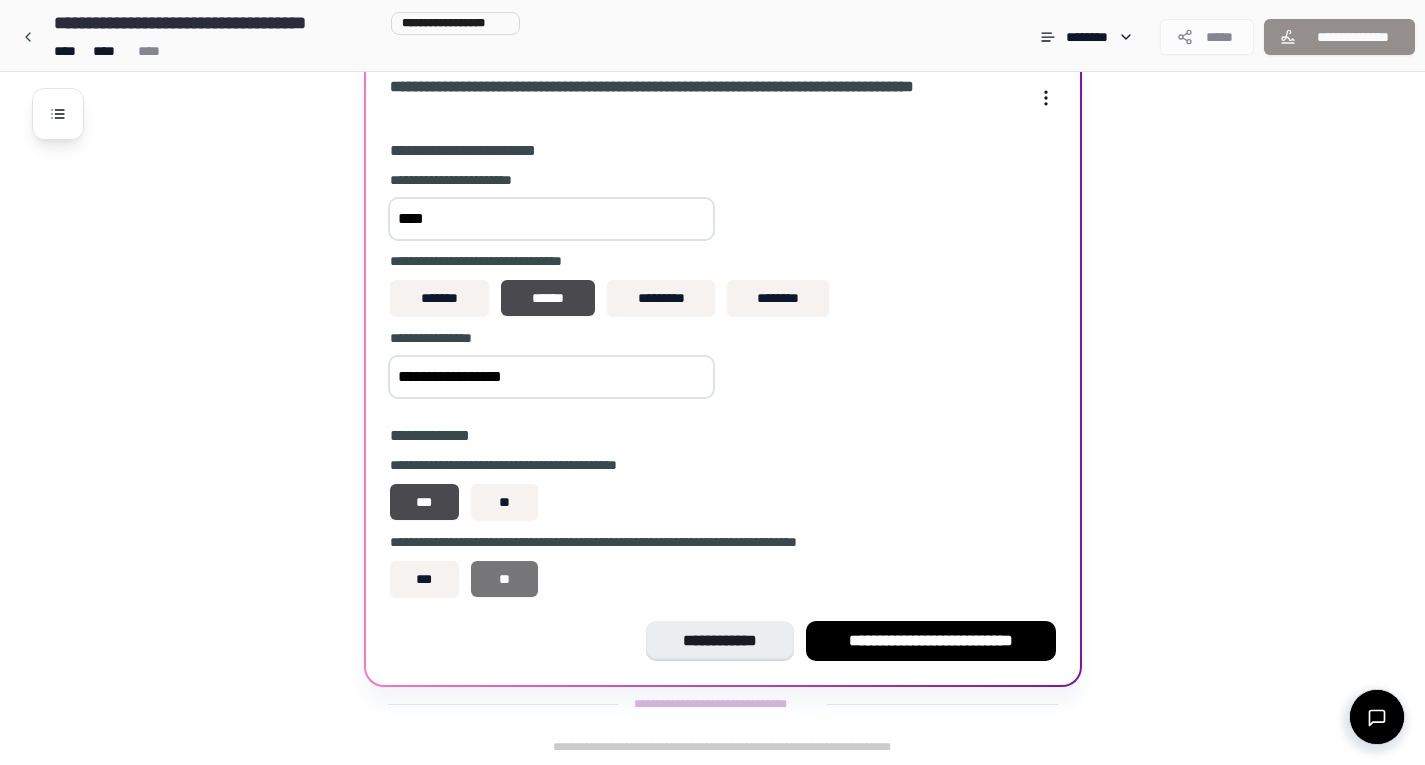 click on "**" at bounding box center (504, 579) 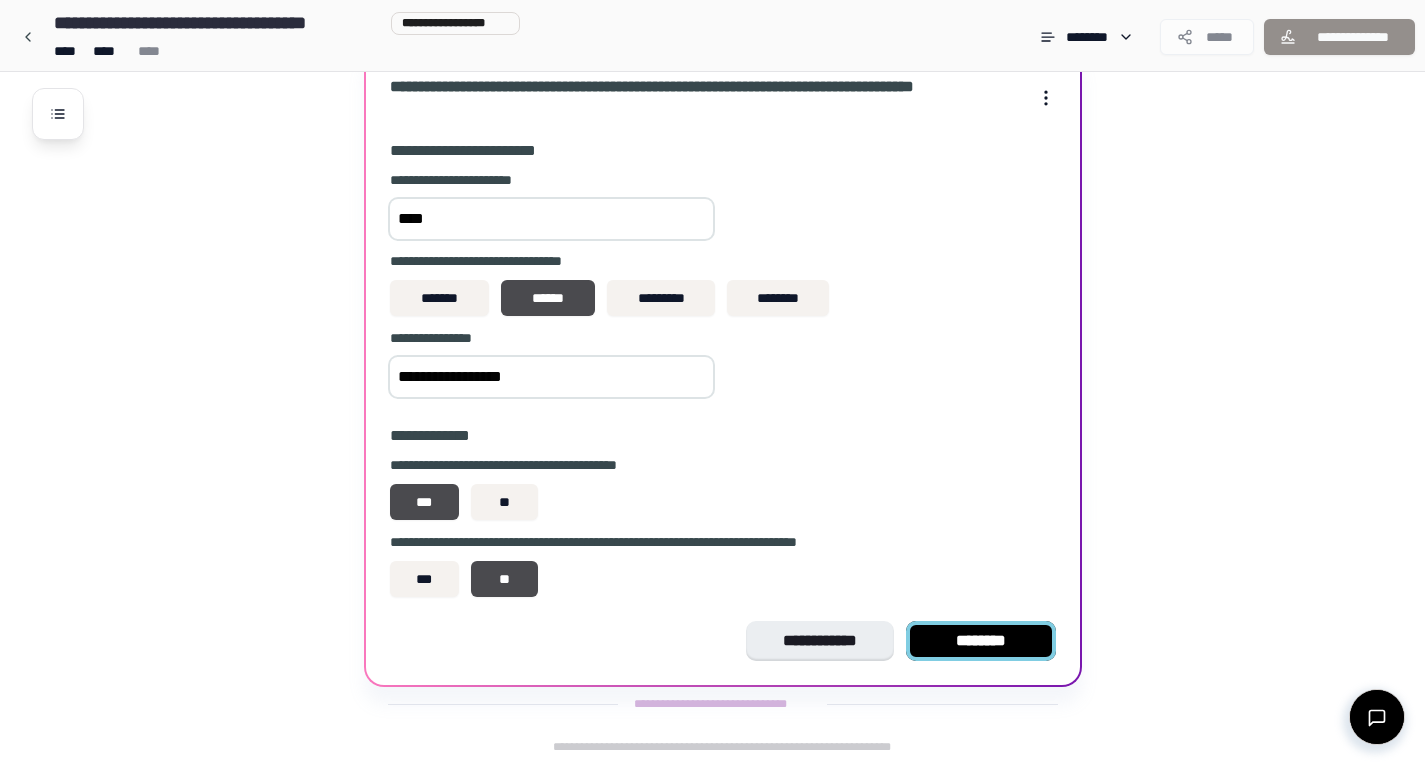 click on "********" at bounding box center (981, 641) 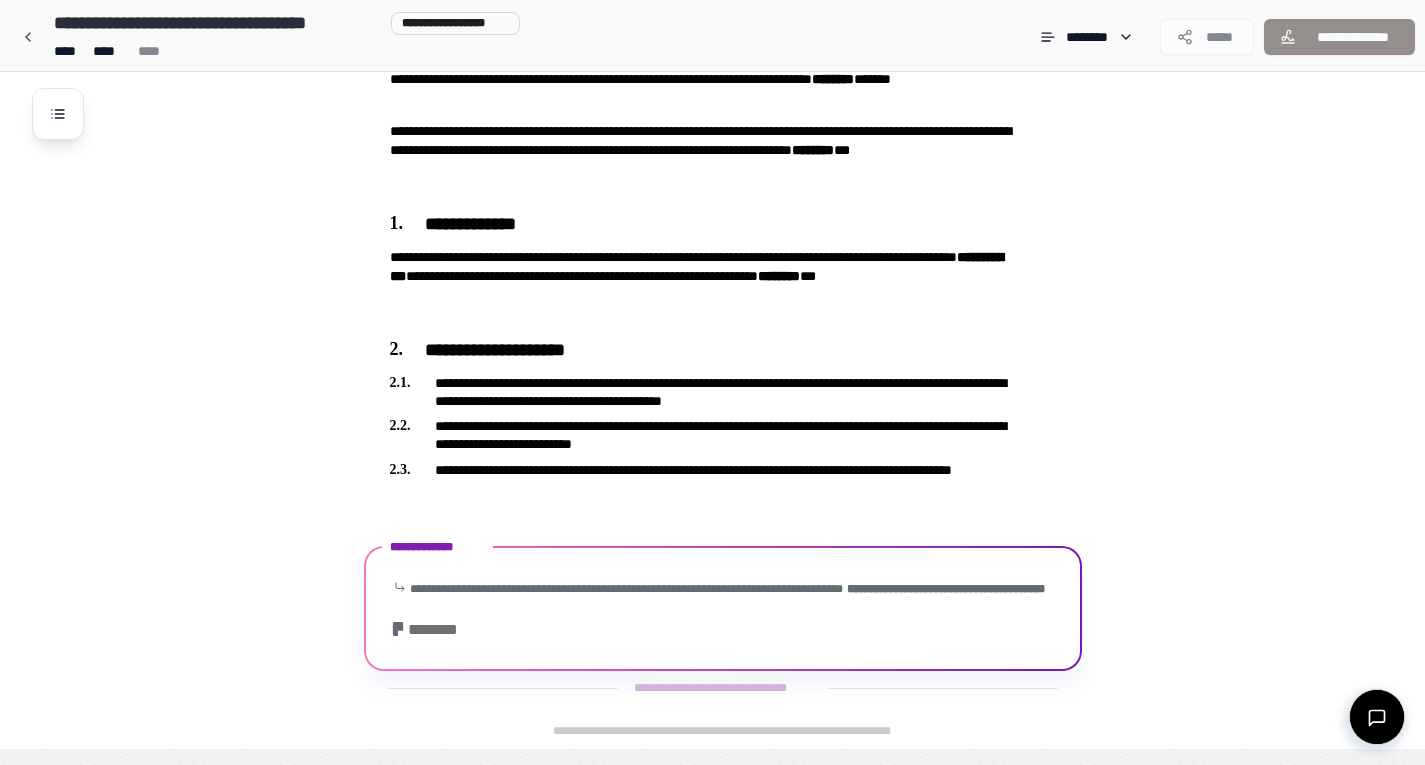 scroll, scrollTop: 268, scrollLeft: 0, axis: vertical 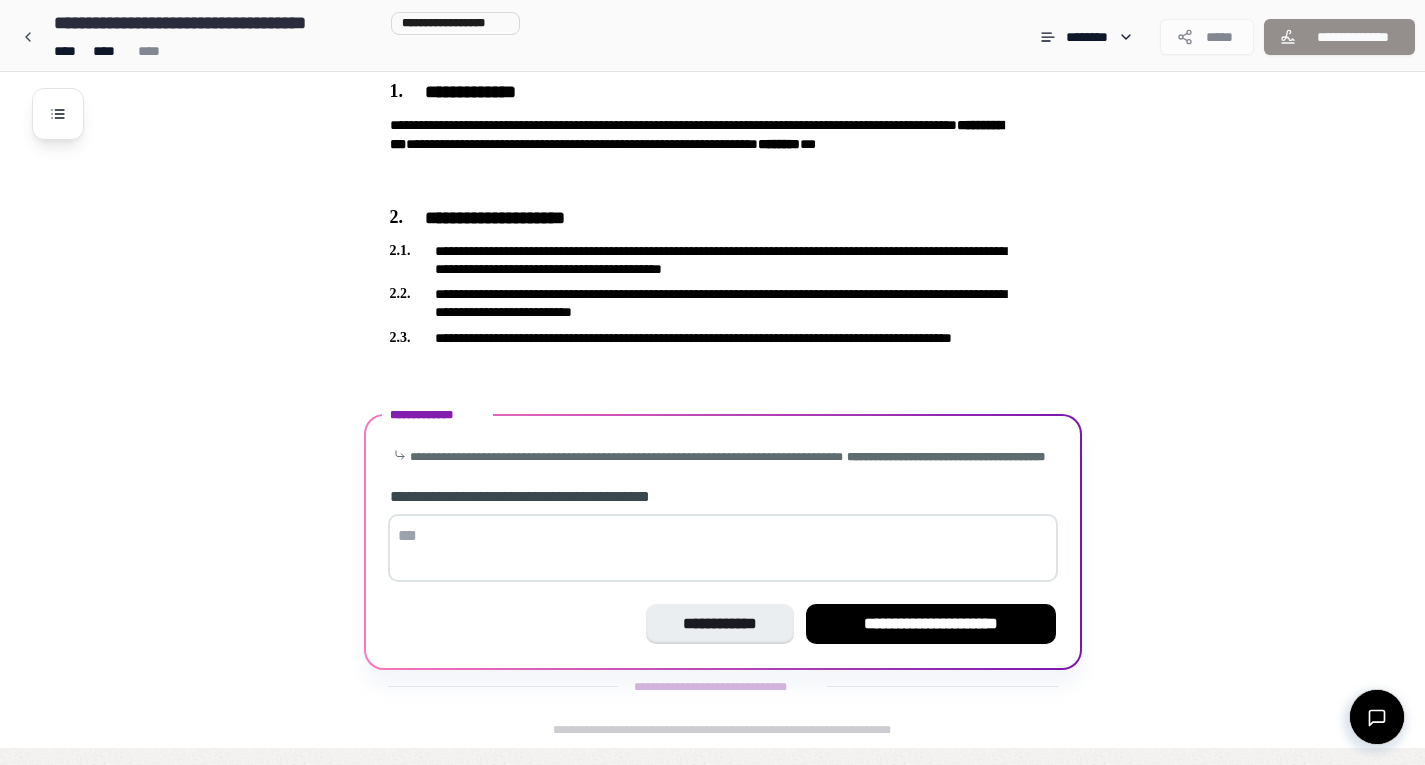 click at bounding box center (723, 548) 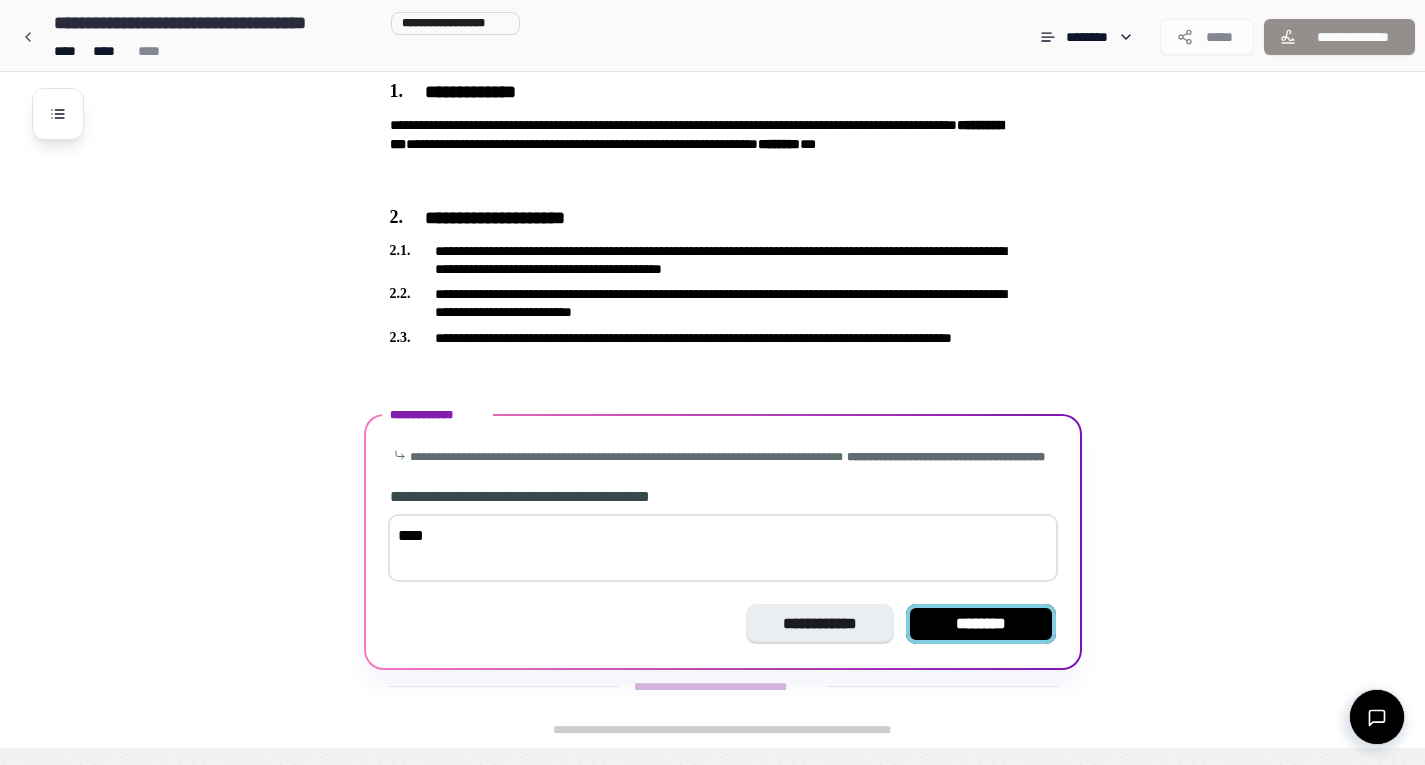 type on "****" 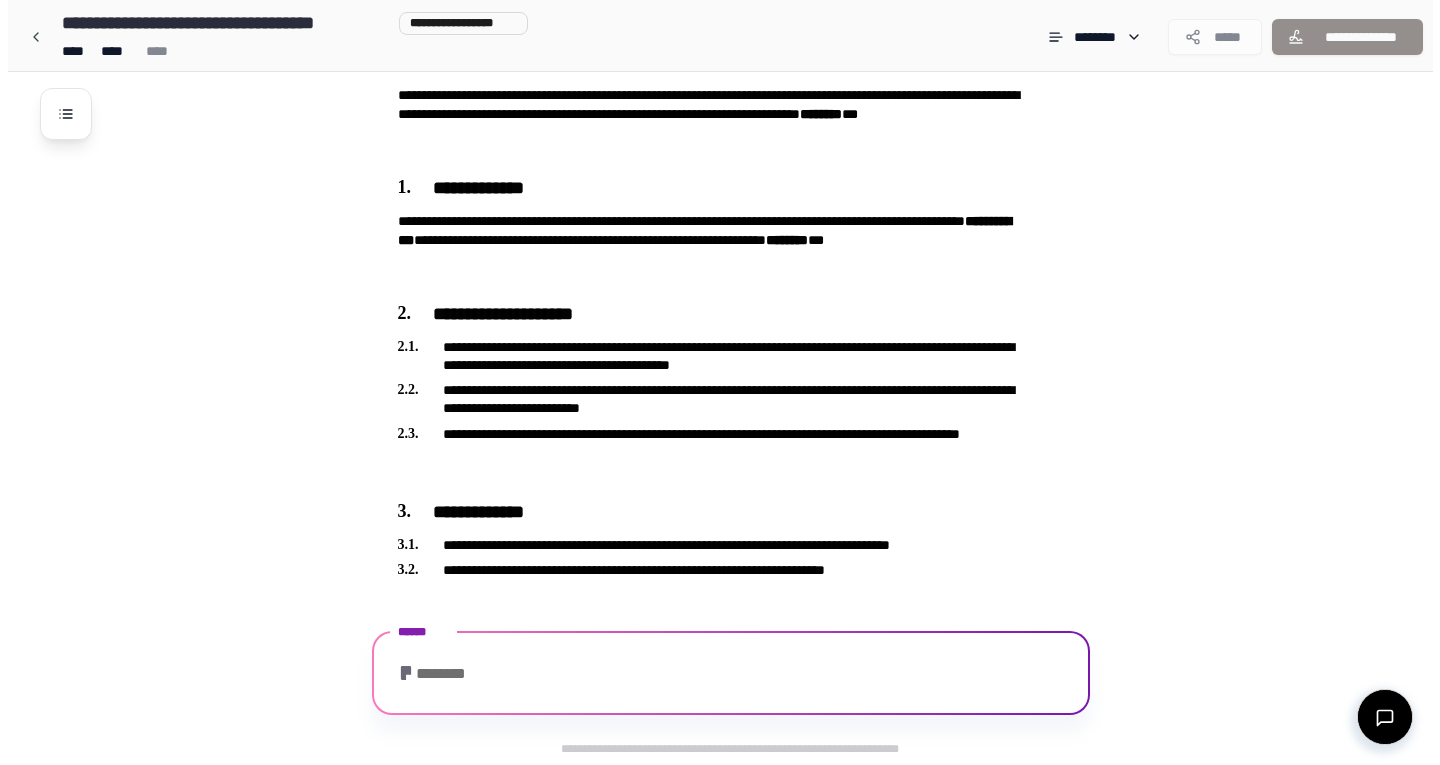 scroll, scrollTop: 291, scrollLeft: 0, axis: vertical 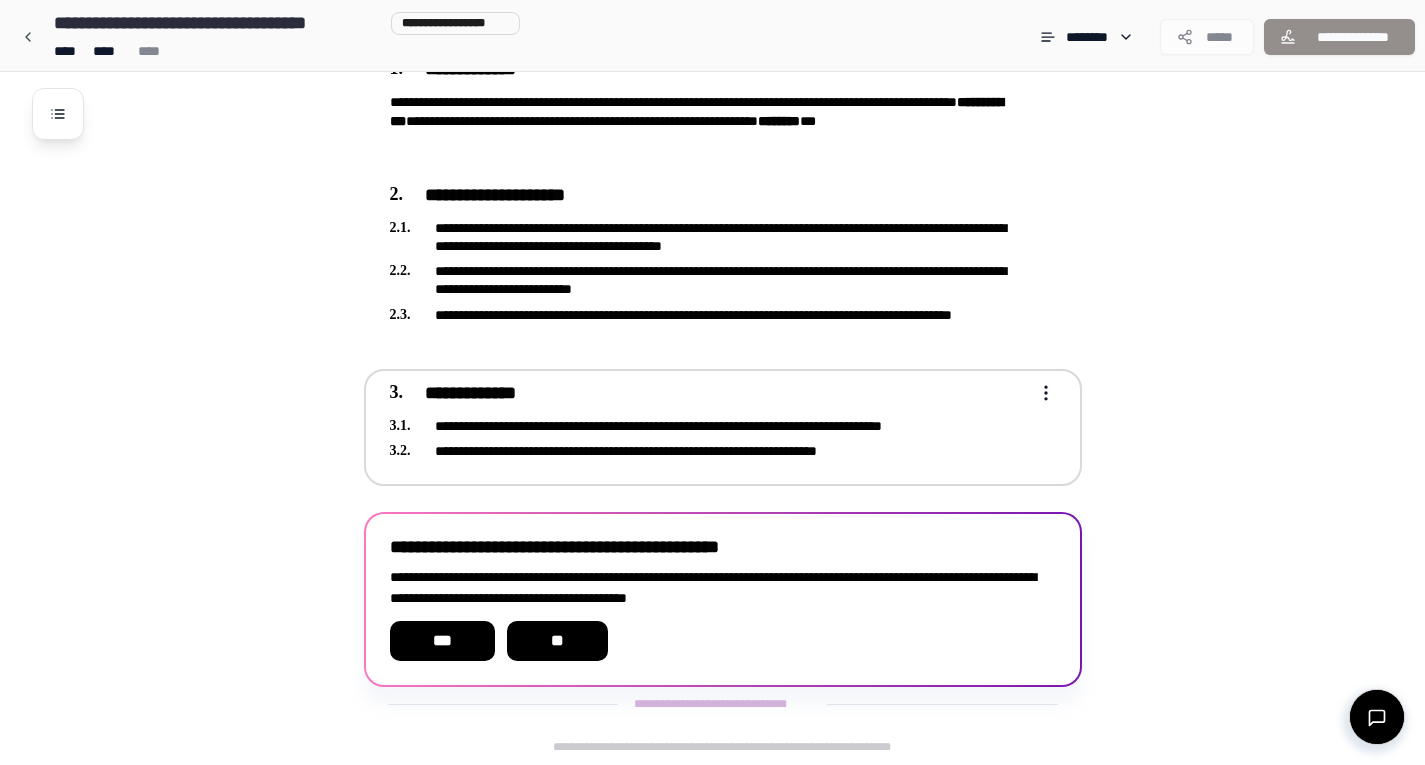 click on "**********" at bounding box center (709, 425) 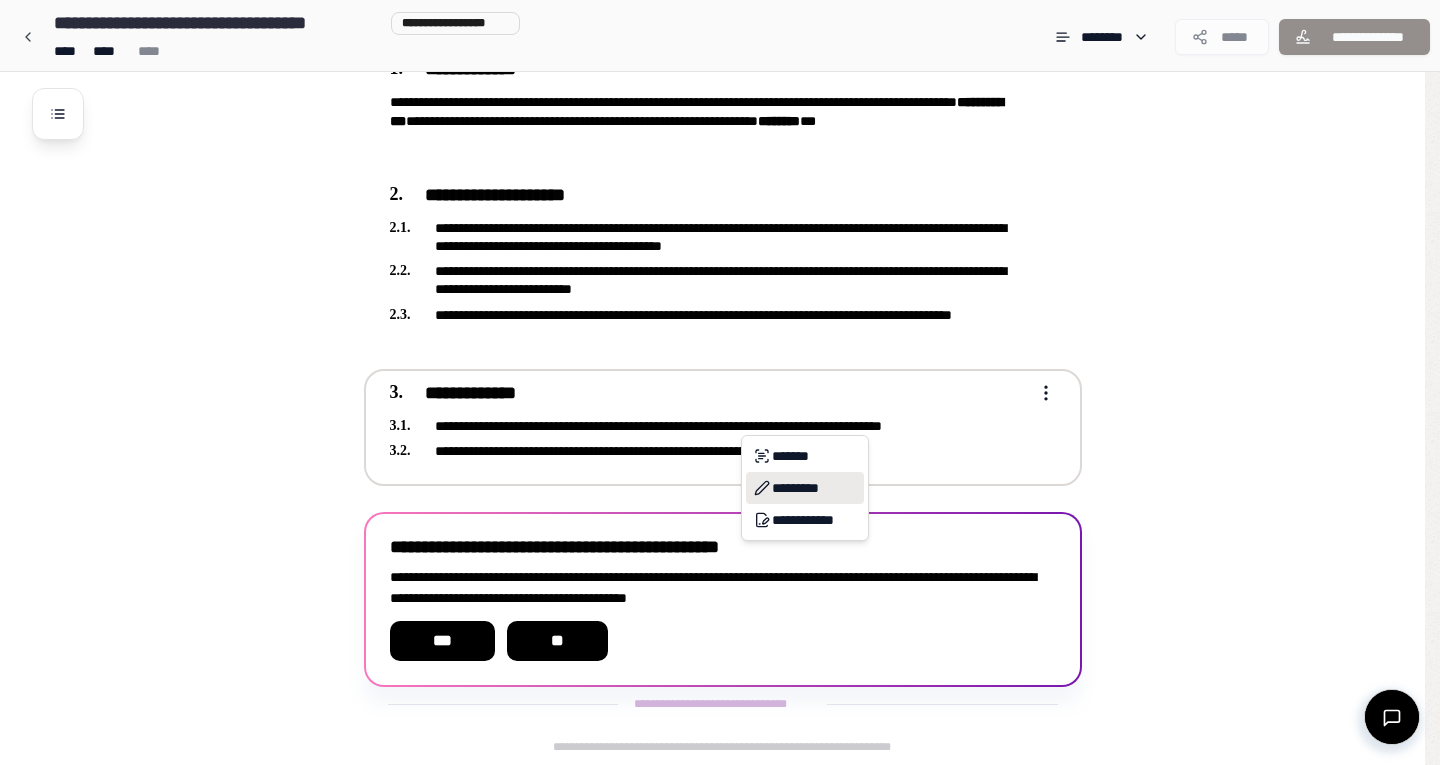 click on "*********" at bounding box center [805, 488] 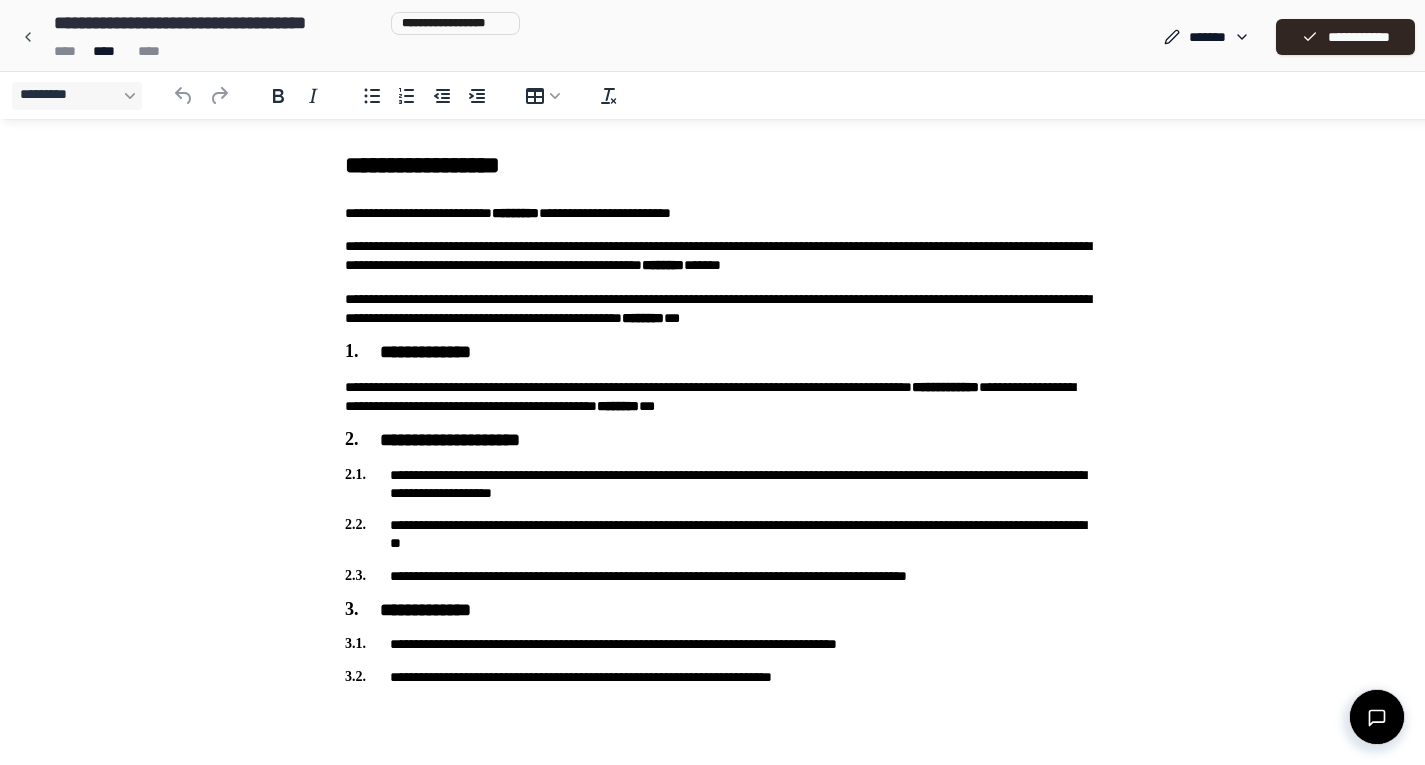 scroll, scrollTop: 0, scrollLeft: 0, axis: both 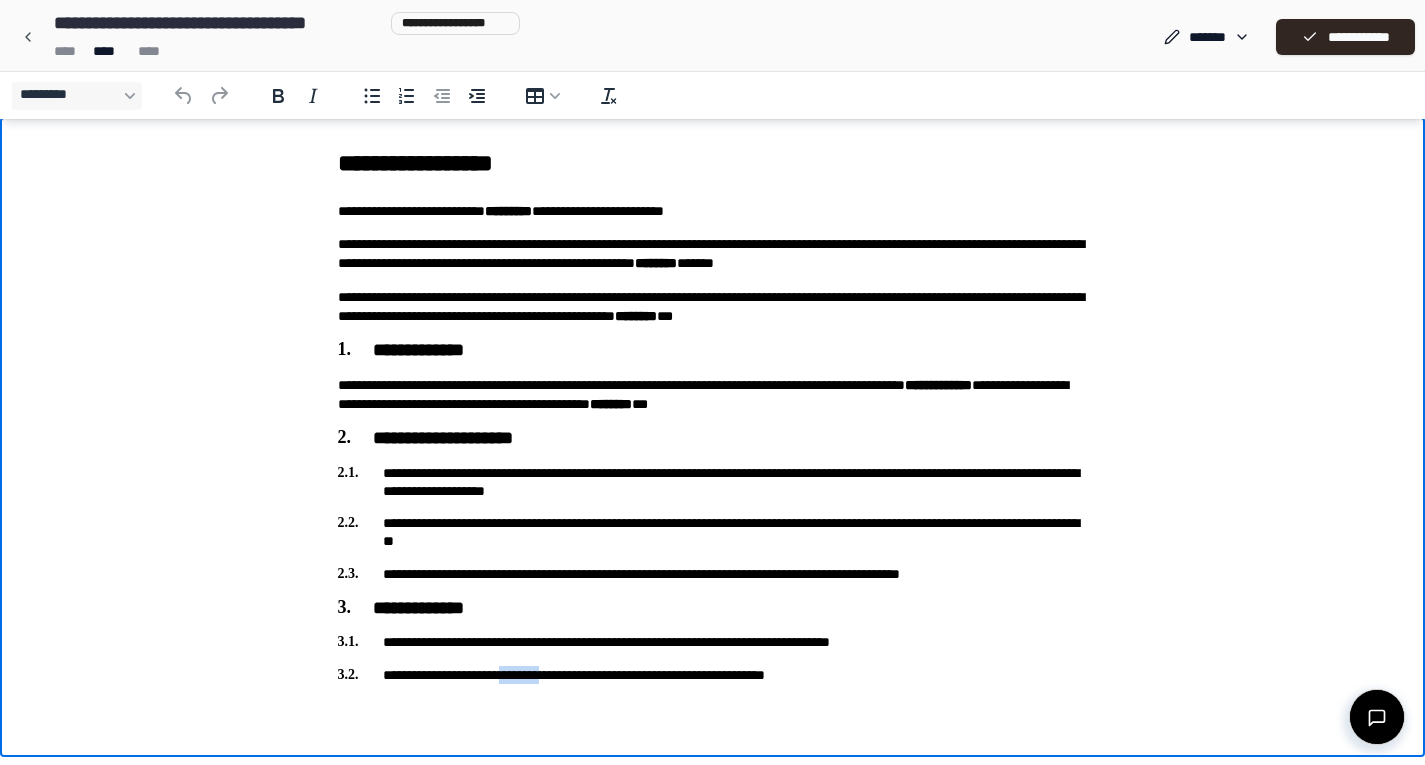 drag, startPoint x: 596, startPoint y: 673, endPoint x: 516, endPoint y: 671, distance: 80.024994 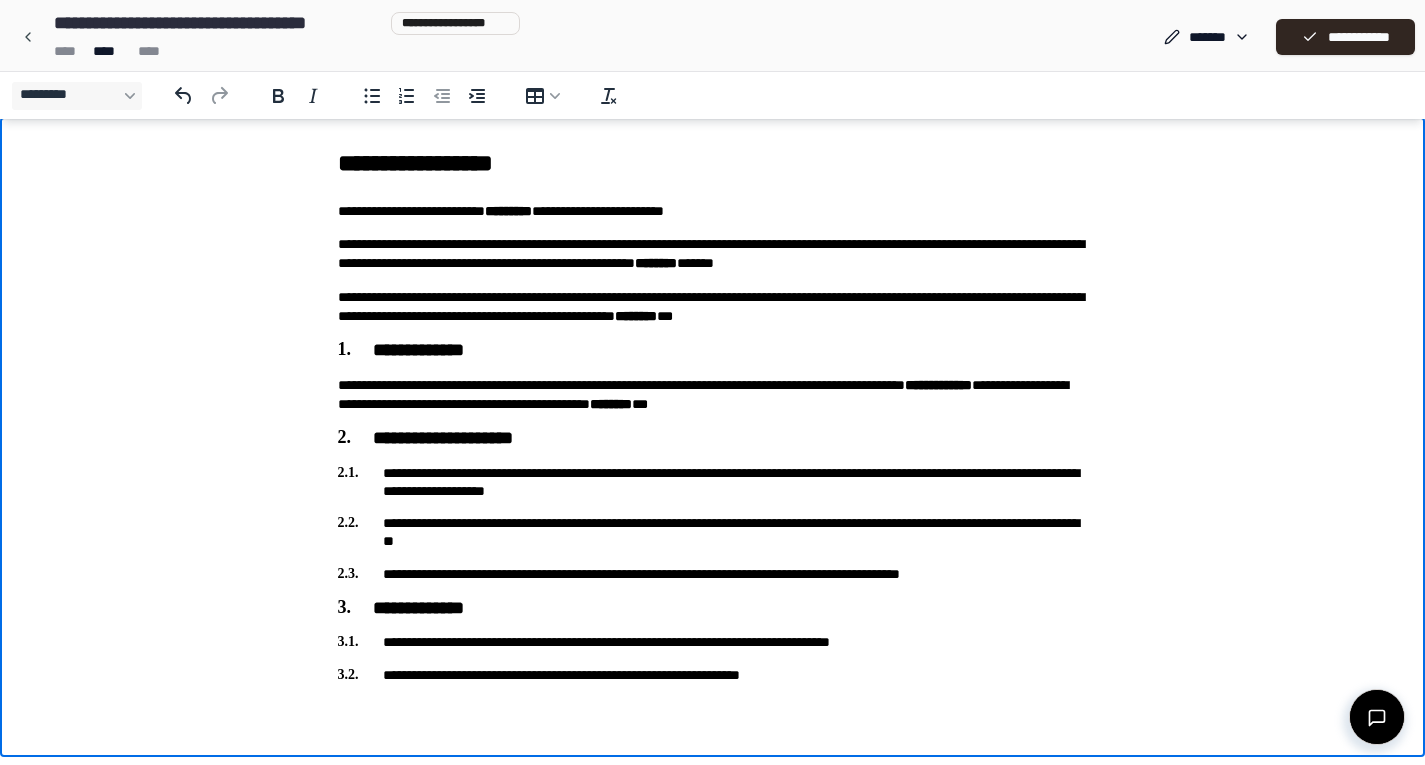 click on "**********" at bounding box center (713, 675) 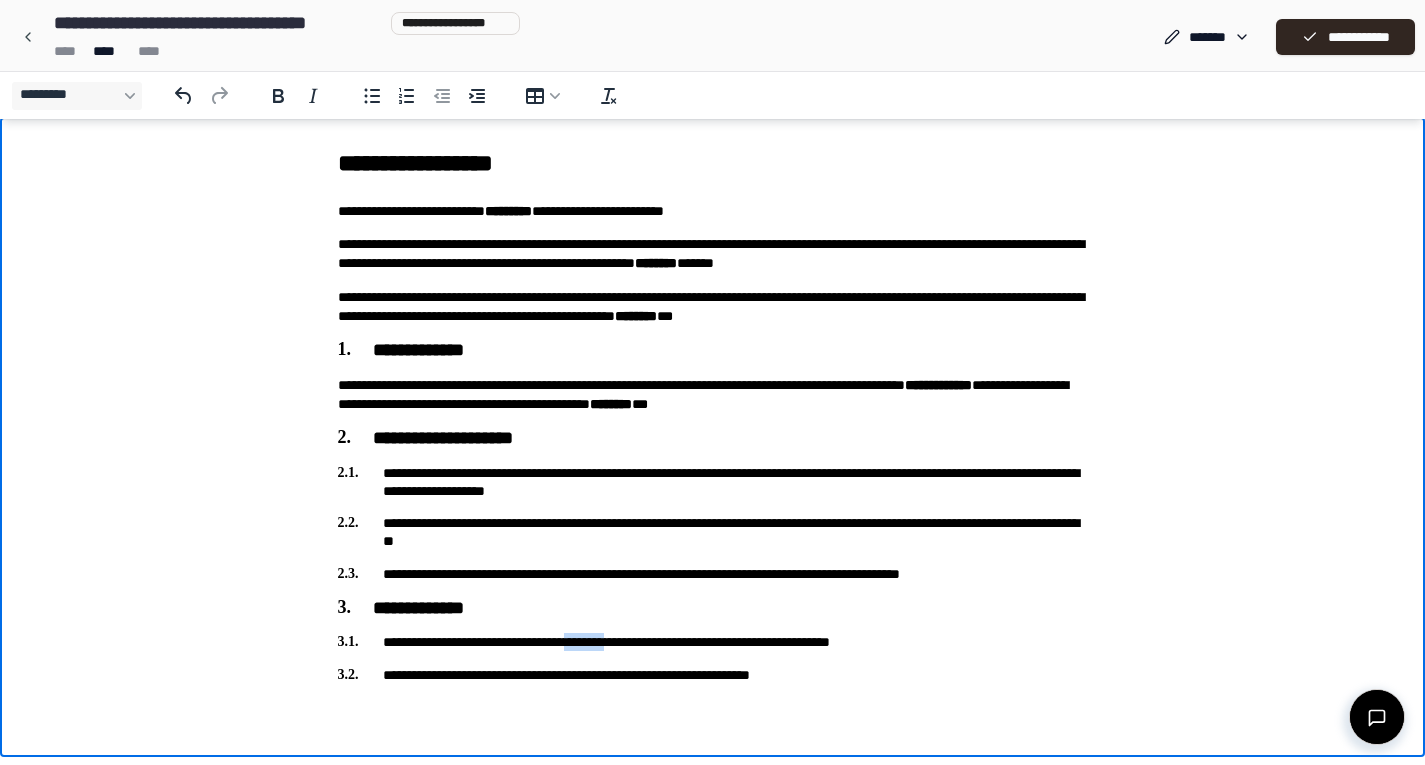 drag, startPoint x: 690, startPoint y: 641, endPoint x: 614, endPoint y: 637, distance: 76.105194 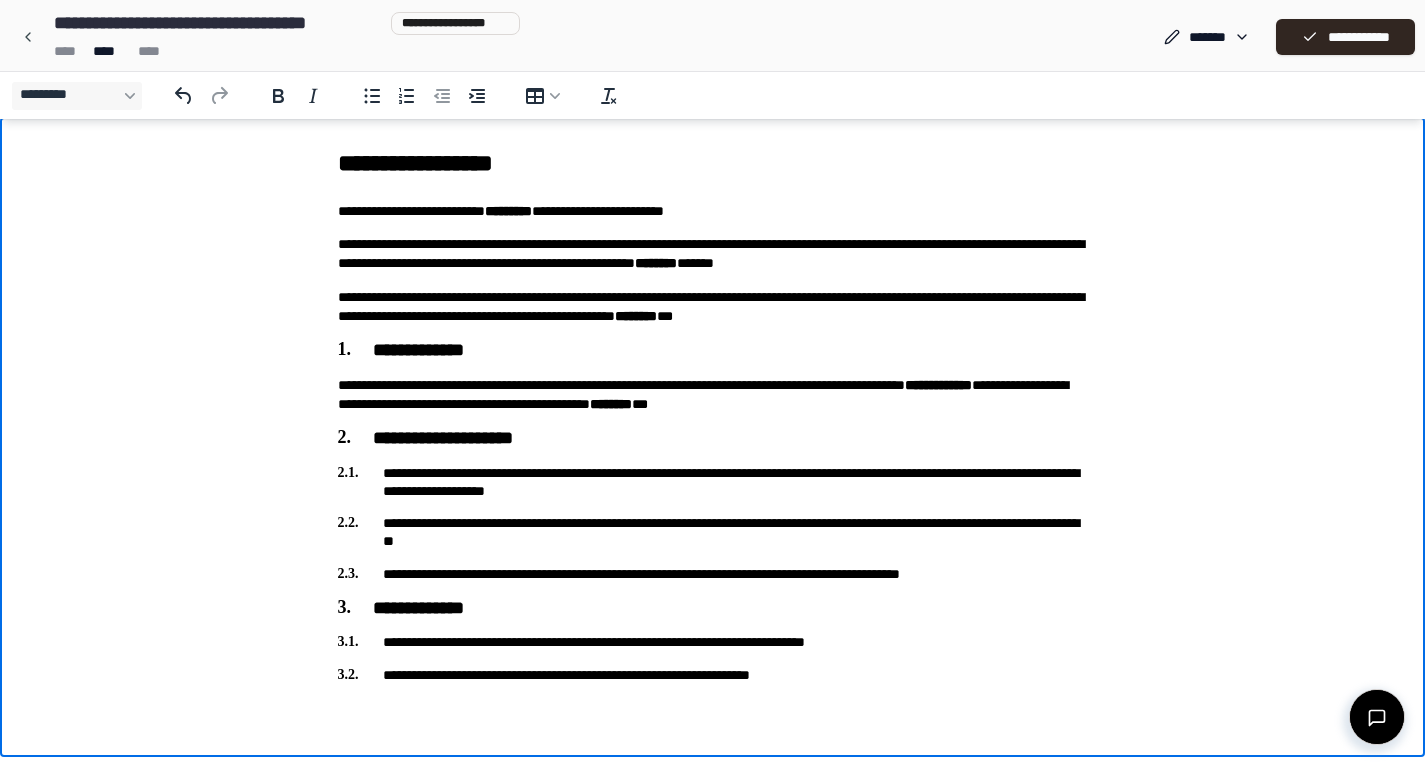 click on "**********" at bounding box center (713, 642) 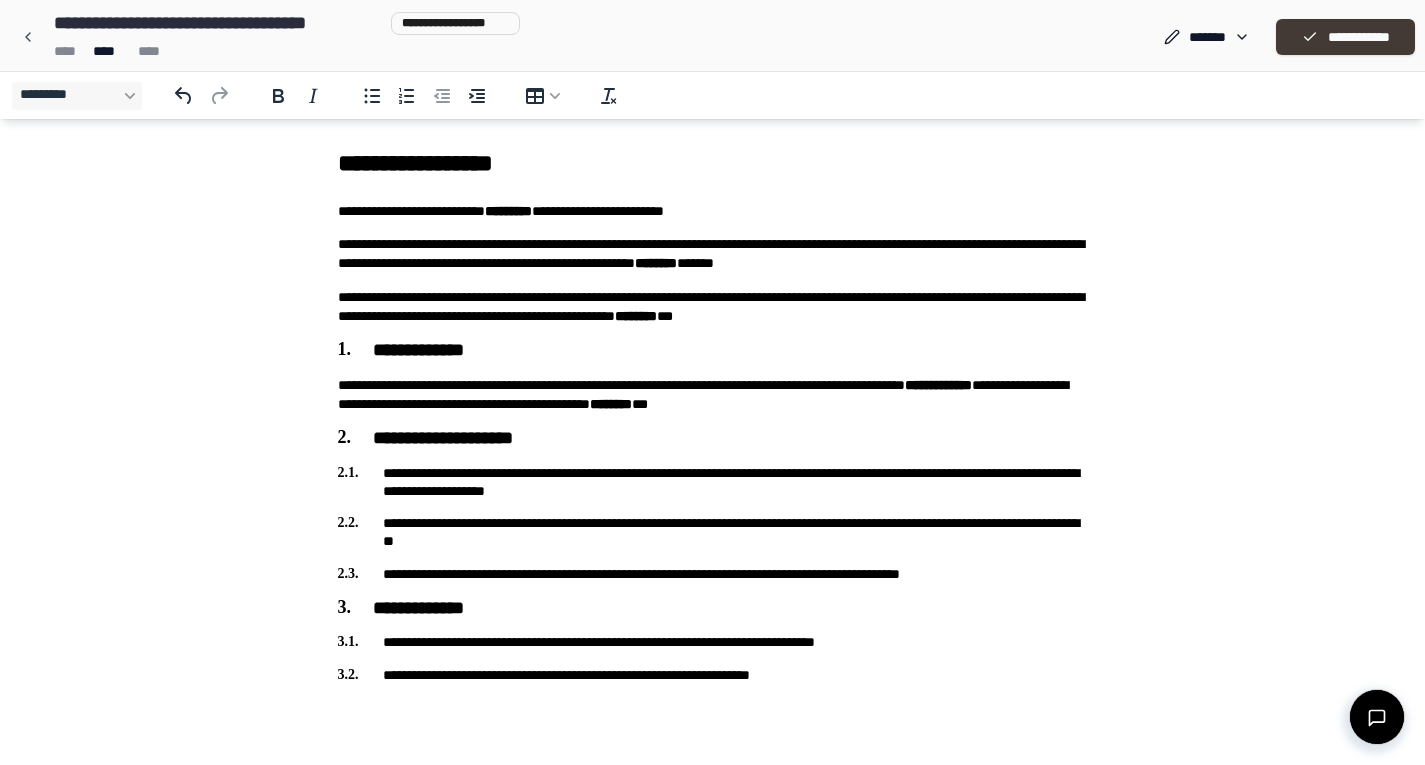 click on "**********" at bounding box center (1345, 37) 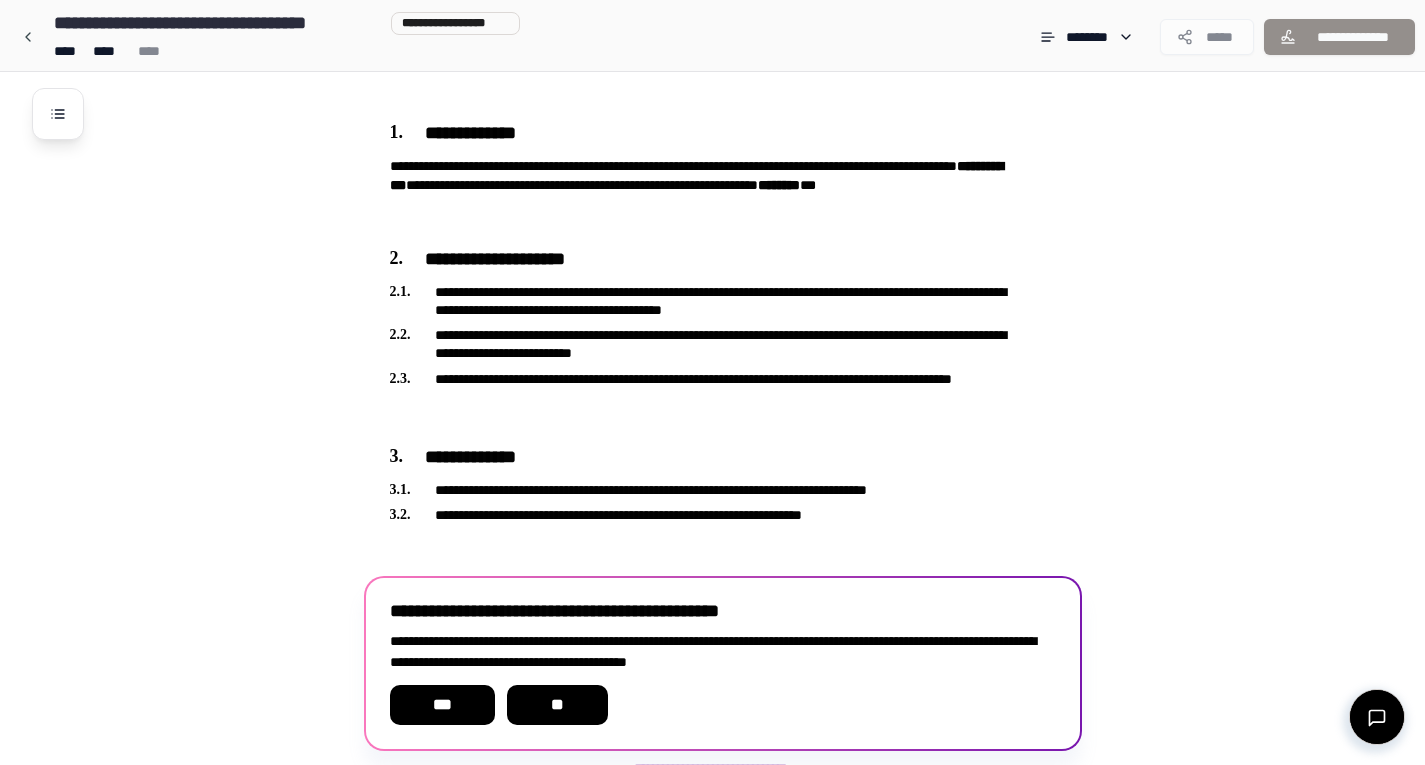 scroll, scrollTop: 291, scrollLeft: 0, axis: vertical 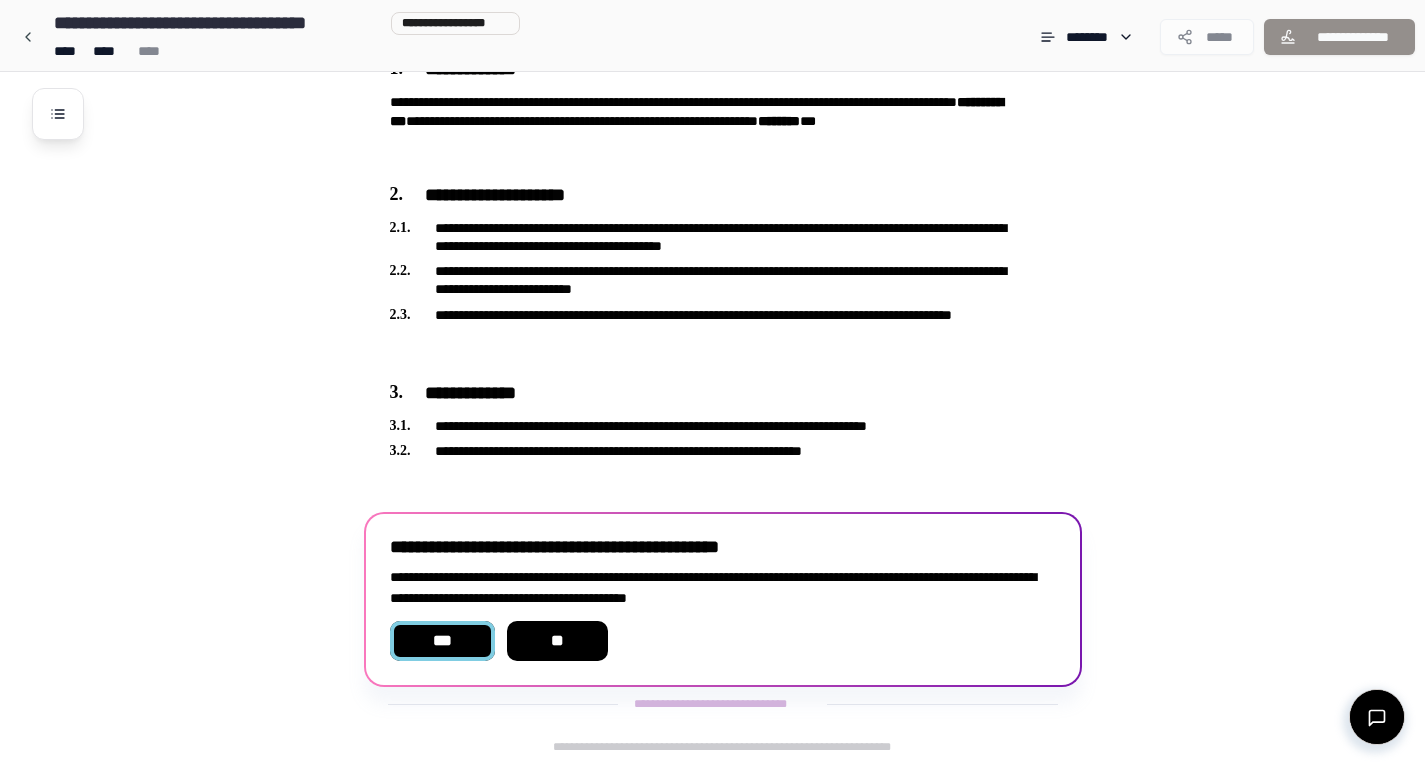click on "***" at bounding box center (442, 641) 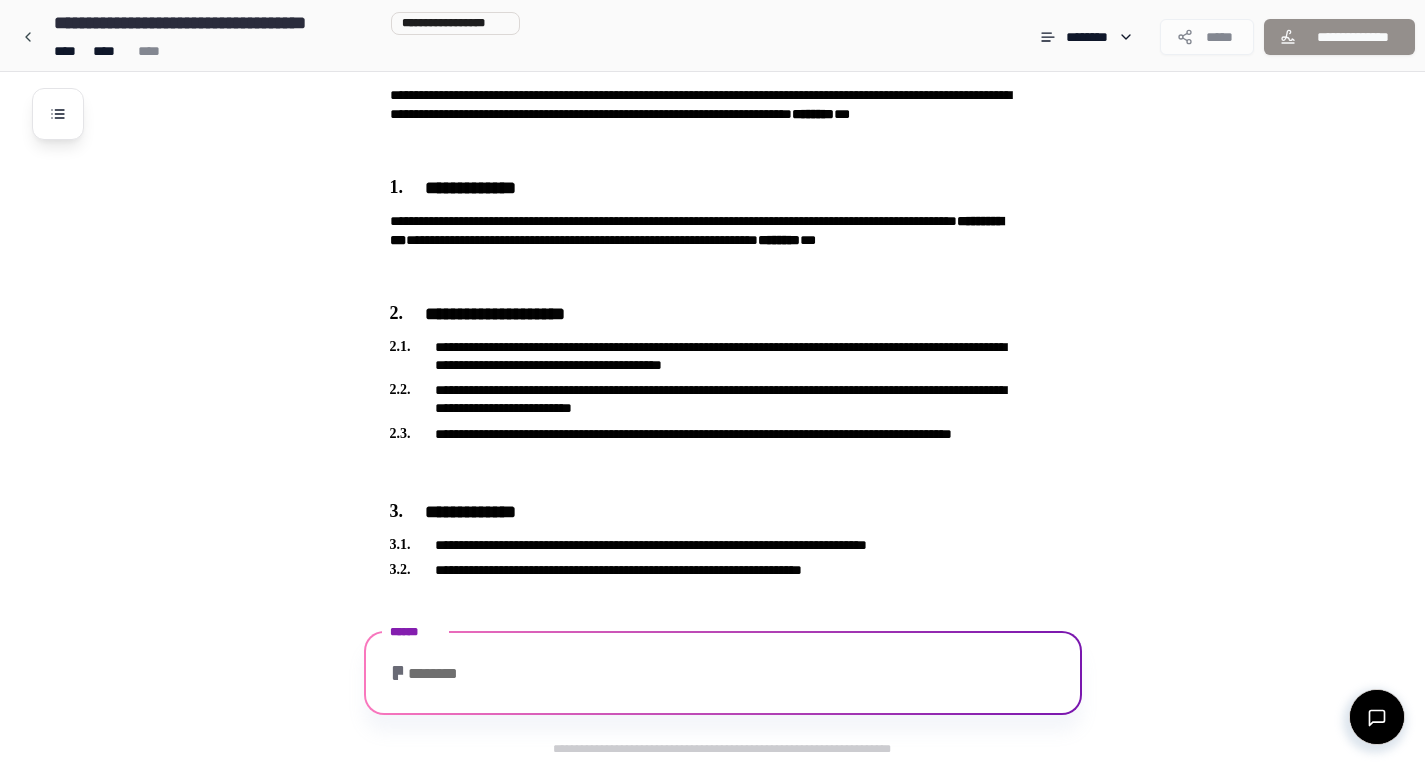 scroll, scrollTop: 352, scrollLeft: 0, axis: vertical 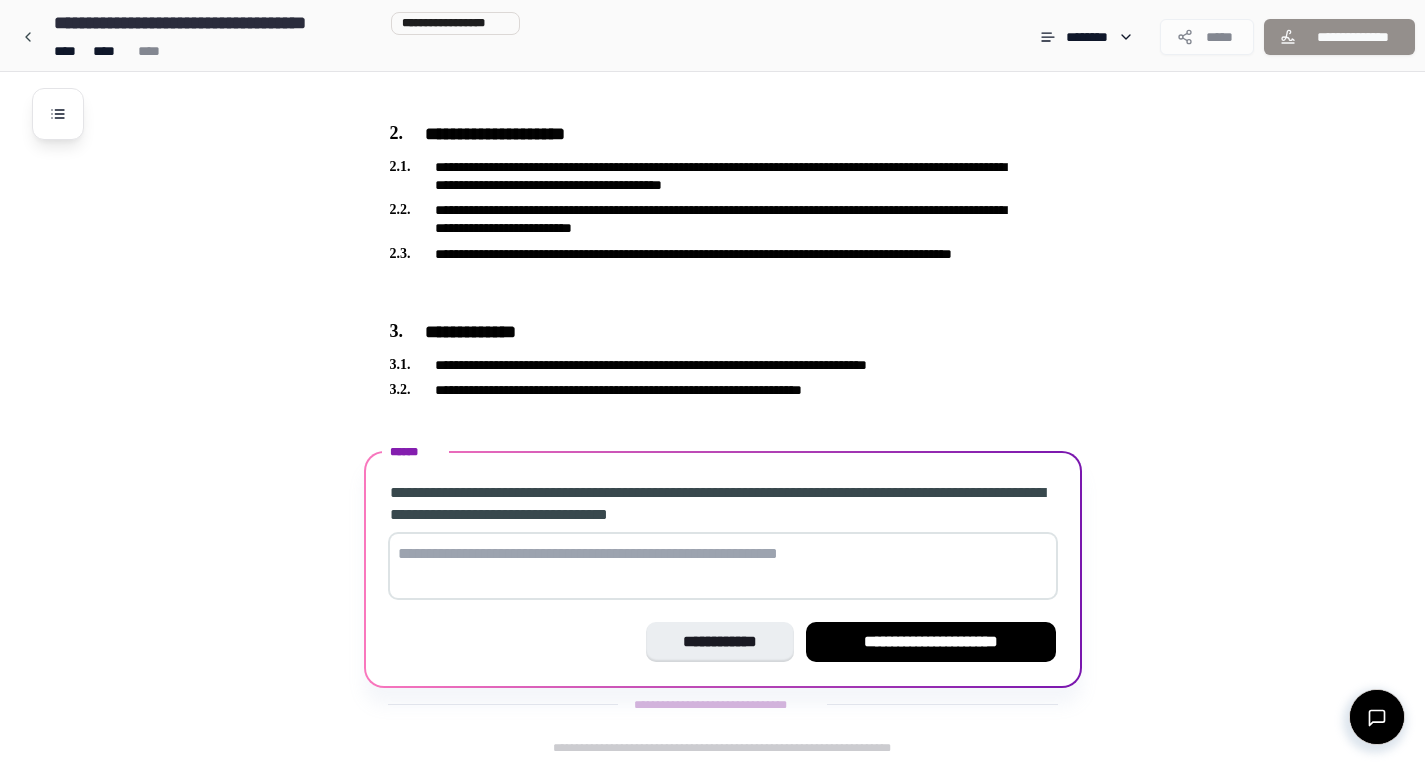 click at bounding box center (723, 566) 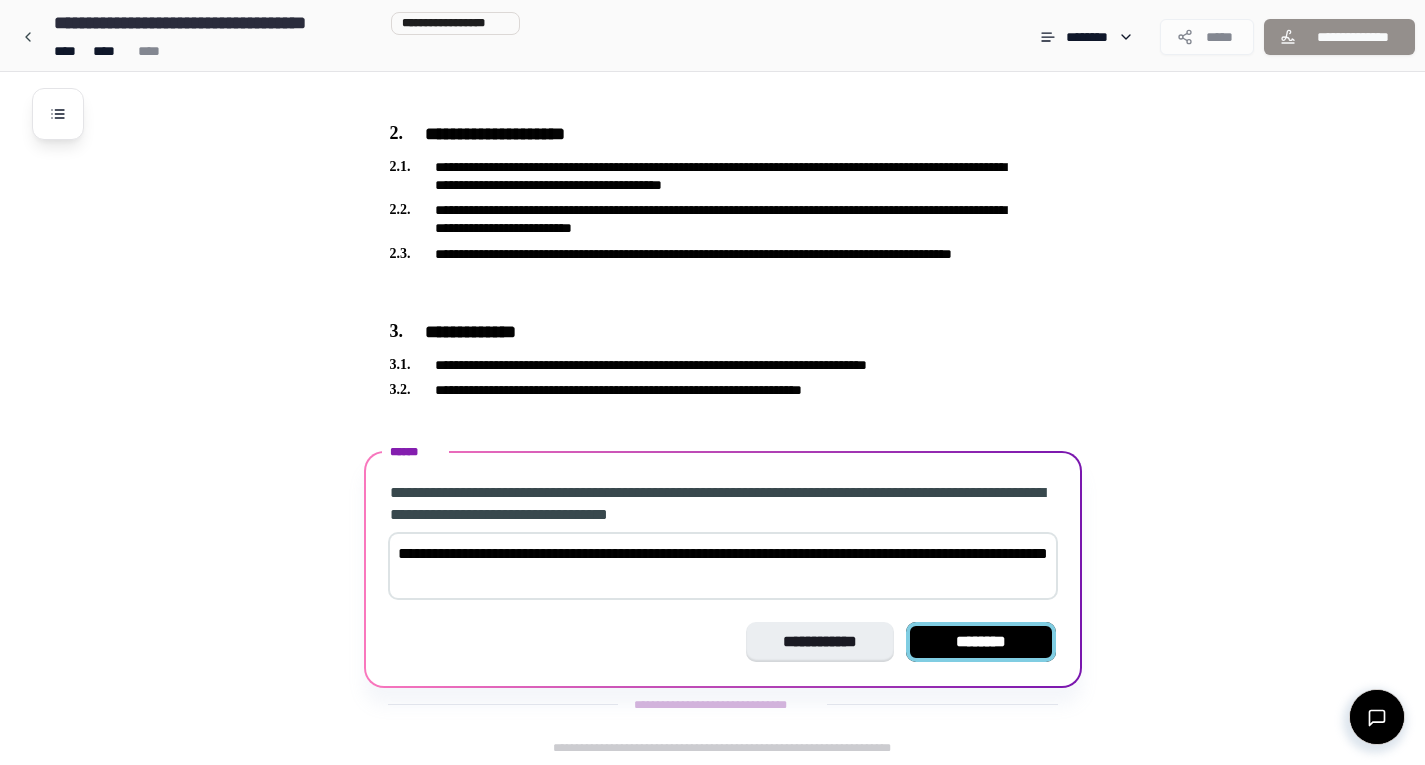 type on "**********" 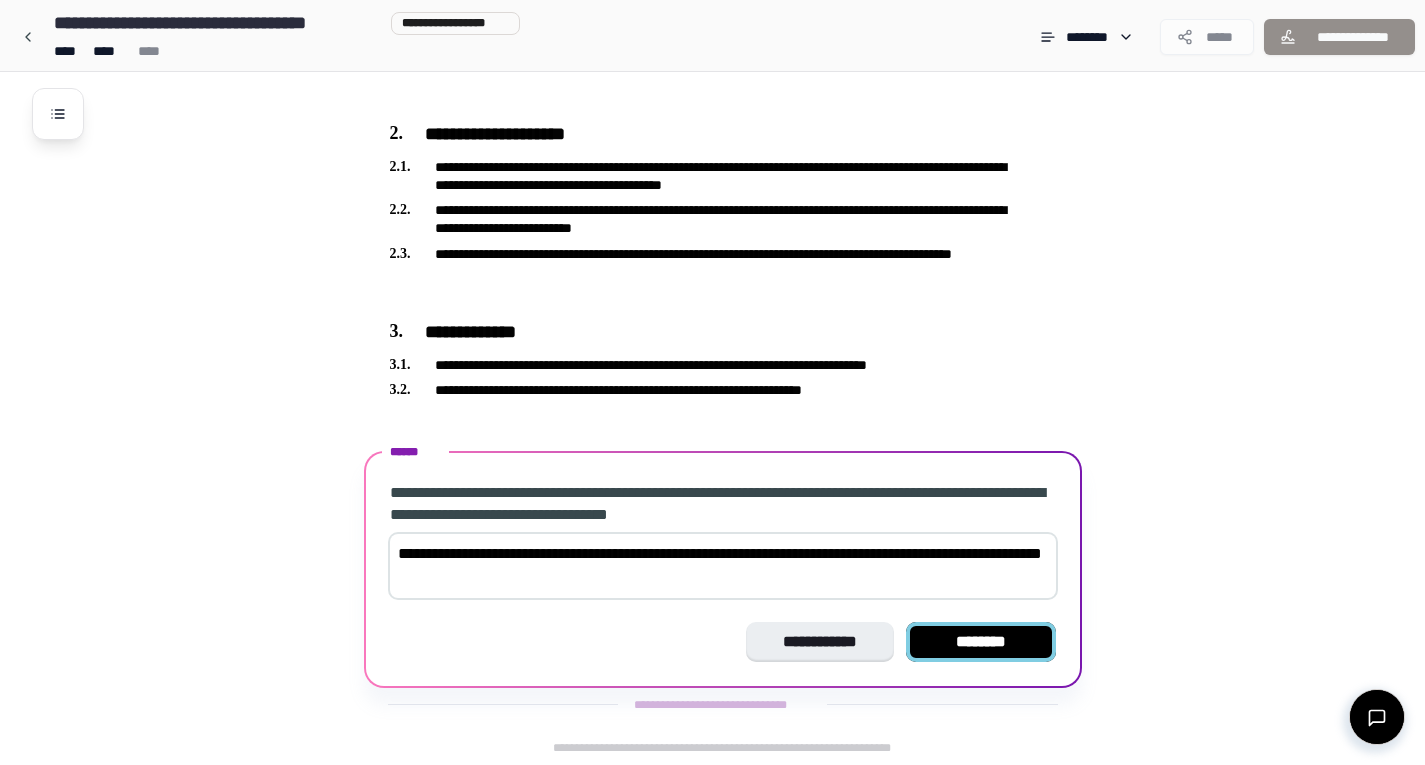 click on "********" at bounding box center [981, 642] 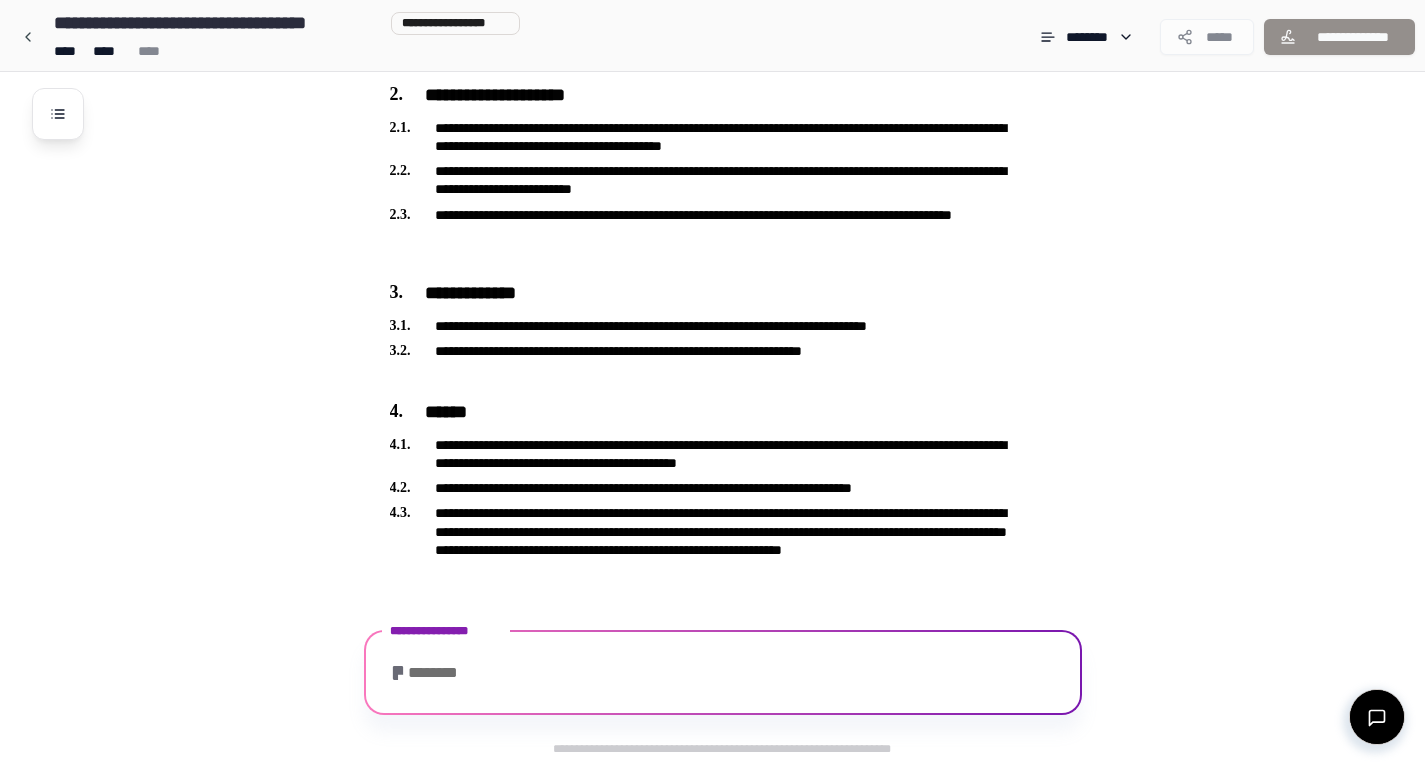 scroll, scrollTop: 510, scrollLeft: 0, axis: vertical 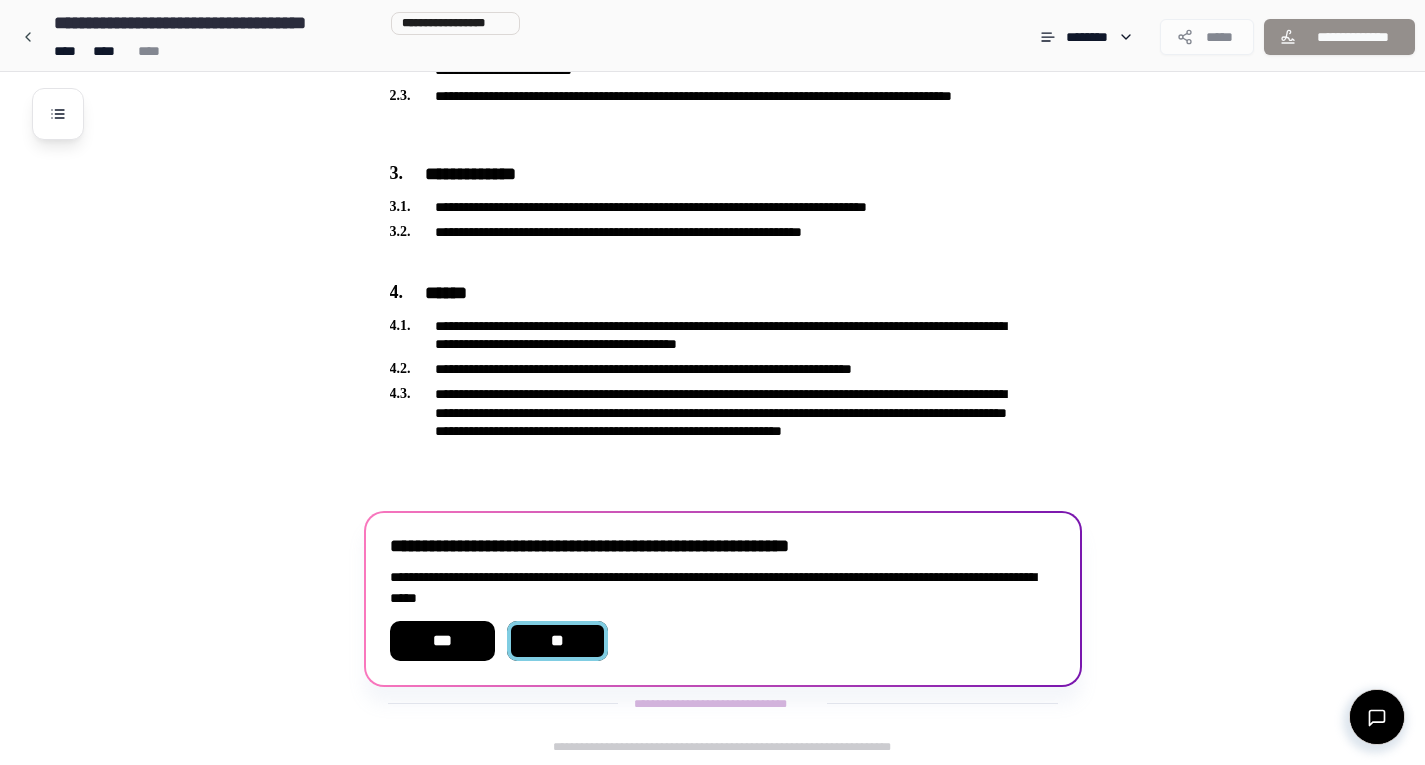 click on "**" at bounding box center (558, 641) 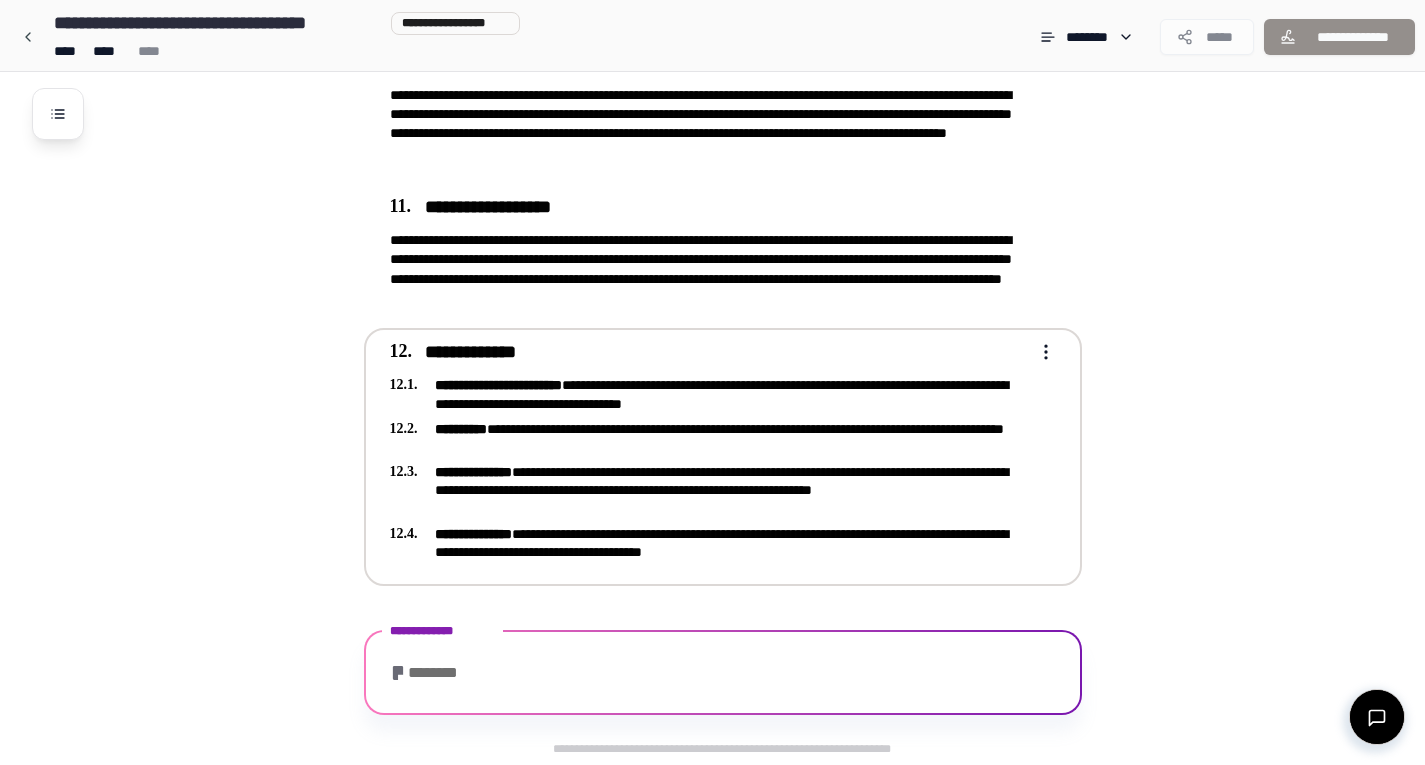 scroll, scrollTop: 2283, scrollLeft: 0, axis: vertical 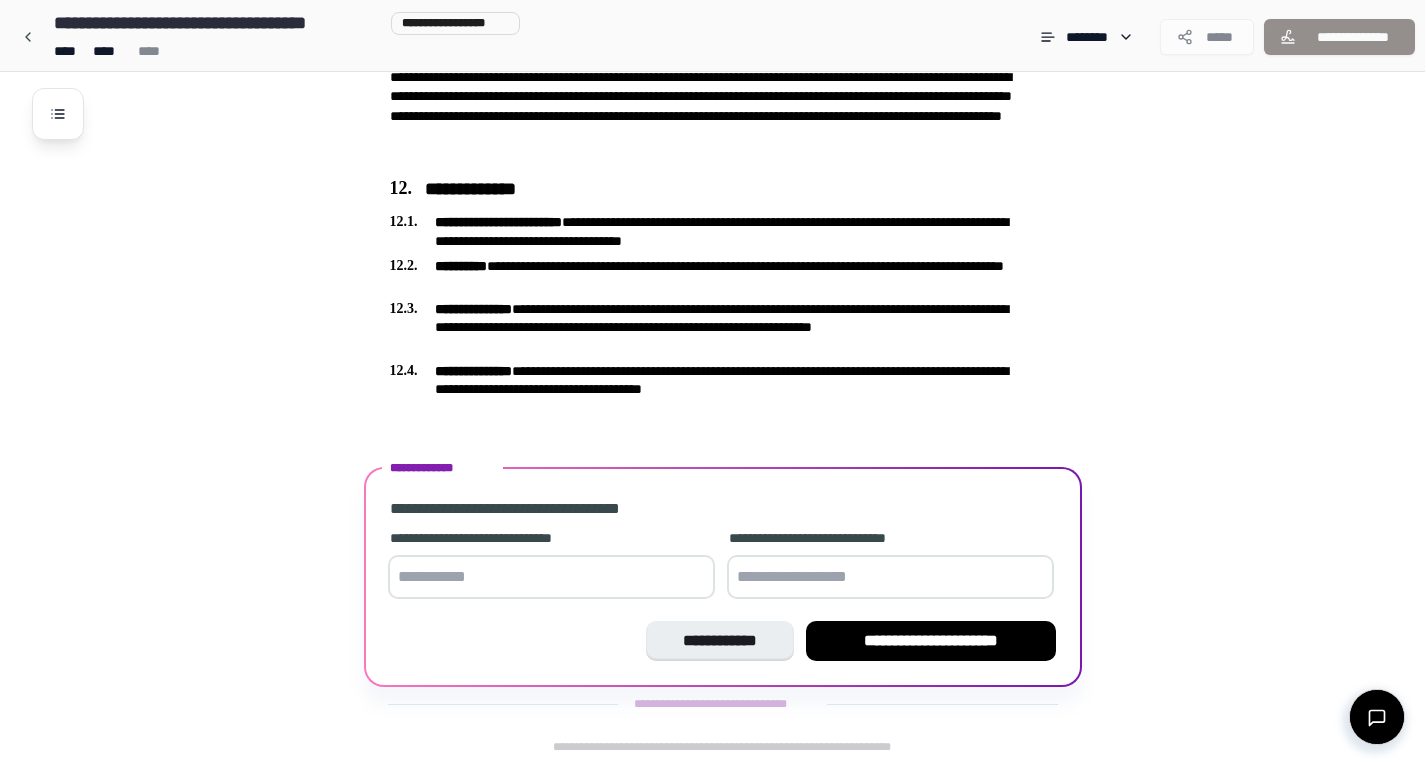 type on "**********" 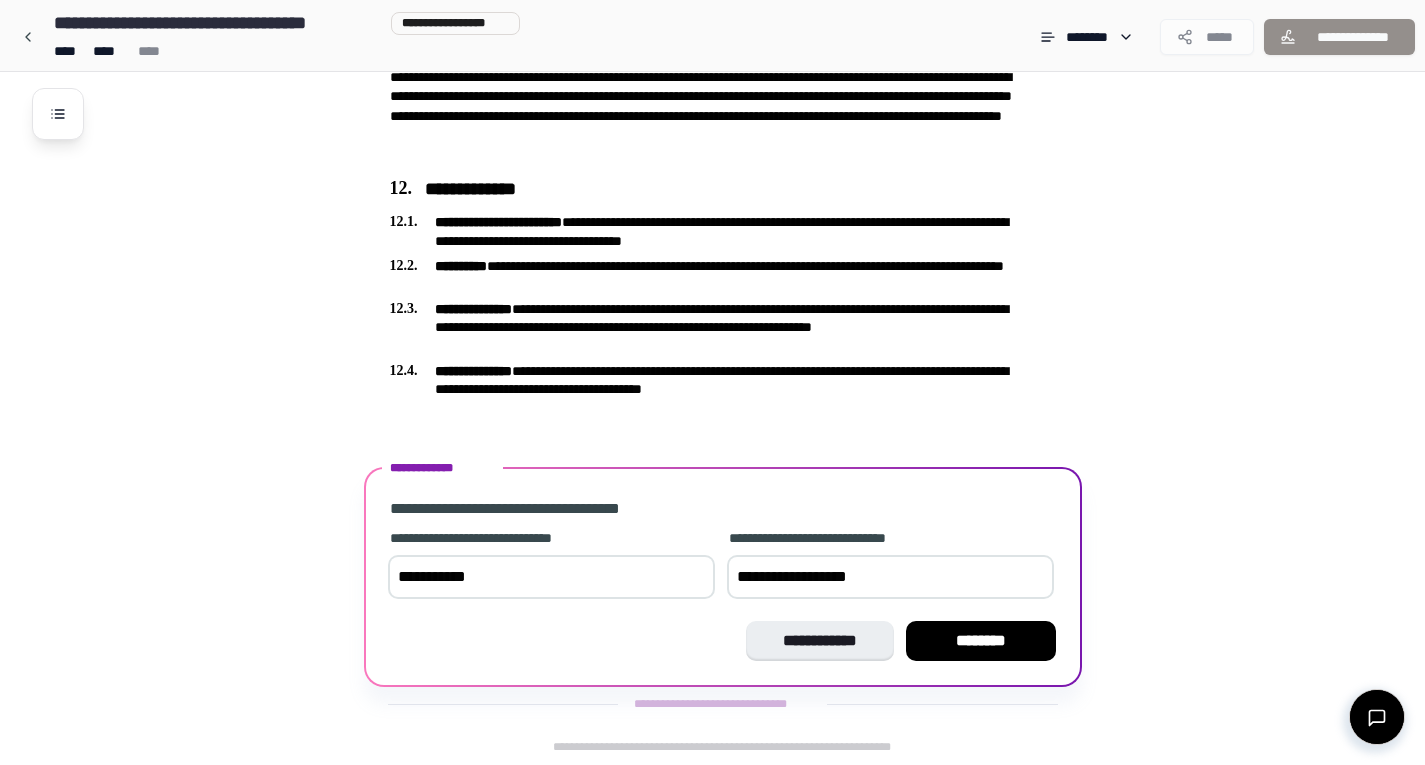 click on "**********" at bounding box center [890, 577] 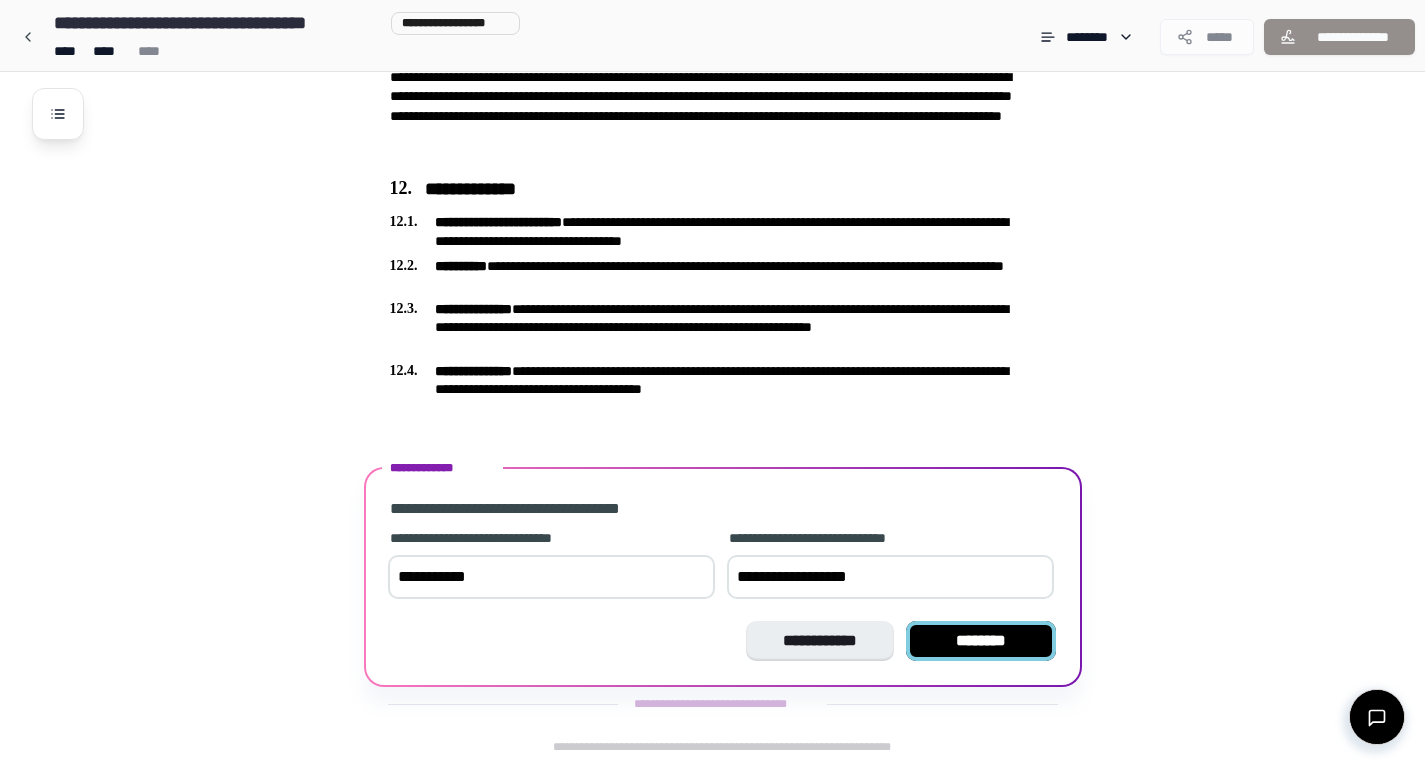 type on "**********" 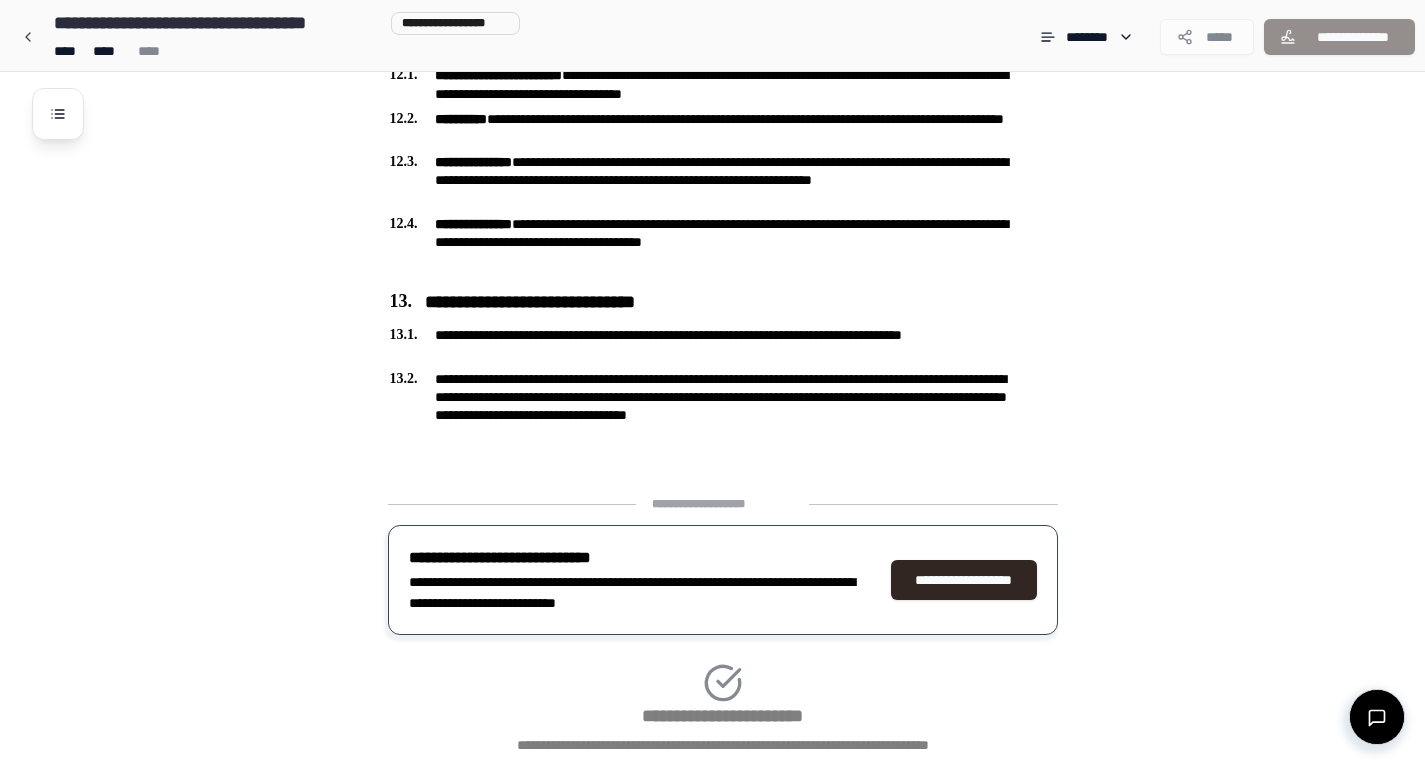 scroll, scrollTop: 2564, scrollLeft: 0, axis: vertical 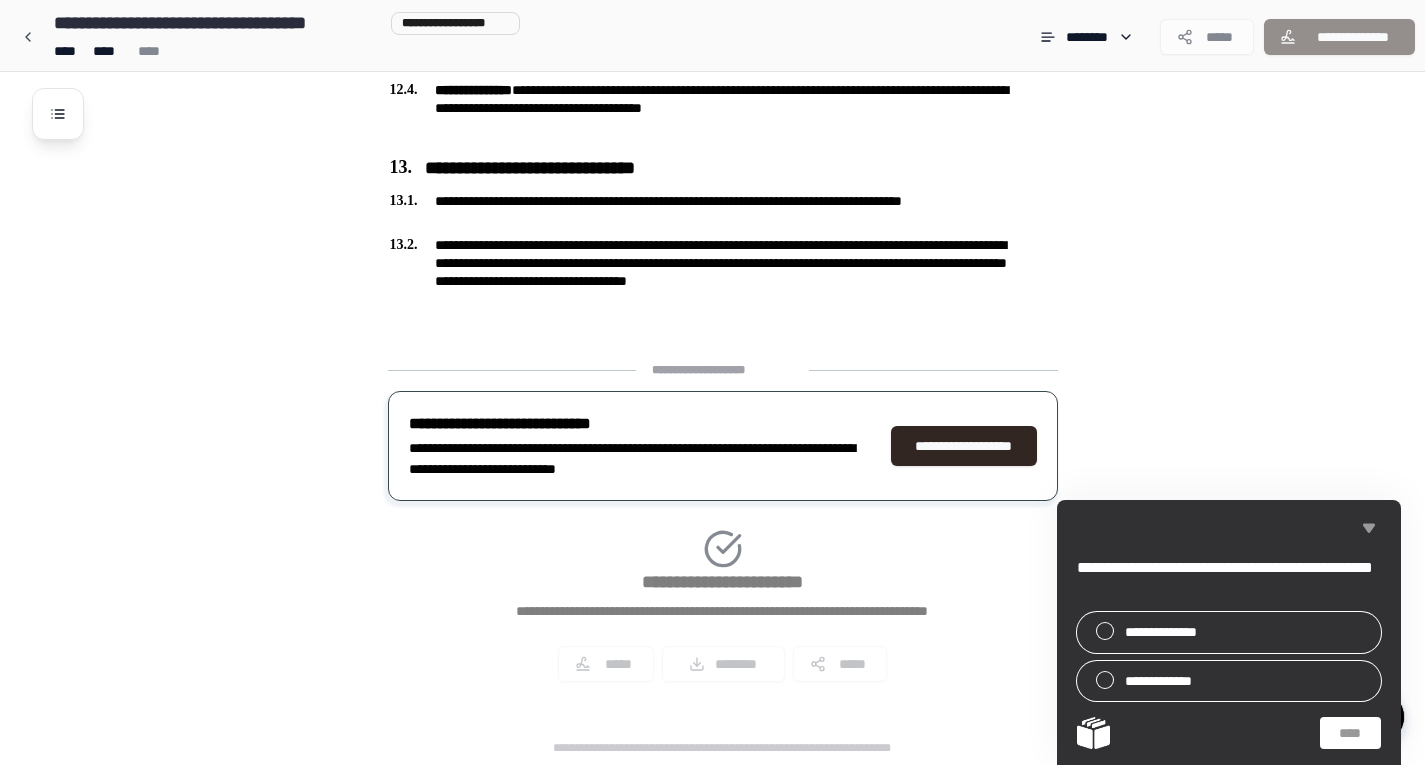 click 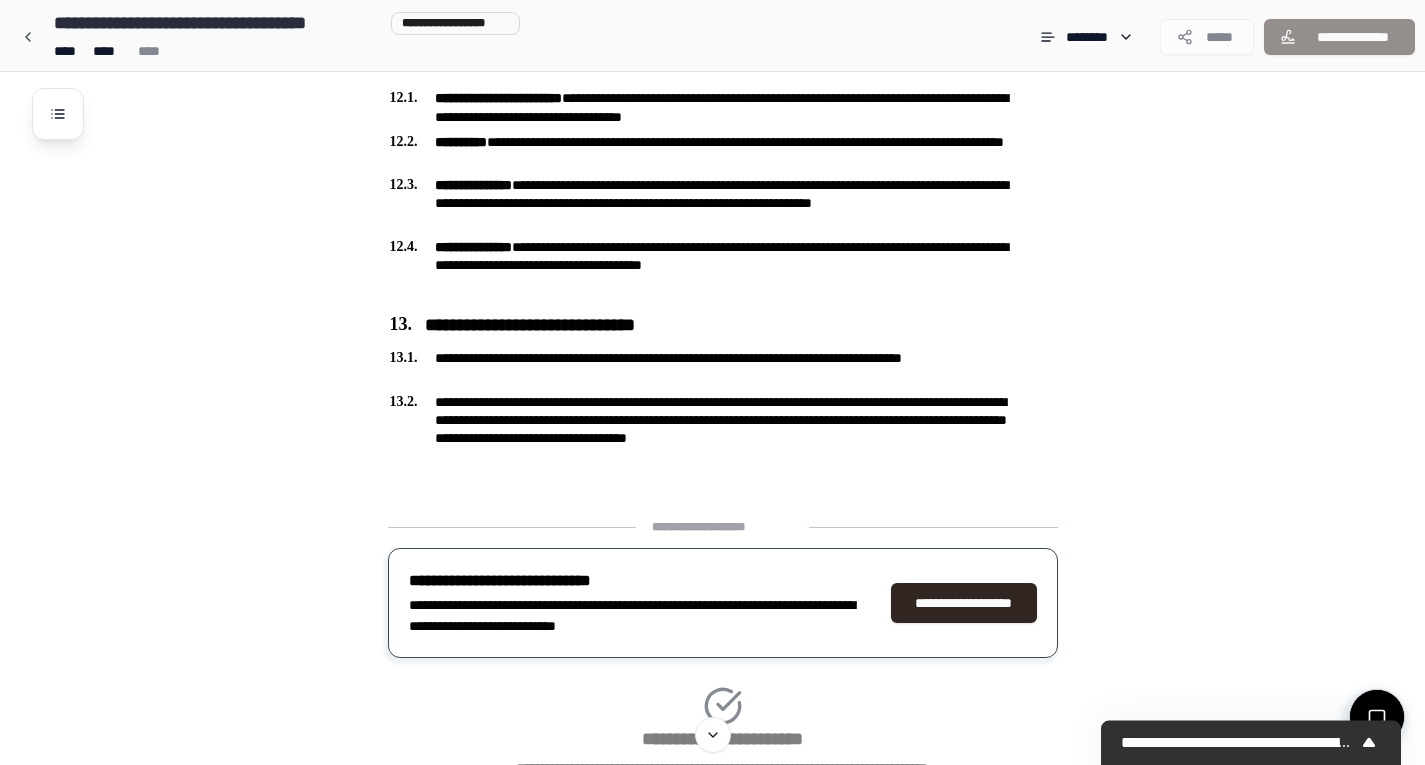 scroll, scrollTop: 2404, scrollLeft: 0, axis: vertical 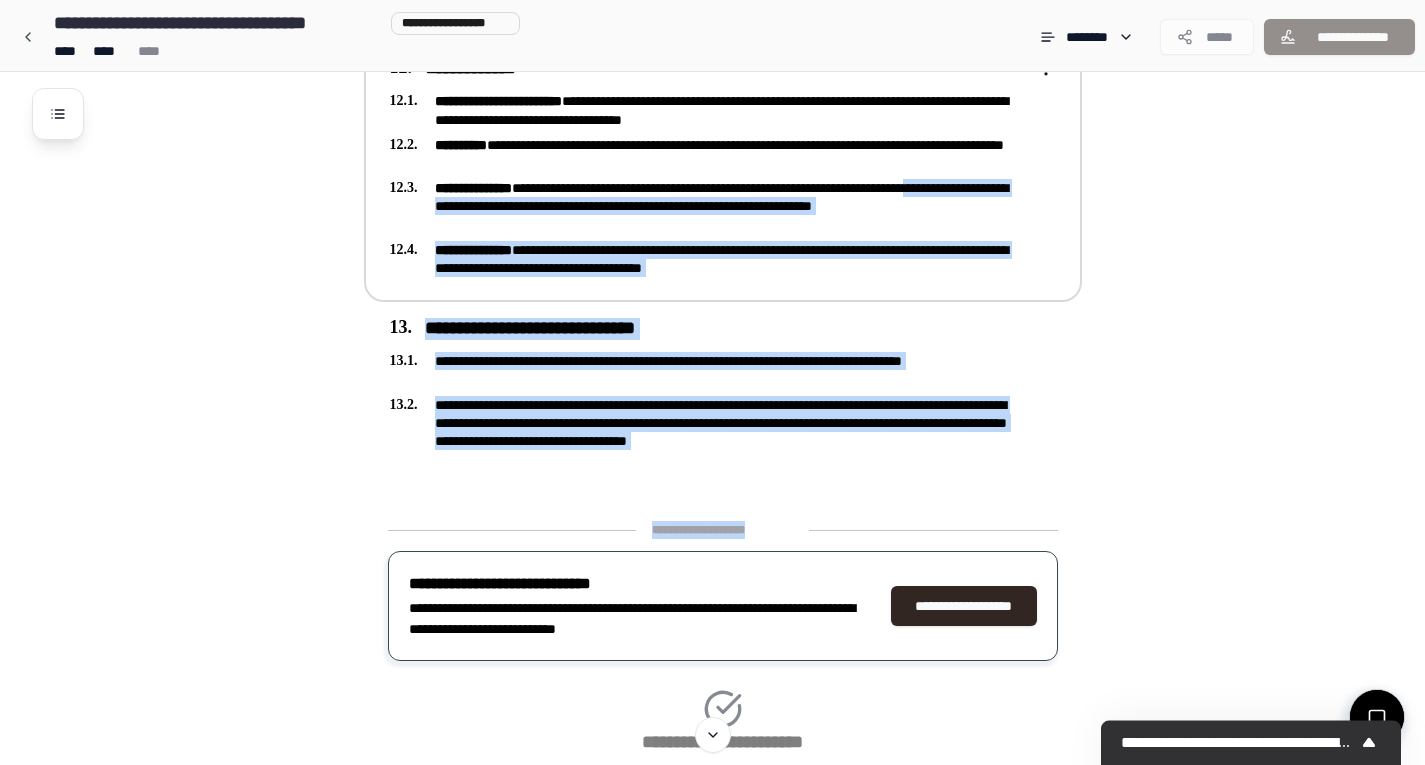 drag, startPoint x: 917, startPoint y: 507, endPoint x: 407, endPoint y: 197, distance: 596.82495 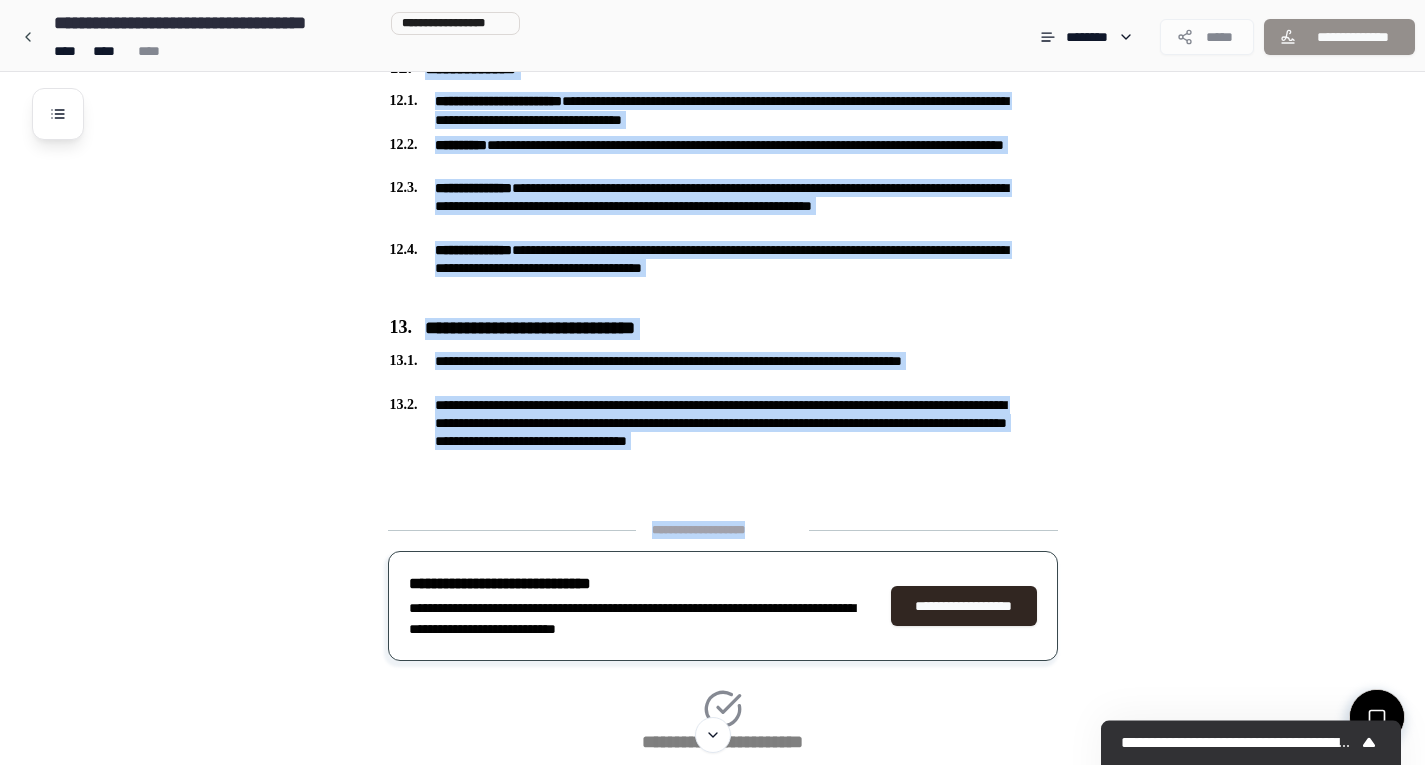 click on "**********" at bounding box center (723, -703) 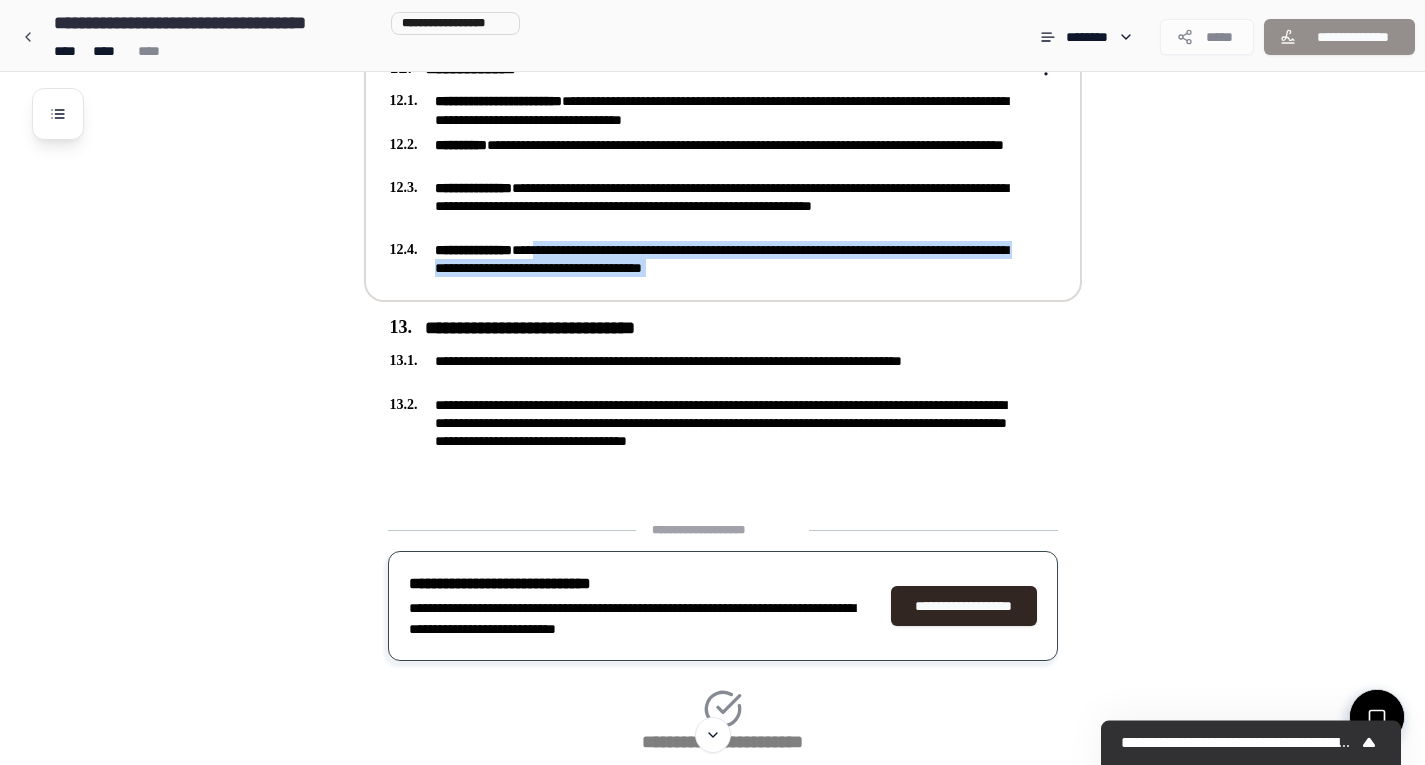 drag, startPoint x: 923, startPoint y: 442, endPoint x: 554, endPoint y: 252, distance: 415.04337 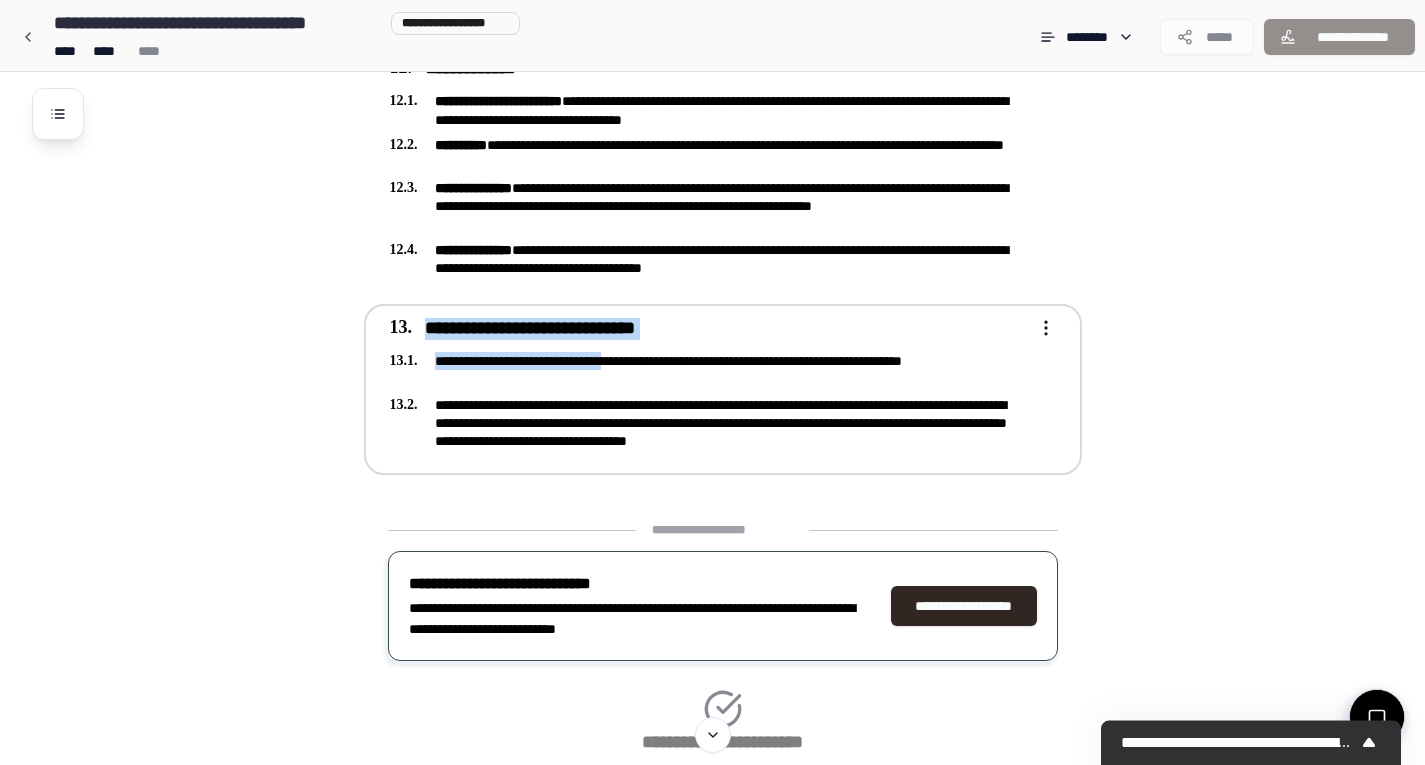 drag, startPoint x: 933, startPoint y: 453, endPoint x: 666, endPoint y: 367, distance: 280.50845 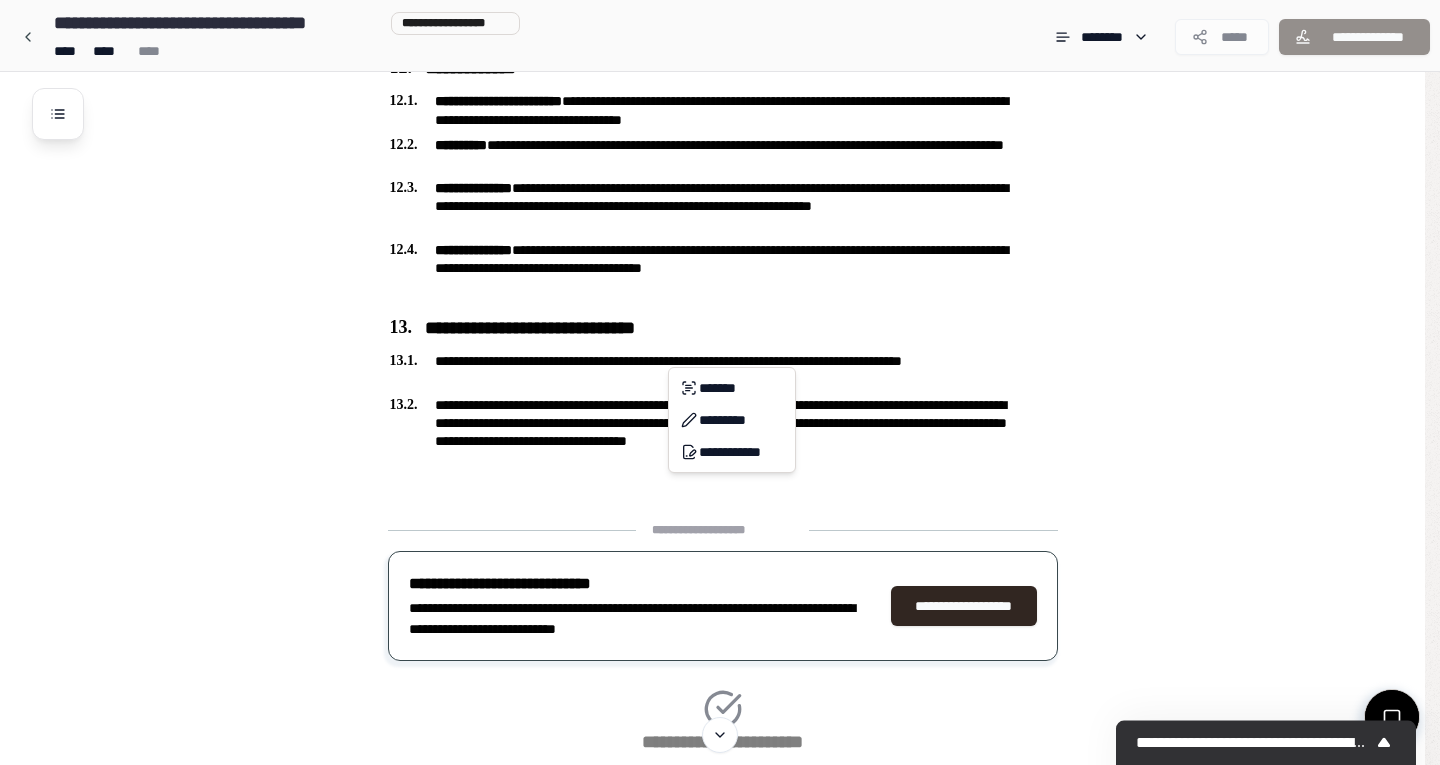 click on "**********" at bounding box center (720, -739) 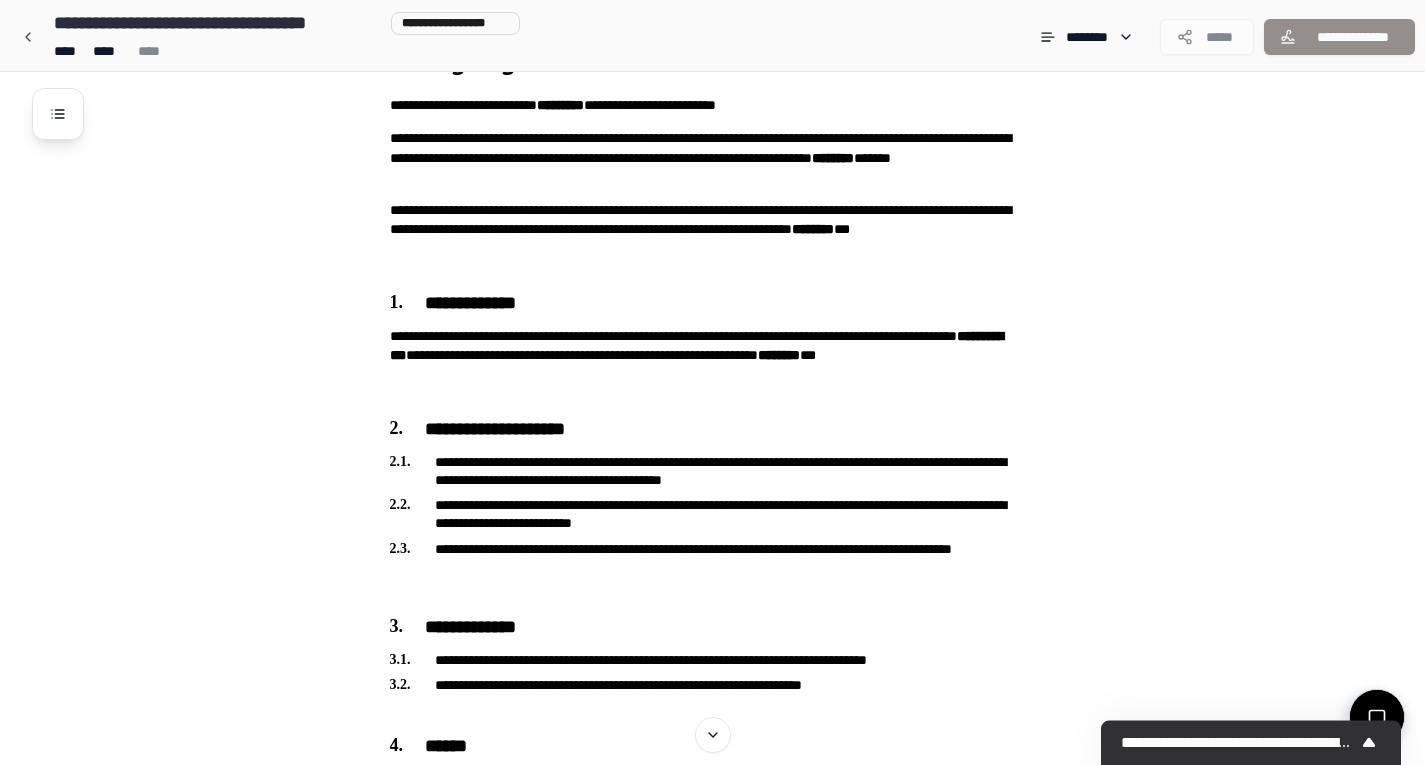 scroll, scrollTop: 0, scrollLeft: 0, axis: both 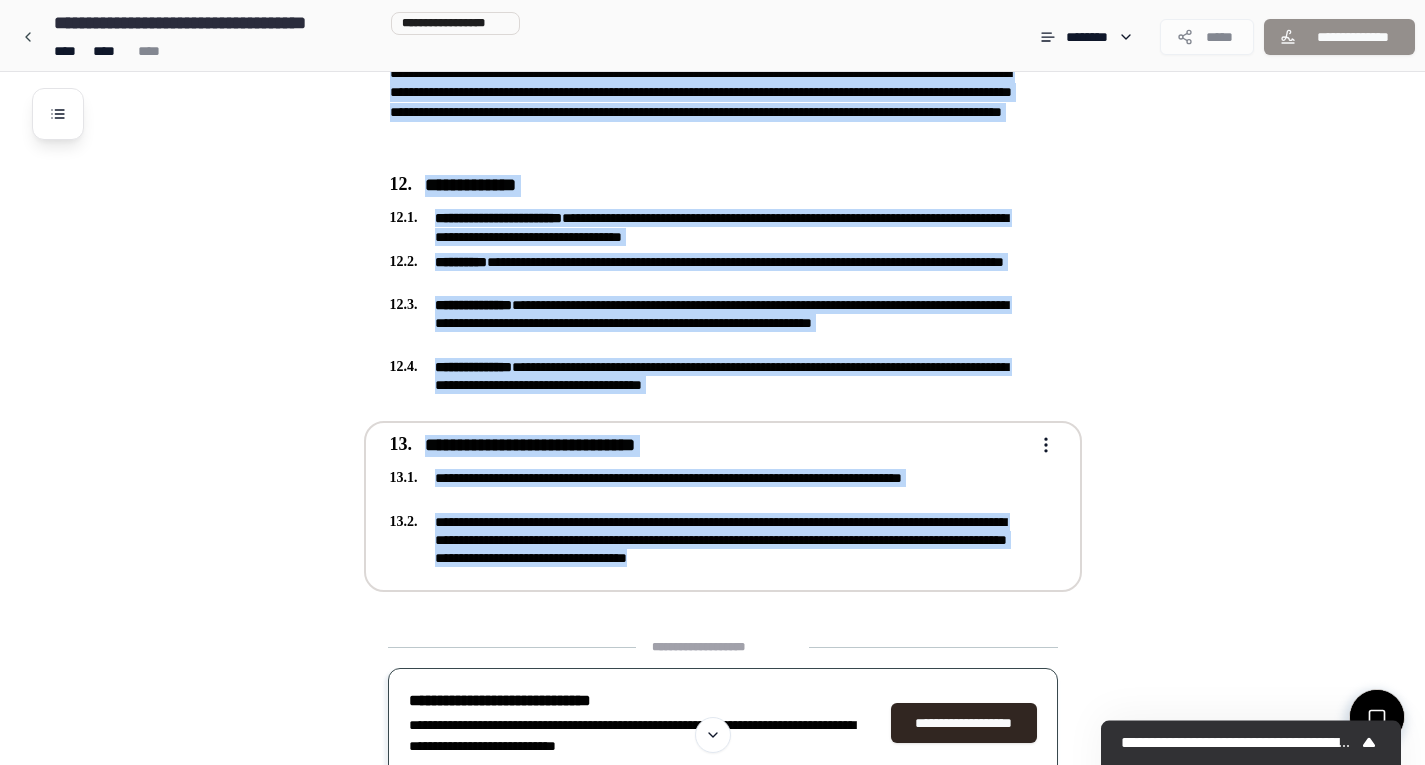 drag, startPoint x: 385, startPoint y: 114, endPoint x: 925, endPoint y: 575, distance: 710.0148 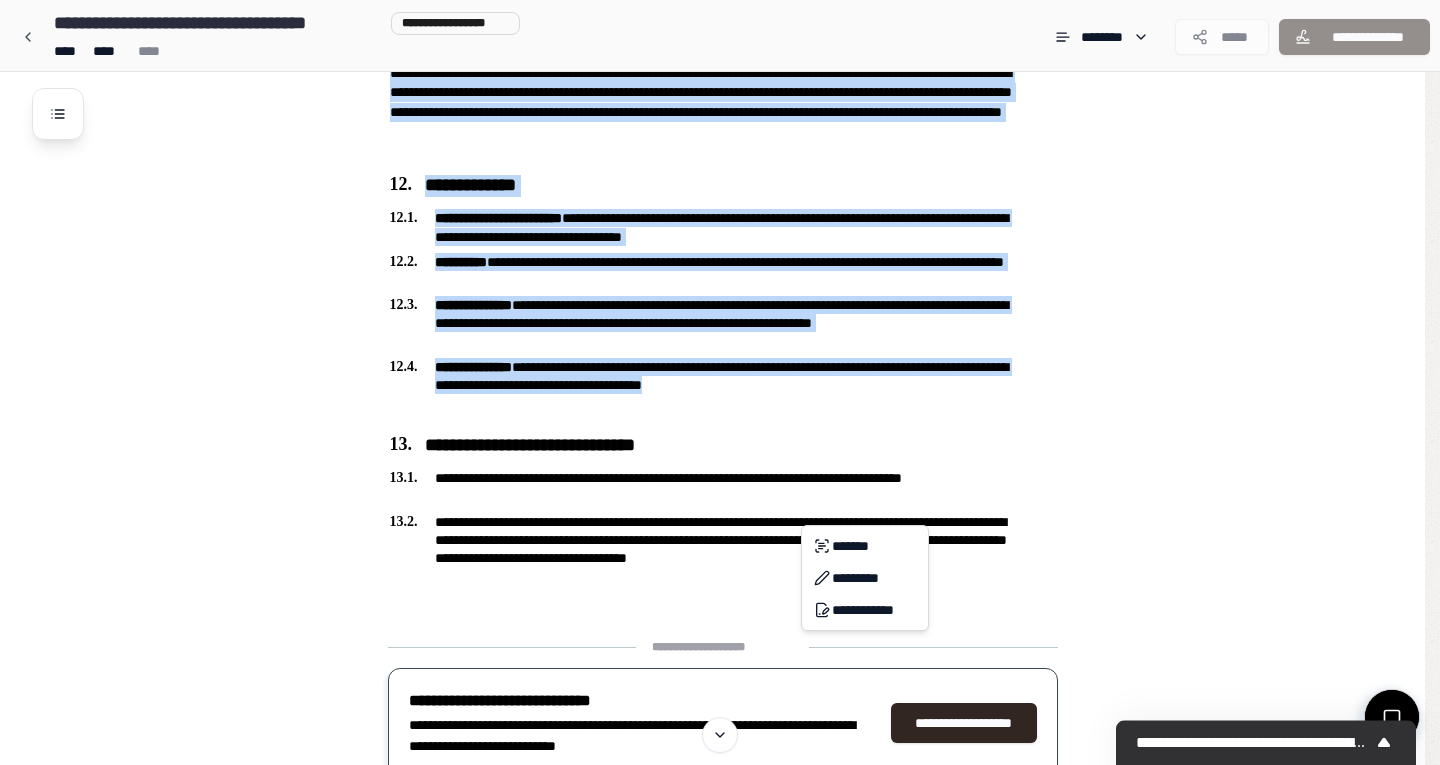 copy on "**********" 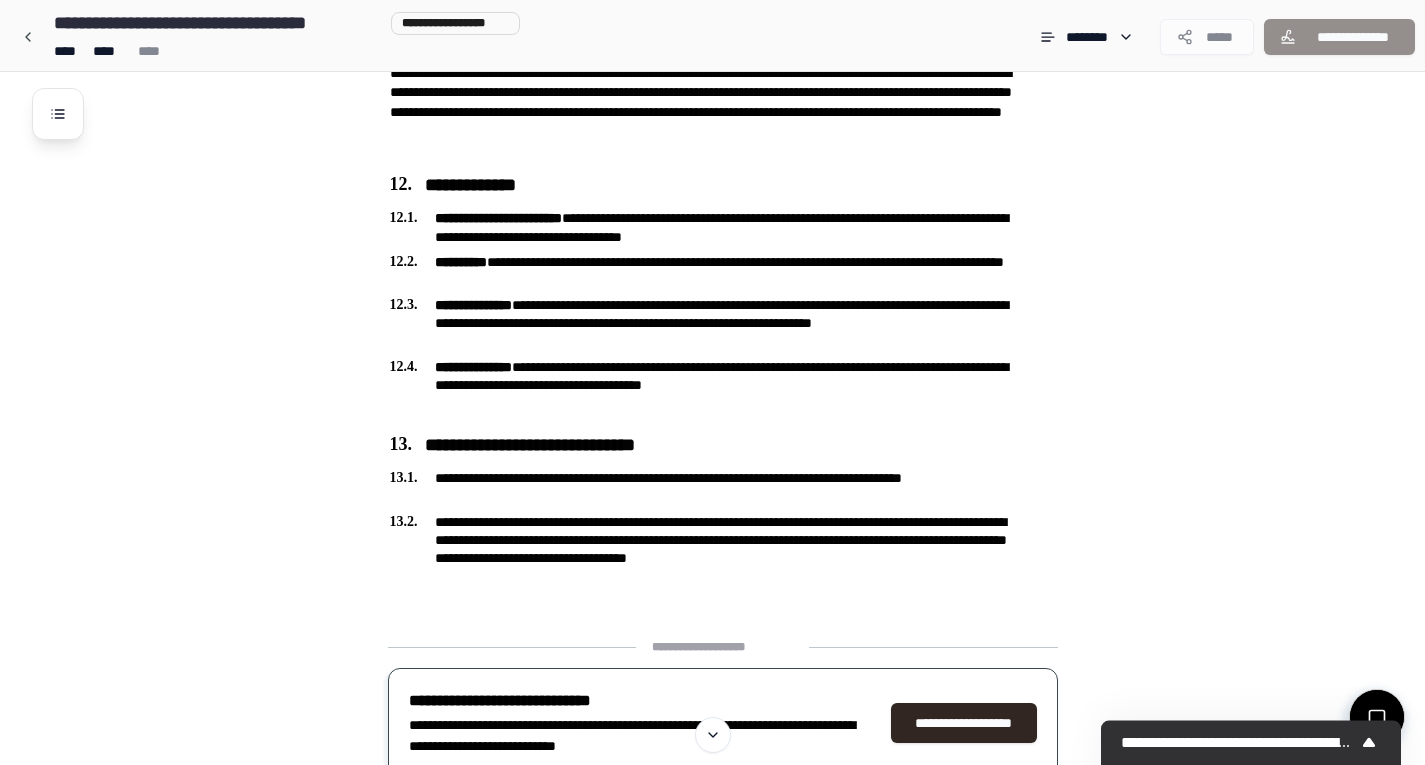 click on "**********" at bounding box center [723, 806] 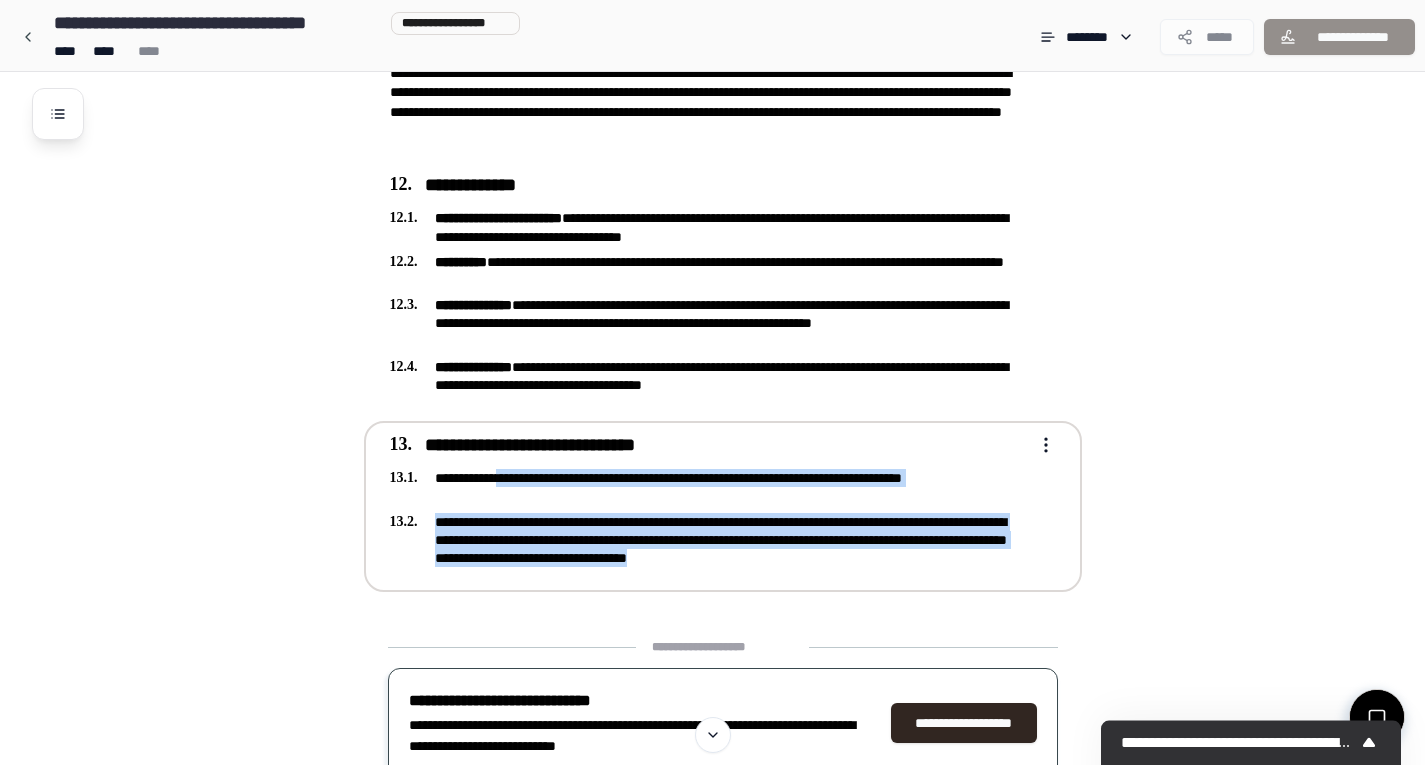 drag, startPoint x: 924, startPoint y: 559, endPoint x: 510, endPoint y: 462, distance: 425.2117 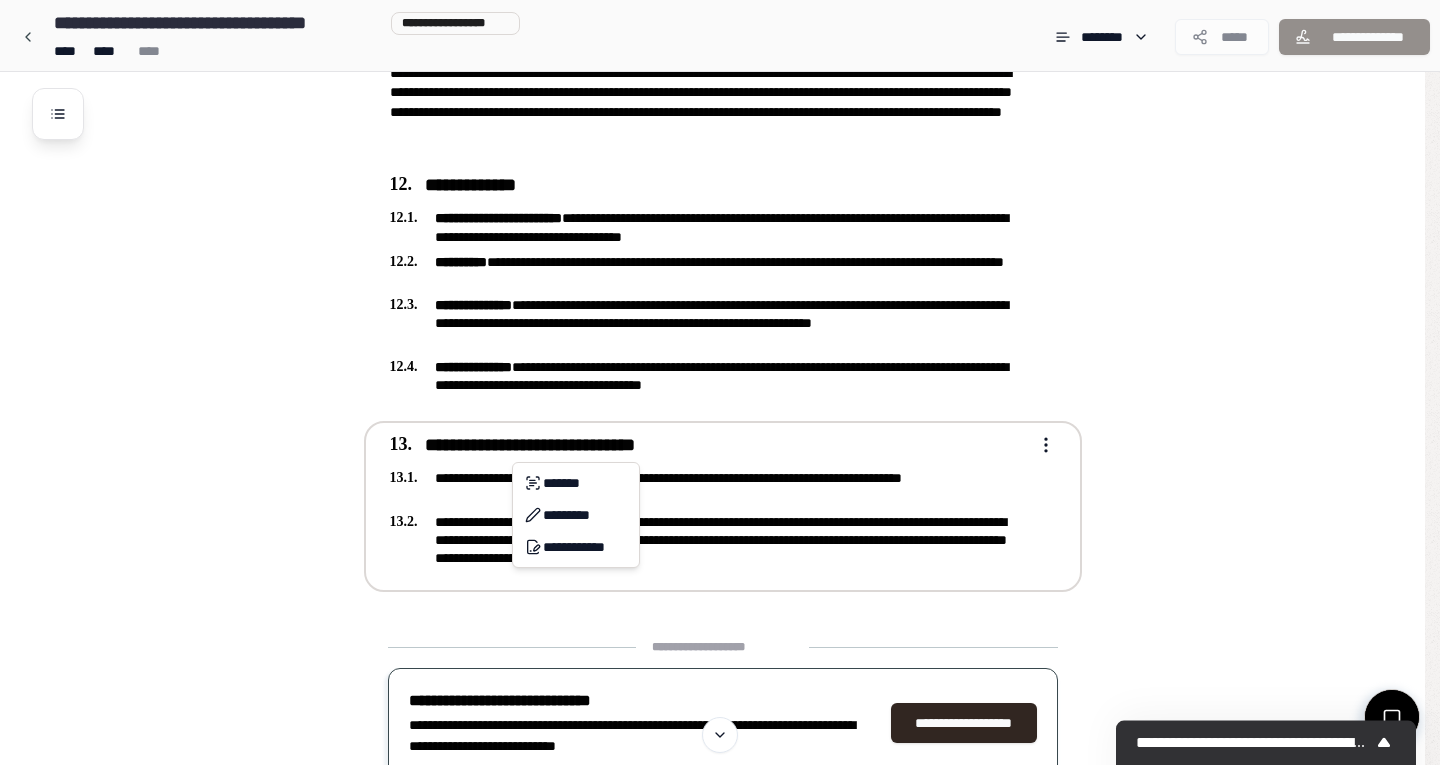 click on "**********" at bounding box center (720, -622) 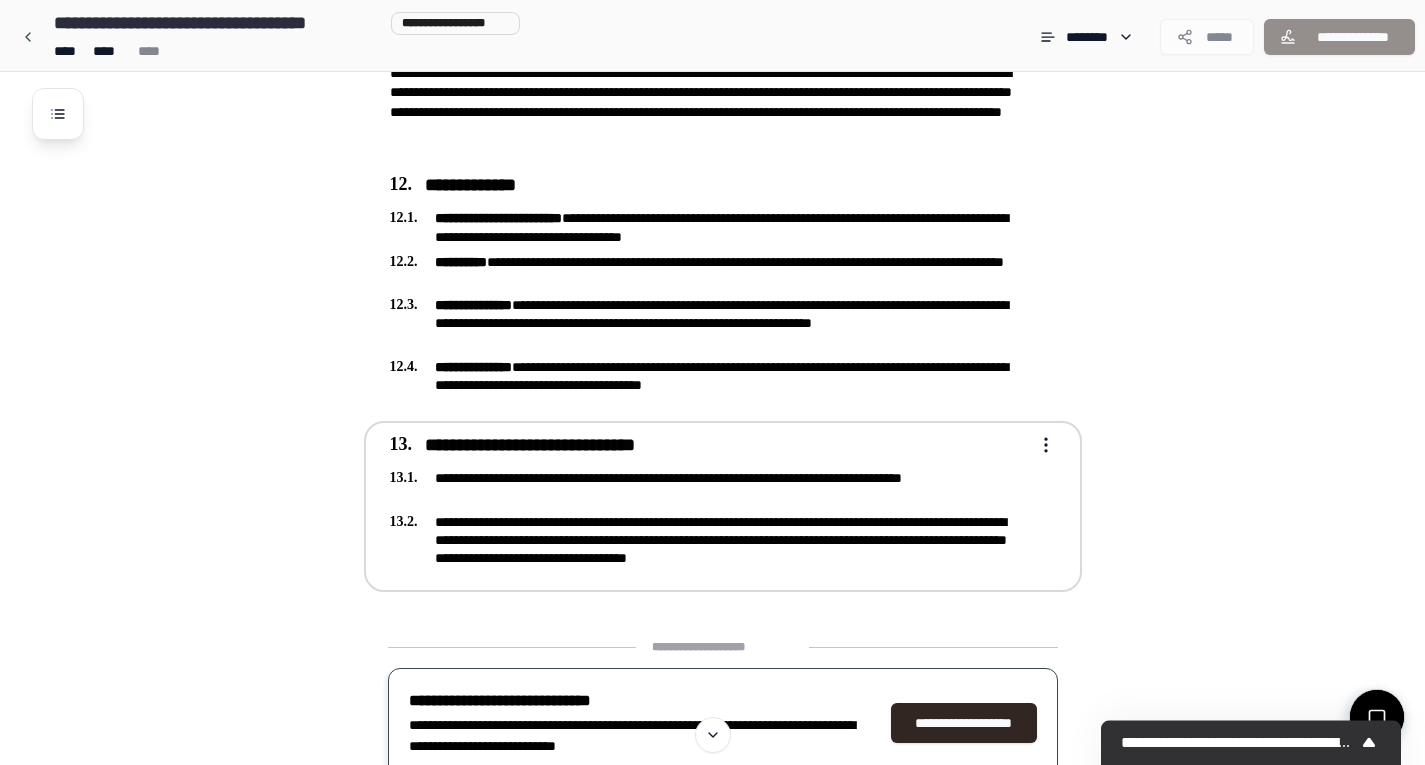 click on "**********" at bounding box center [709, 504] 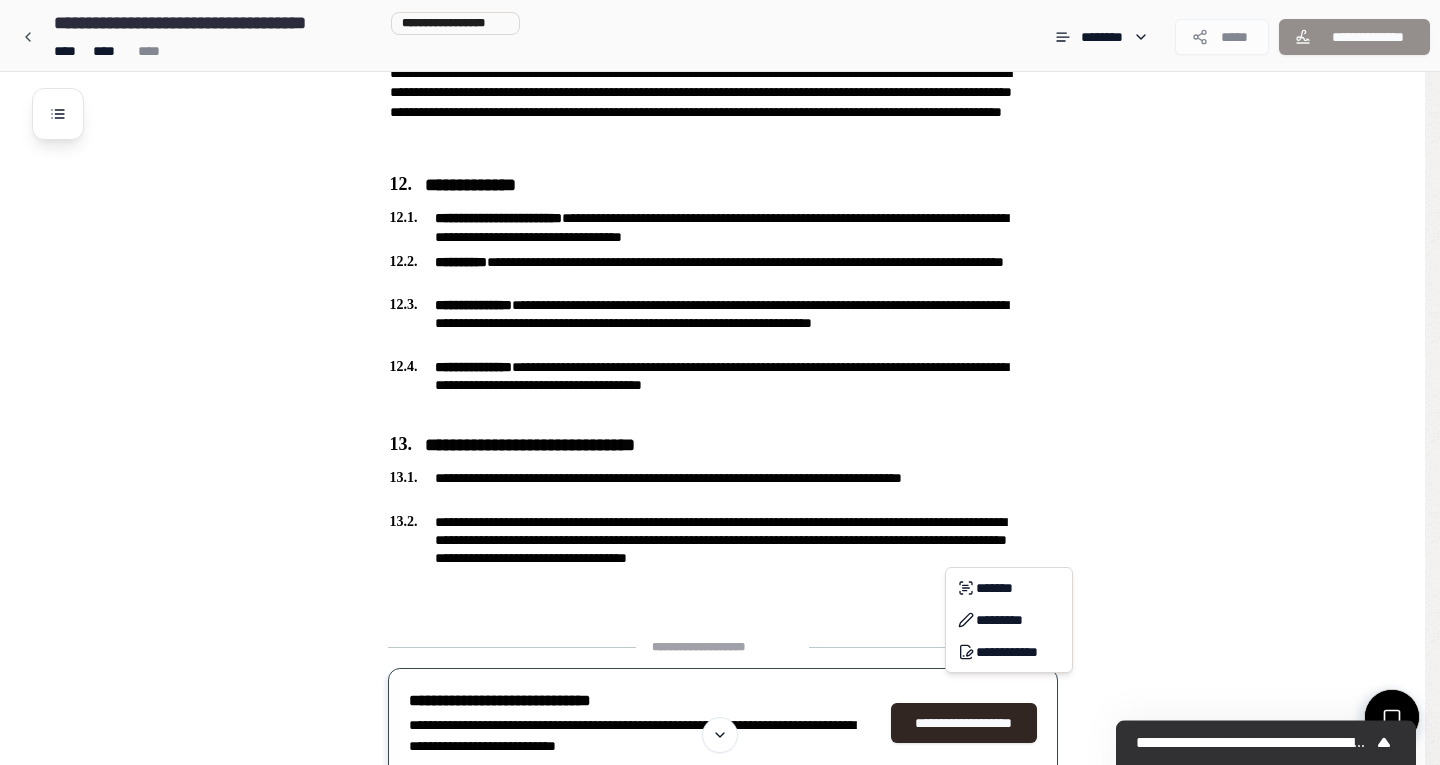 click on "**********" at bounding box center [720, -622] 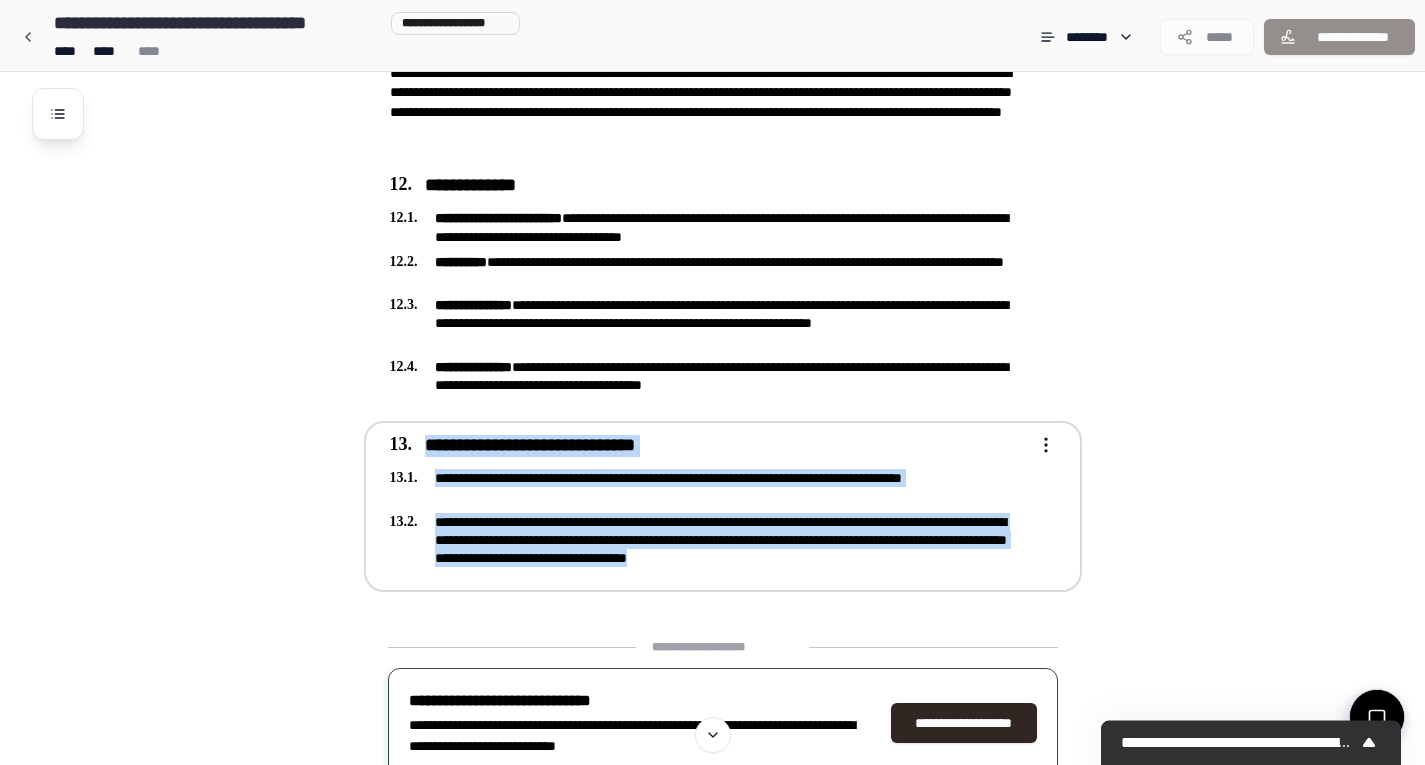 drag, startPoint x: 927, startPoint y: 559, endPoint x: 426, endPoint y: 439, distance: 515.17084 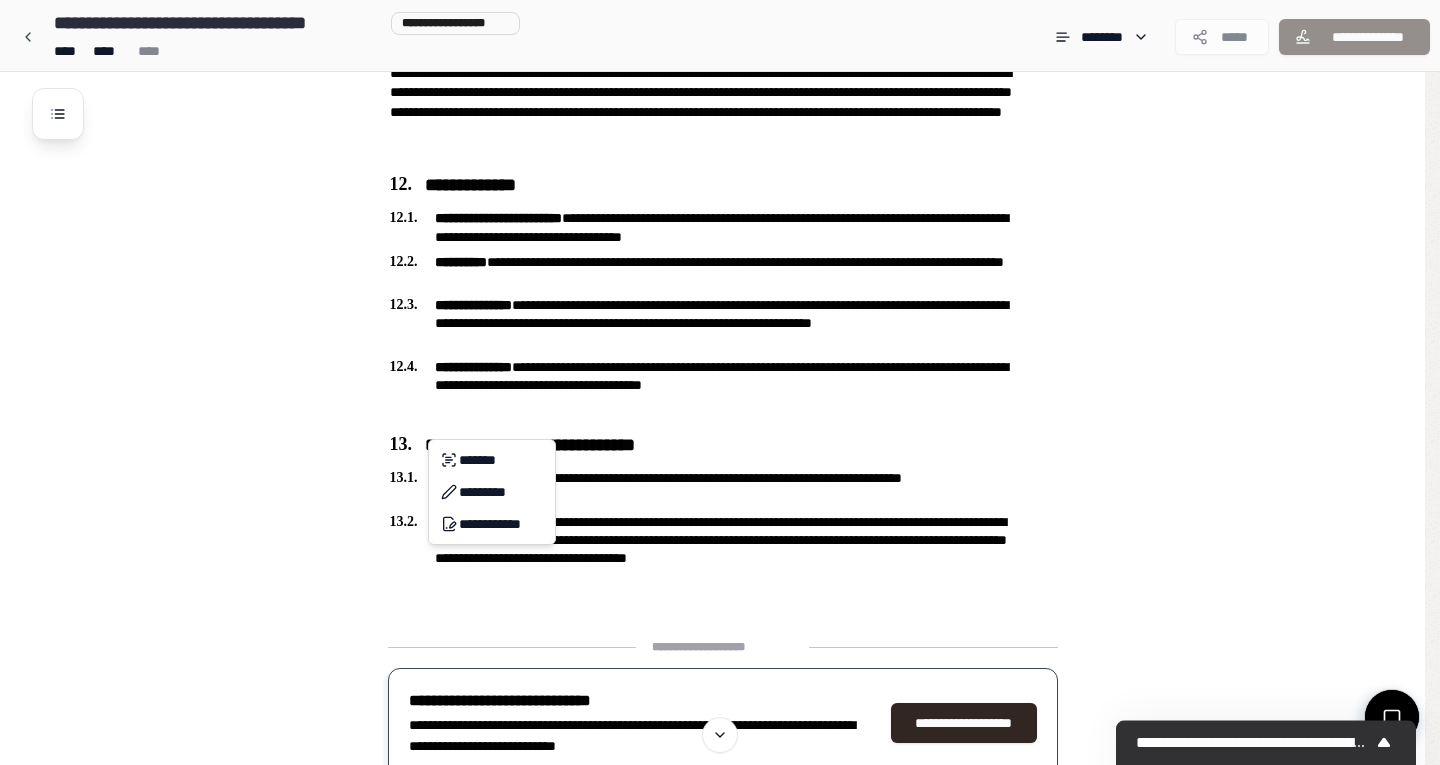 copy on "**********" 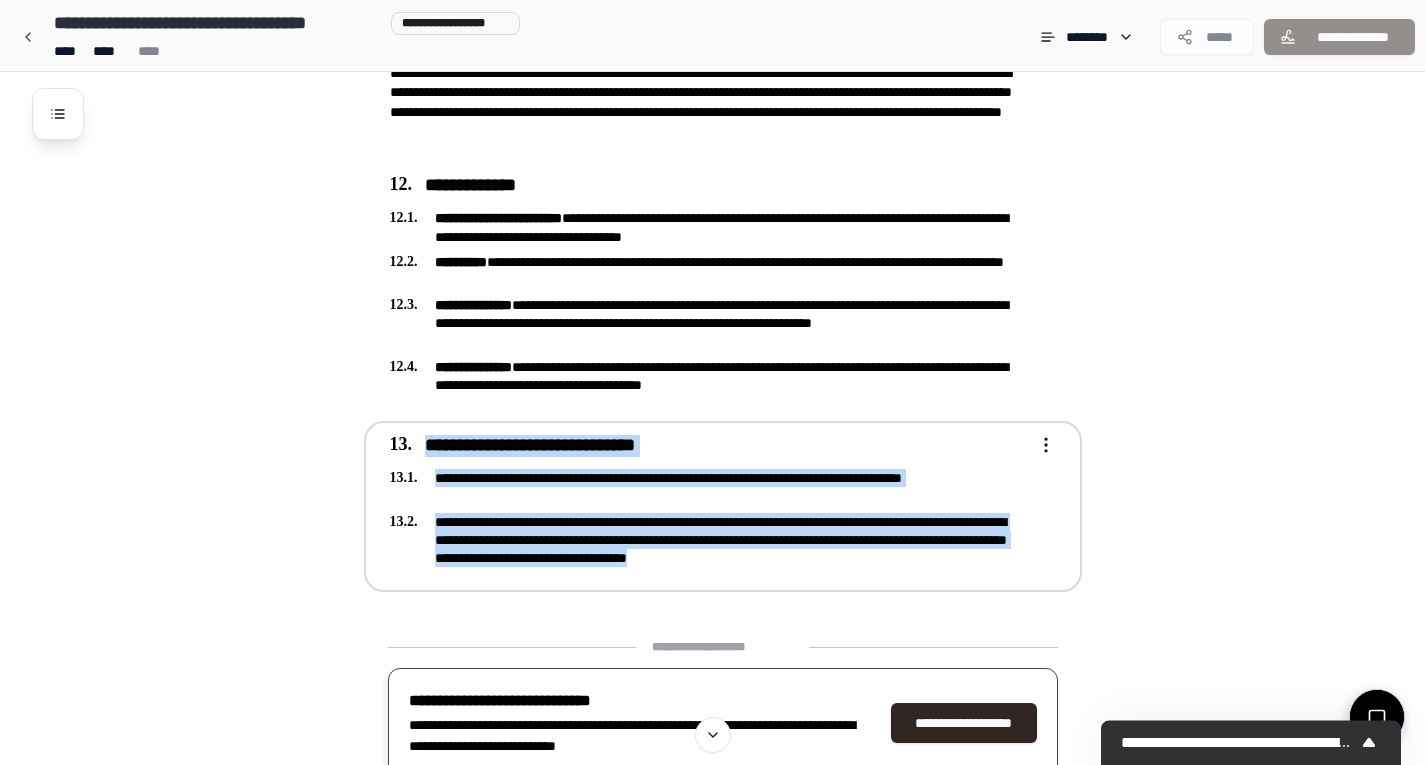 drag, startPoint x: 930, startPoint y: 563, endPoint x: 427, endPoint y: 438, distance: 518.29913 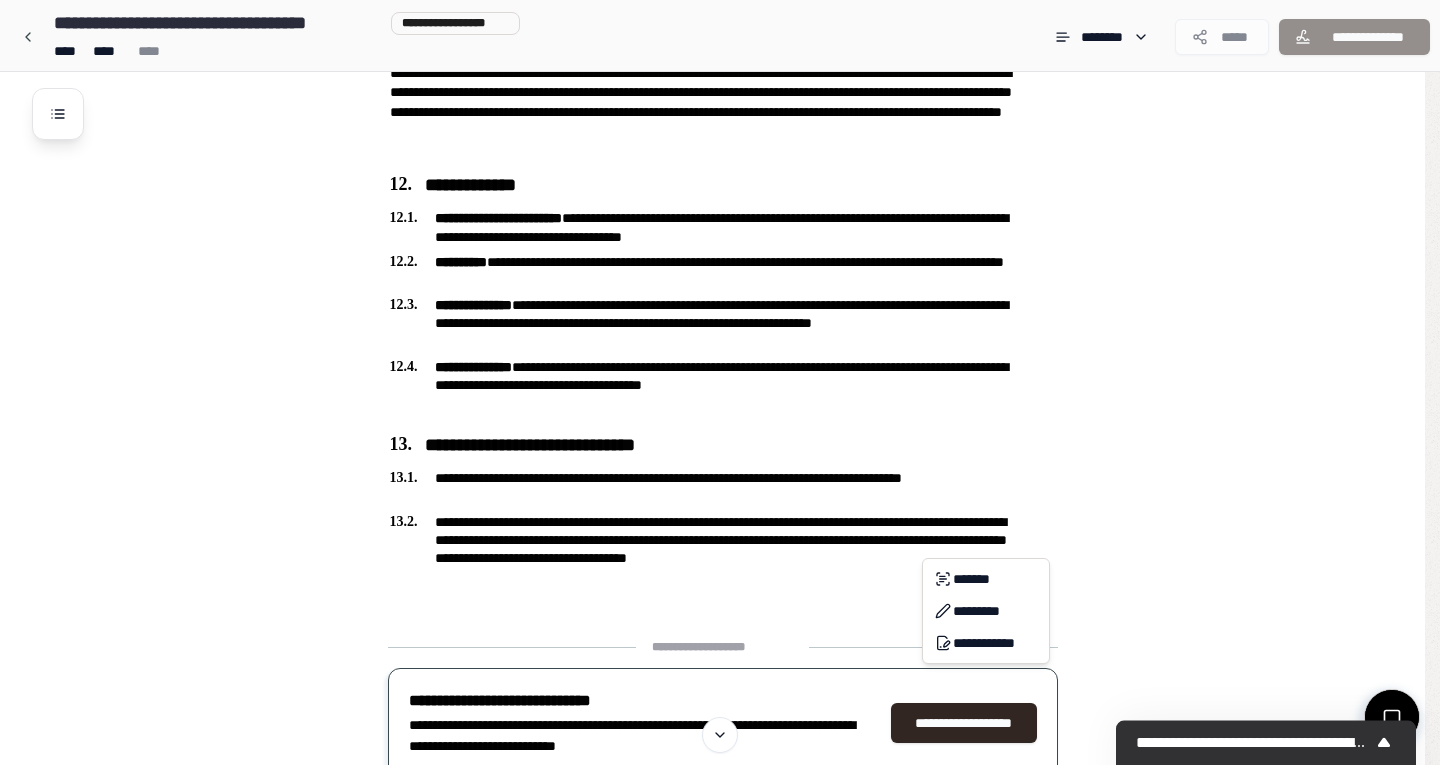 click on "**********" at bounding box center (720, -622) 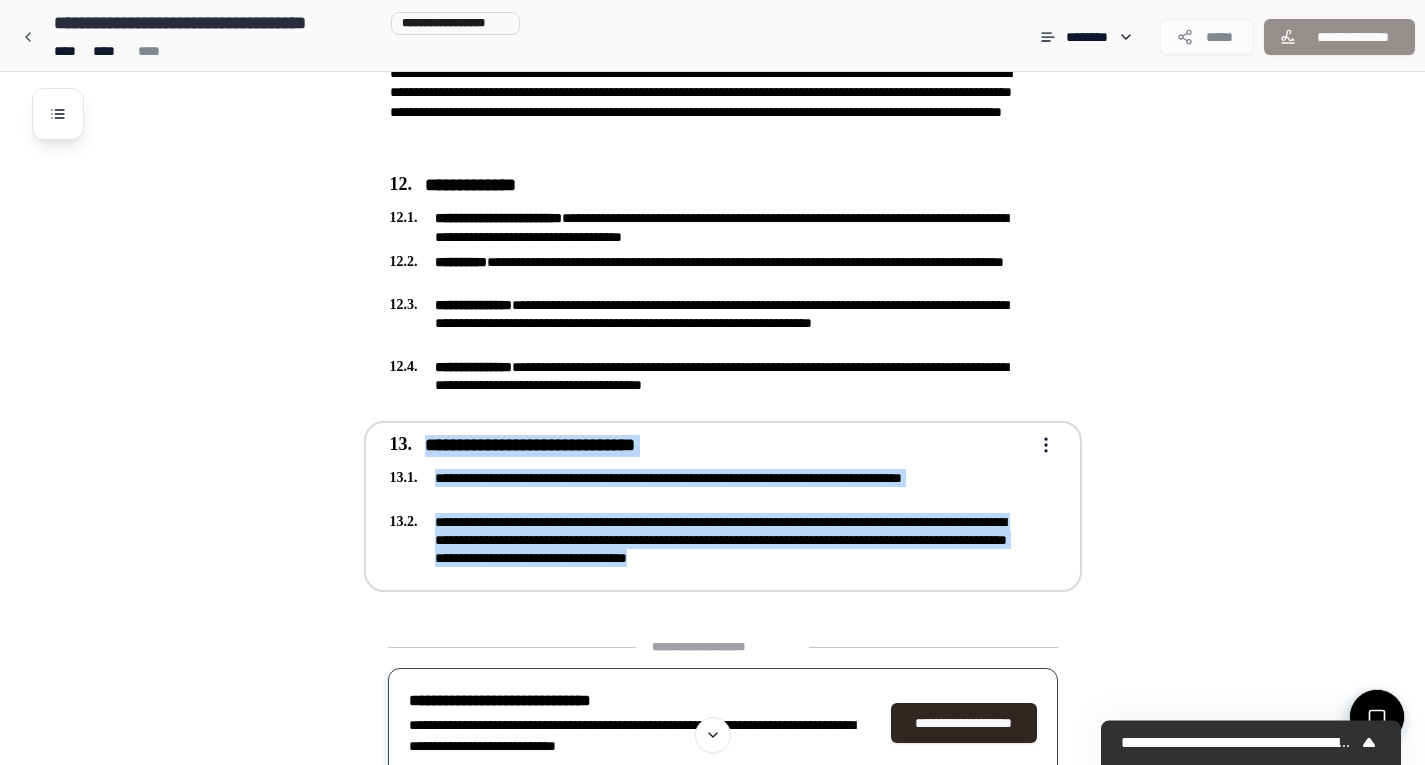 drag, startPoint x: 426, startPoint y: 440, endPoint x: 920, endPoint y: 562, distance: 508.84183 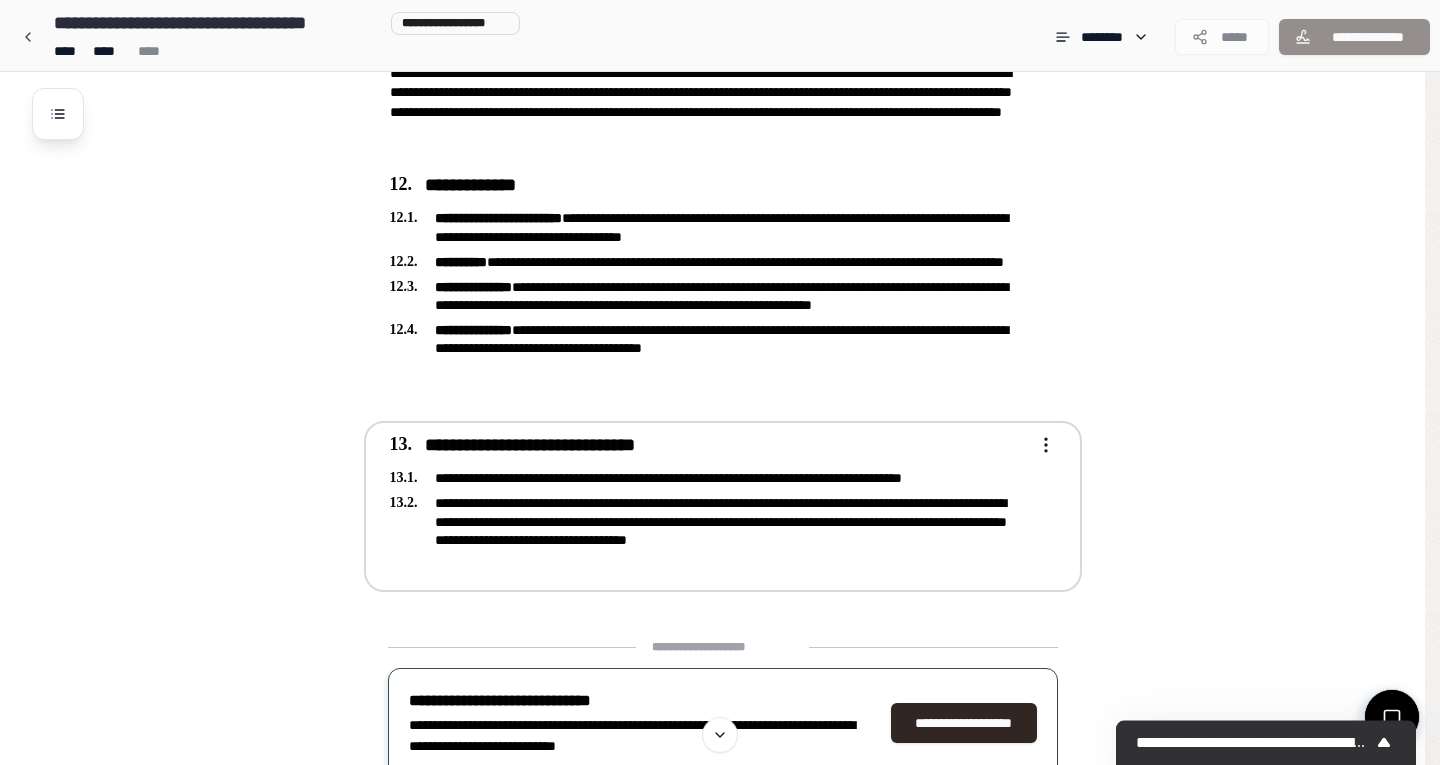 click on "**********" at bounding box center (720, -622) 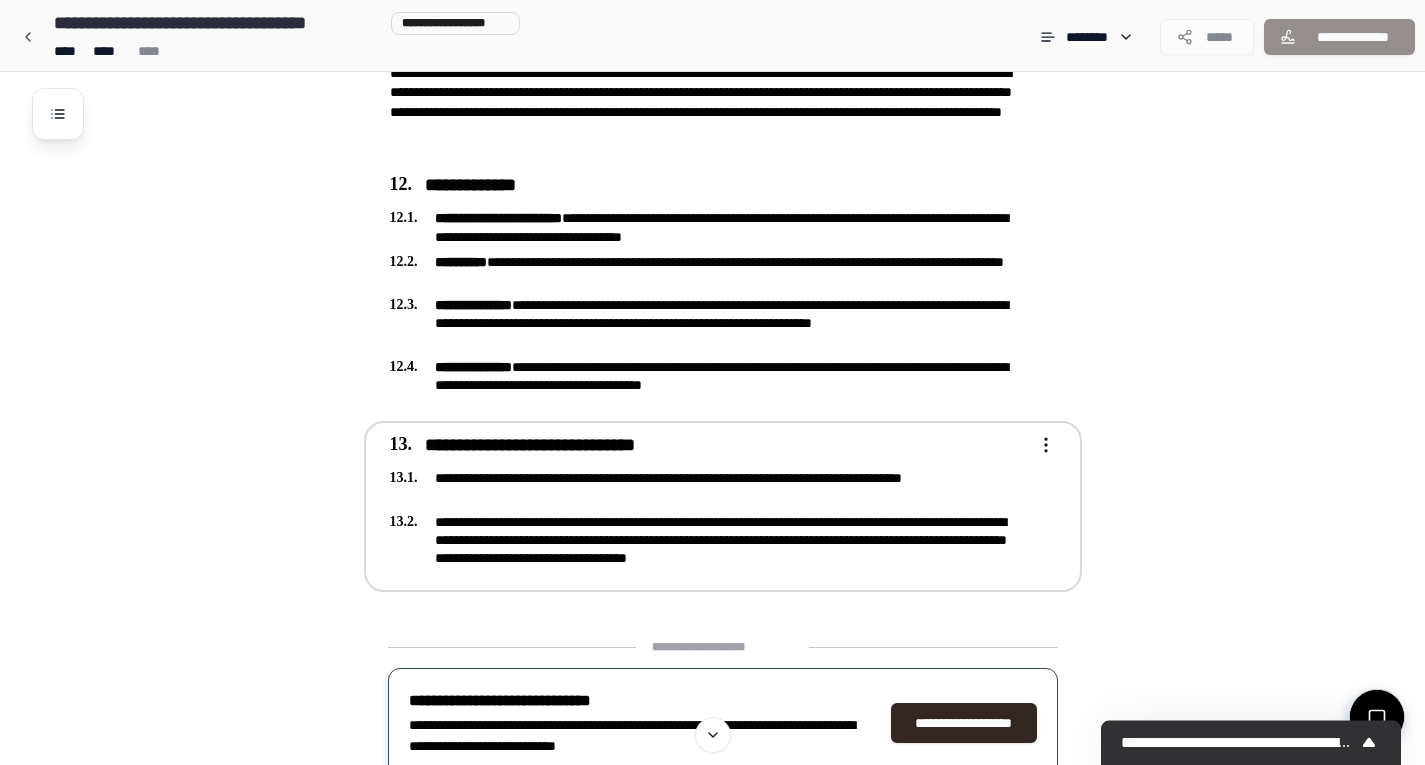 click on "**********" at bounding box center [709, 446] 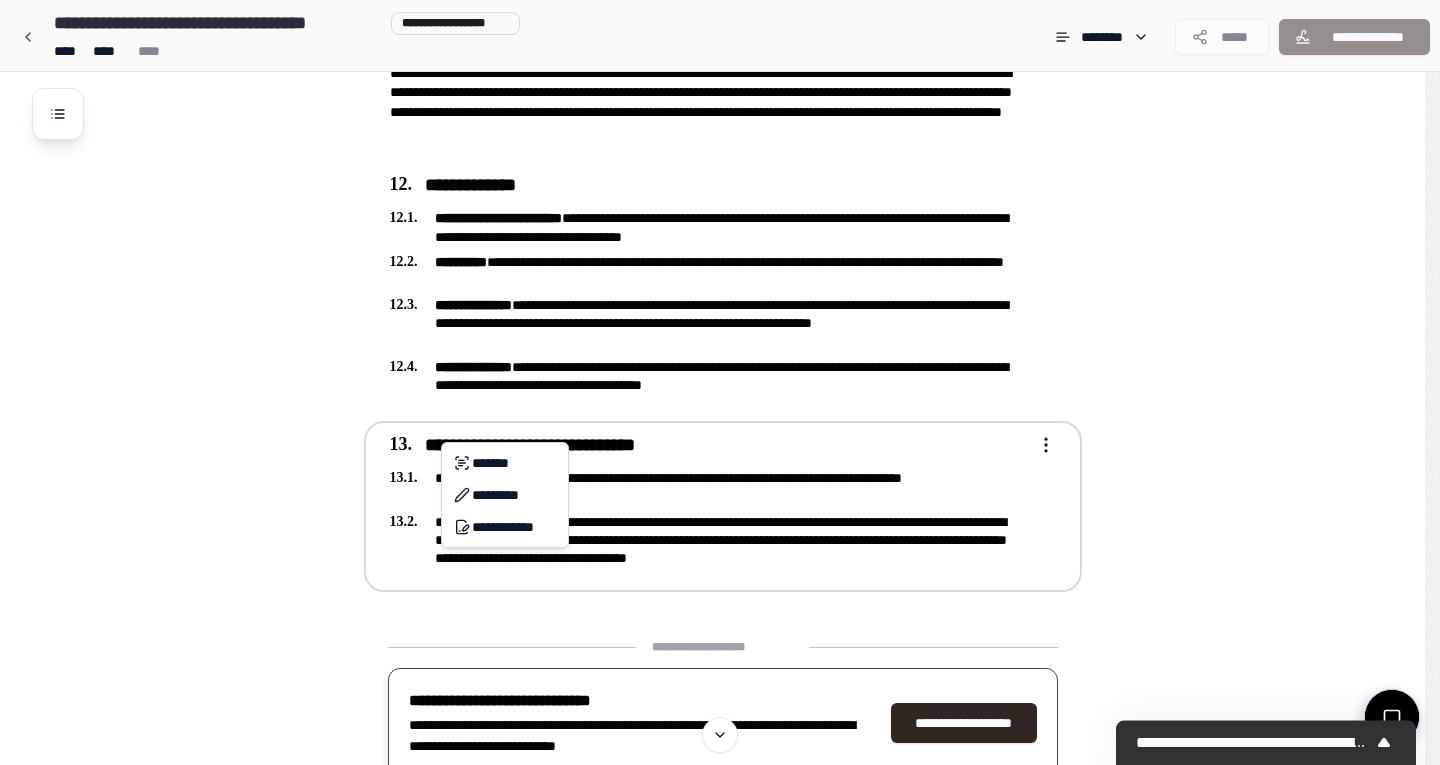 click on "**********" at bounding box center [712, -622] 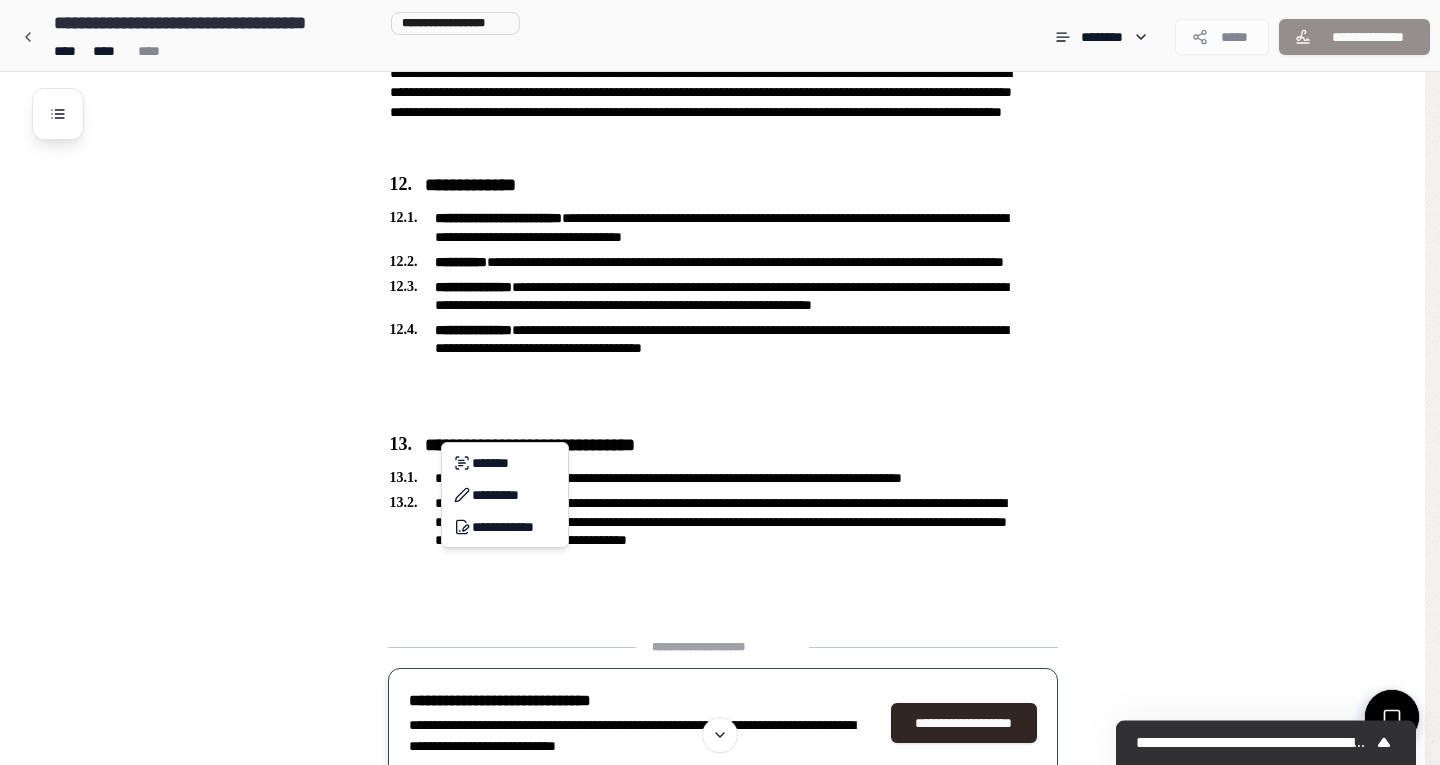 click on "**********" at bounding box center (720, -622) 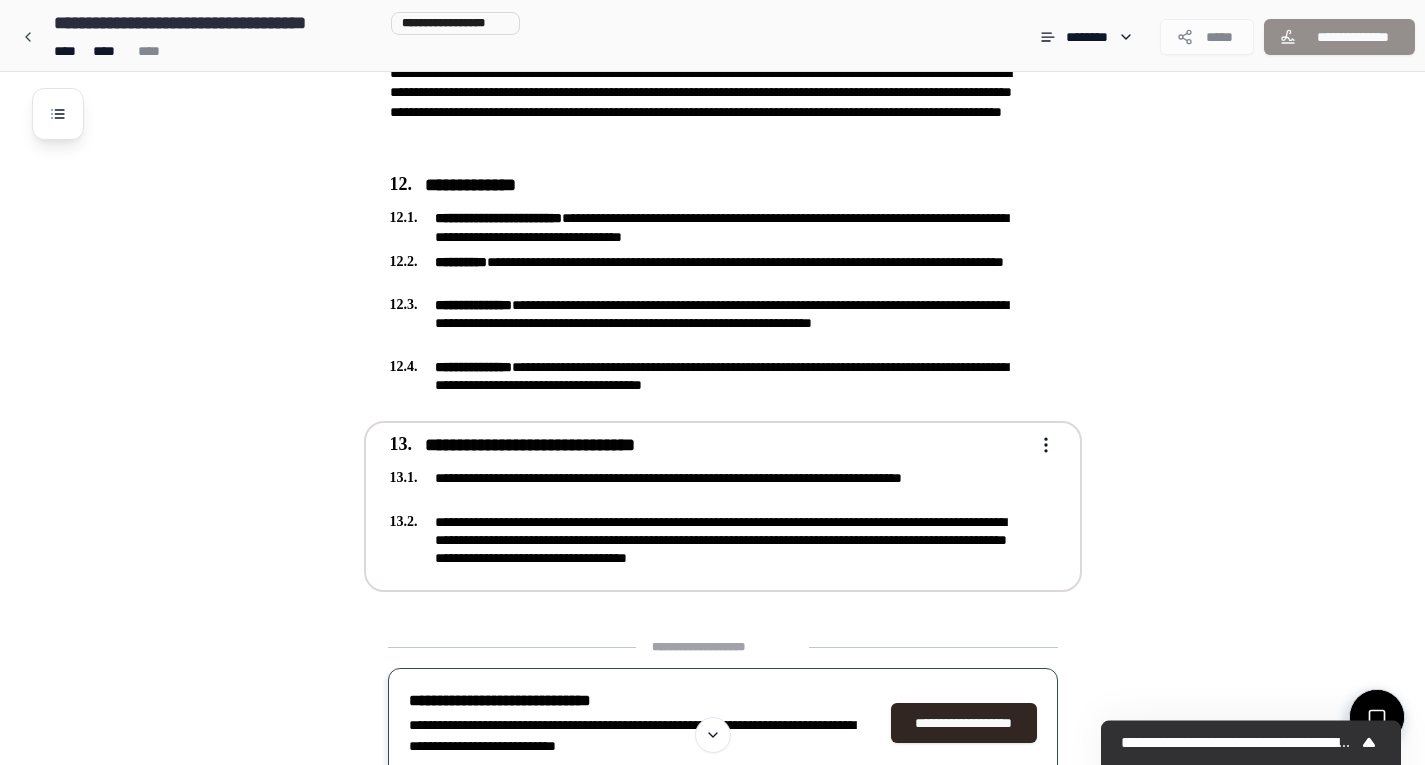 click on "**********" at bounding box center (709, 446) 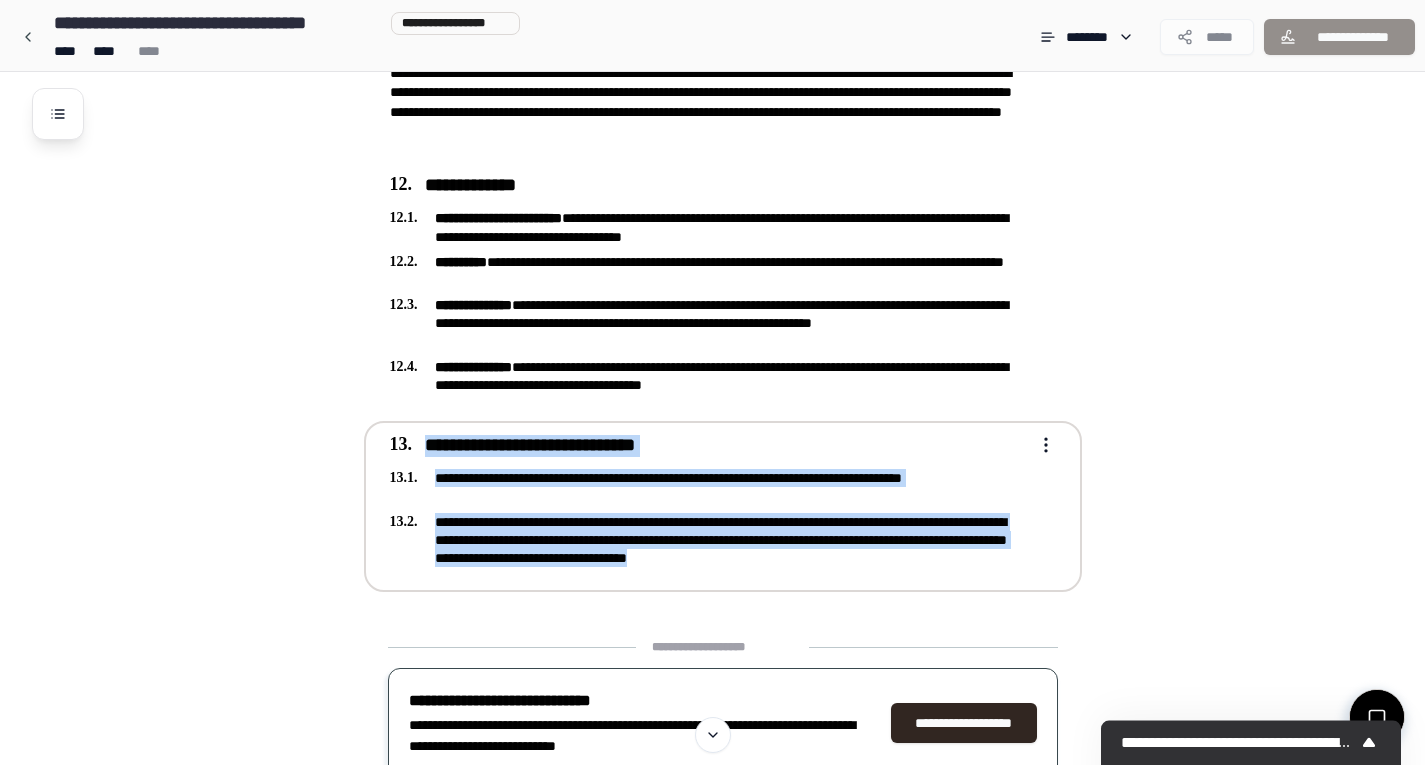 drag, startPoint x: 421, startPoint y: 441, endPoint x: 924, endPoint y: 562, distance: 517.349 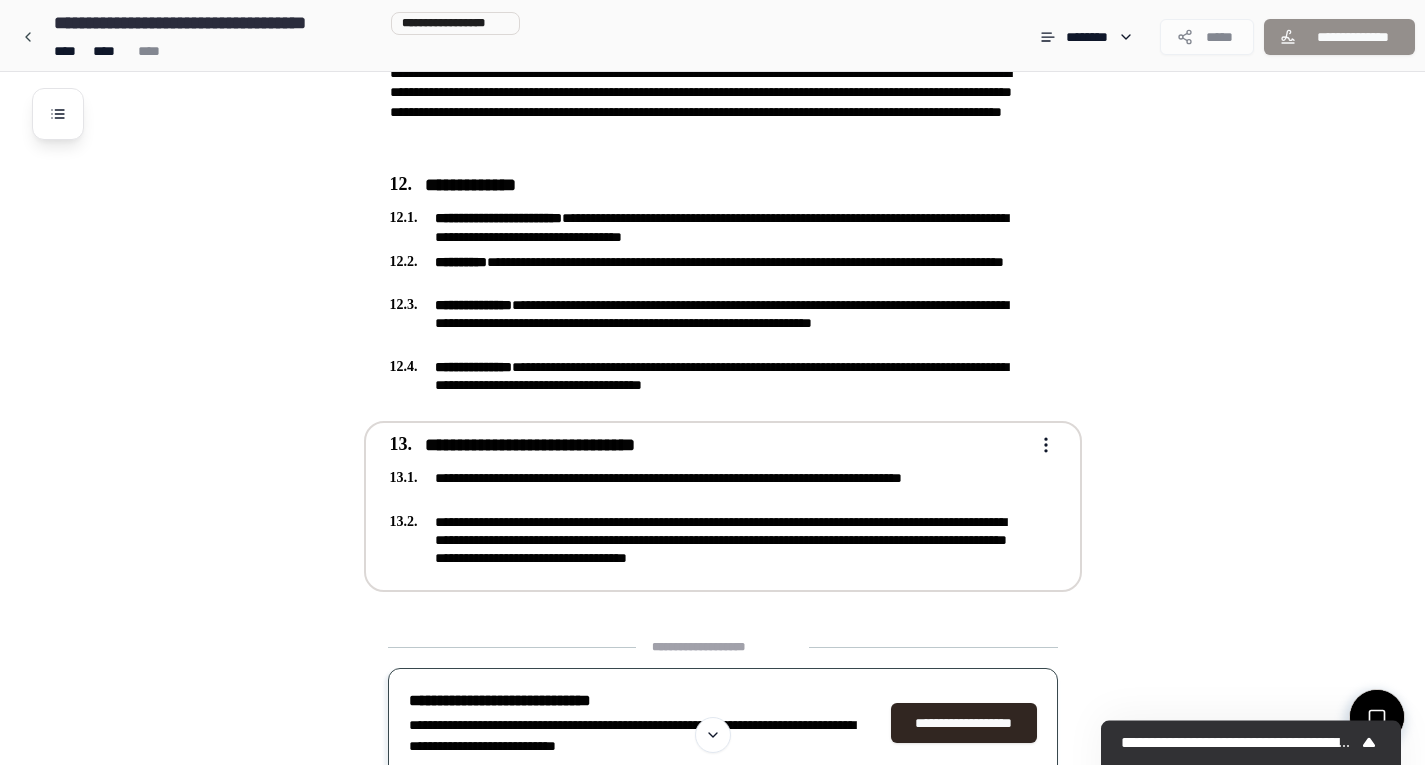 click on "**********" at bounding box center (712, -622) 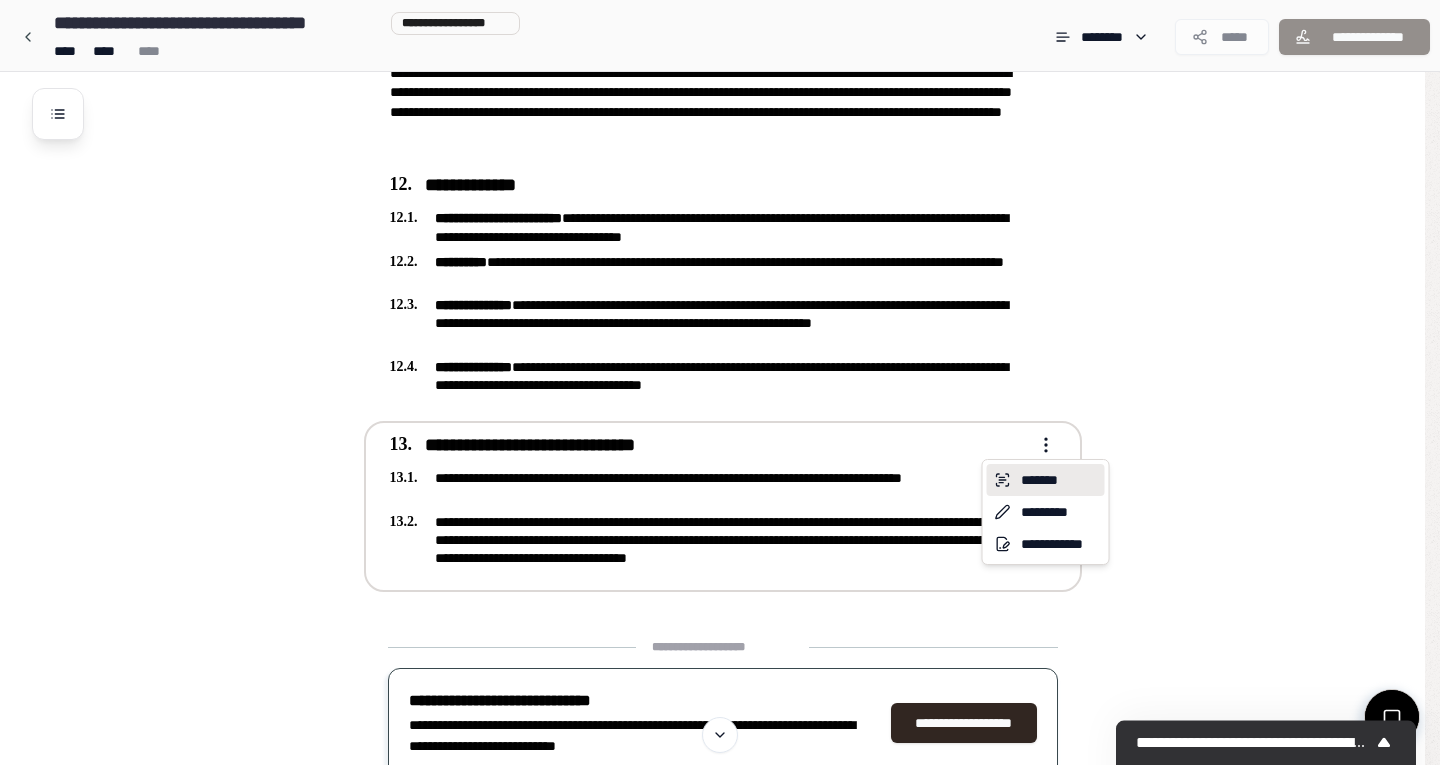 click on "*******" at bounding box center [1046, 480] 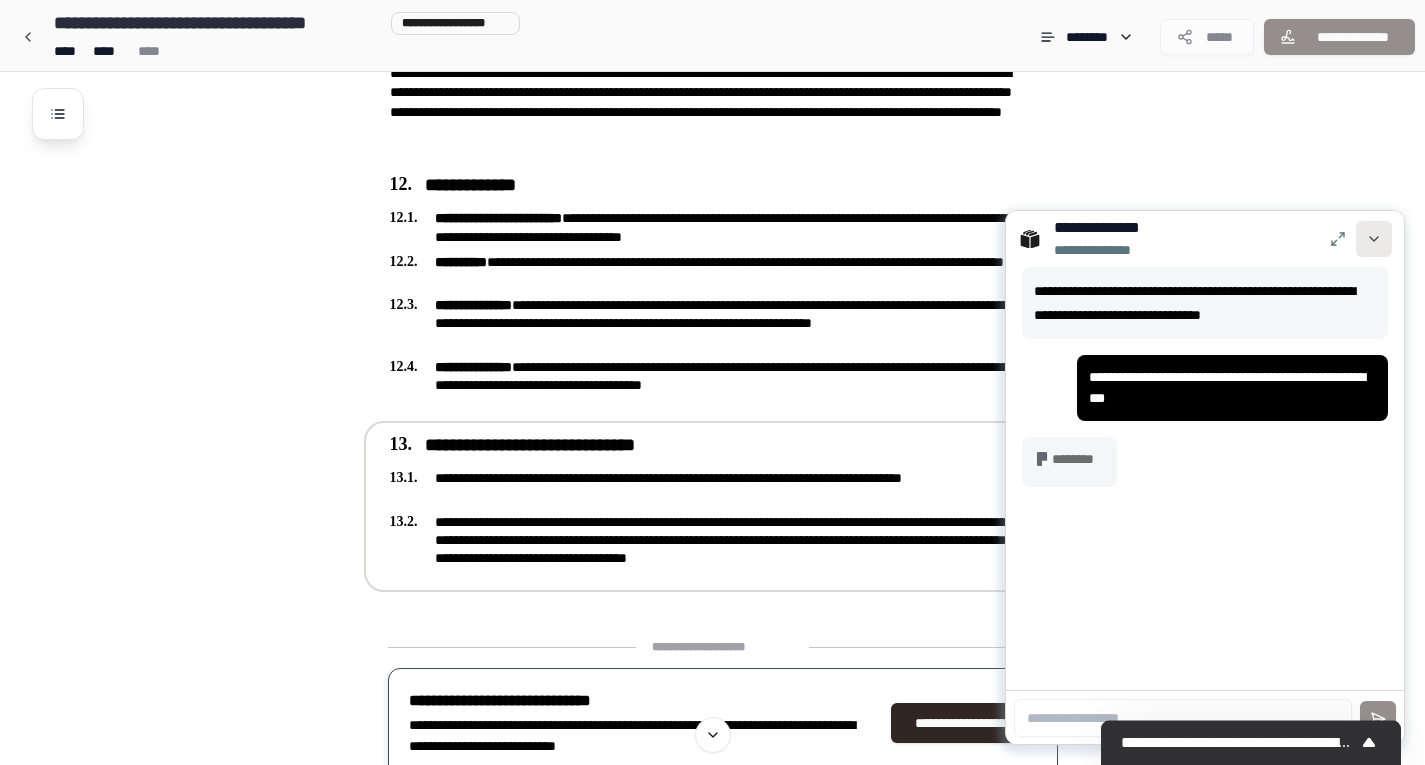 click at bounding box center [1374, 239] 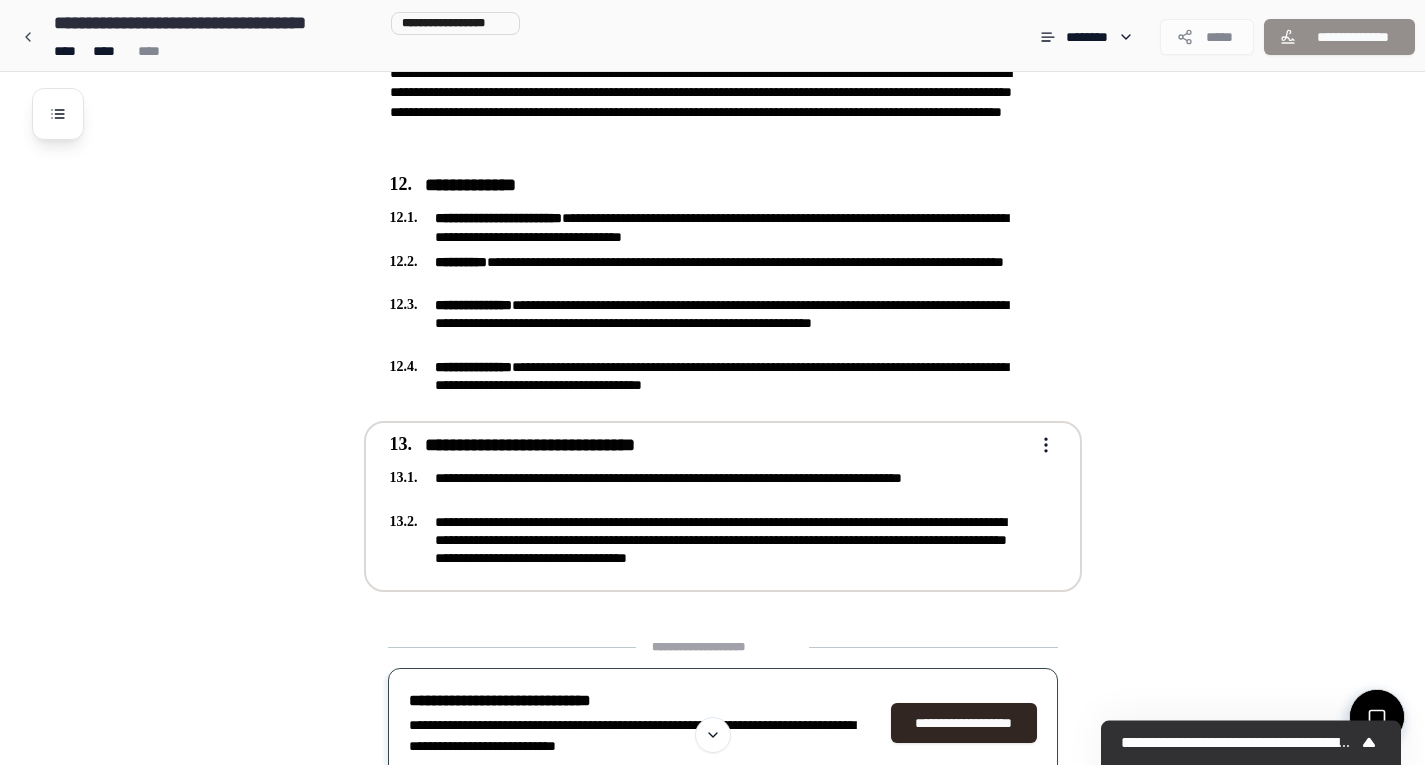 click on "**********" at bounding box center [723, 506] 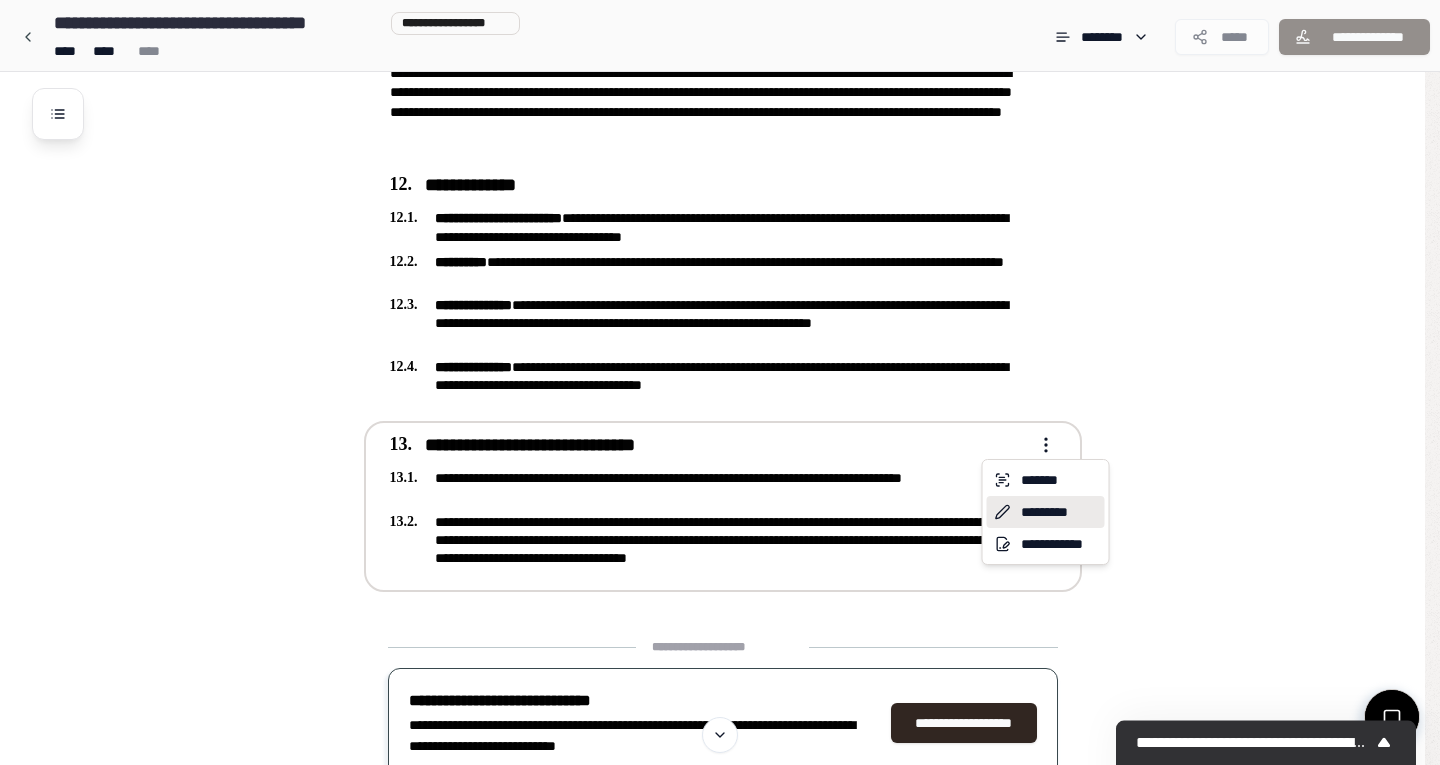 click on "*********" at bounding box center (1046, 512) 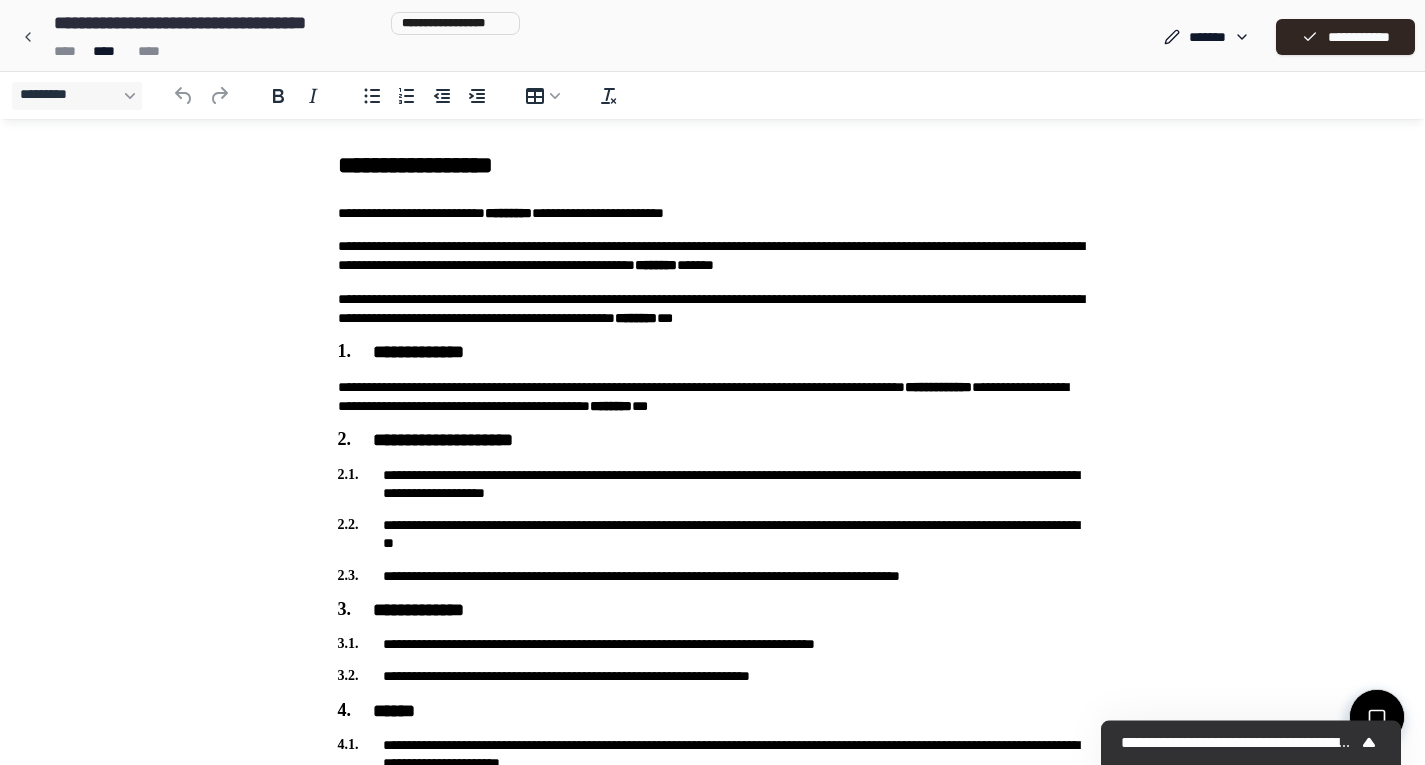 scroll, scrollTop: 0, scrollLeft: 0, axis: both 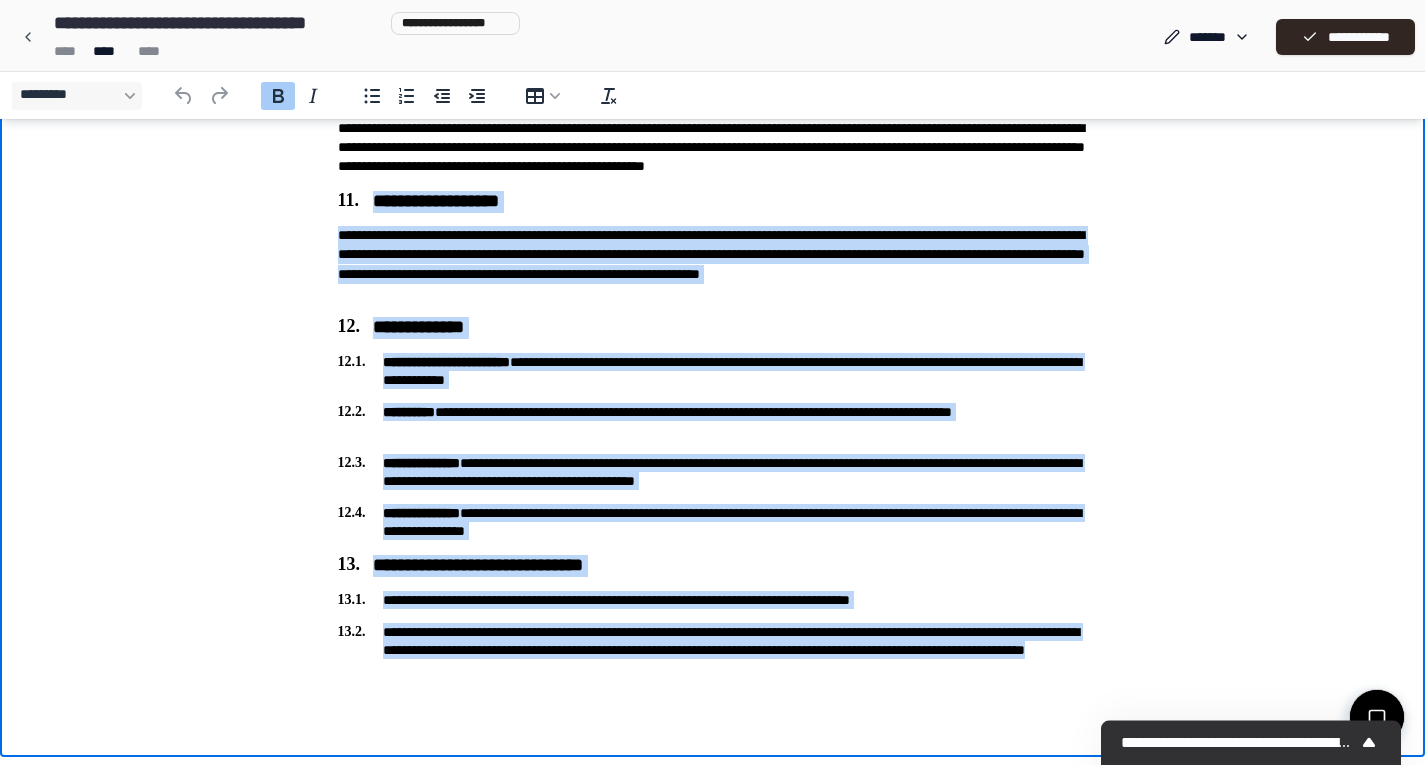 drag, startPoint x: 590, startPoint y: 675, endPoint x: 340, endPoint y: 181, distance: 553.6569 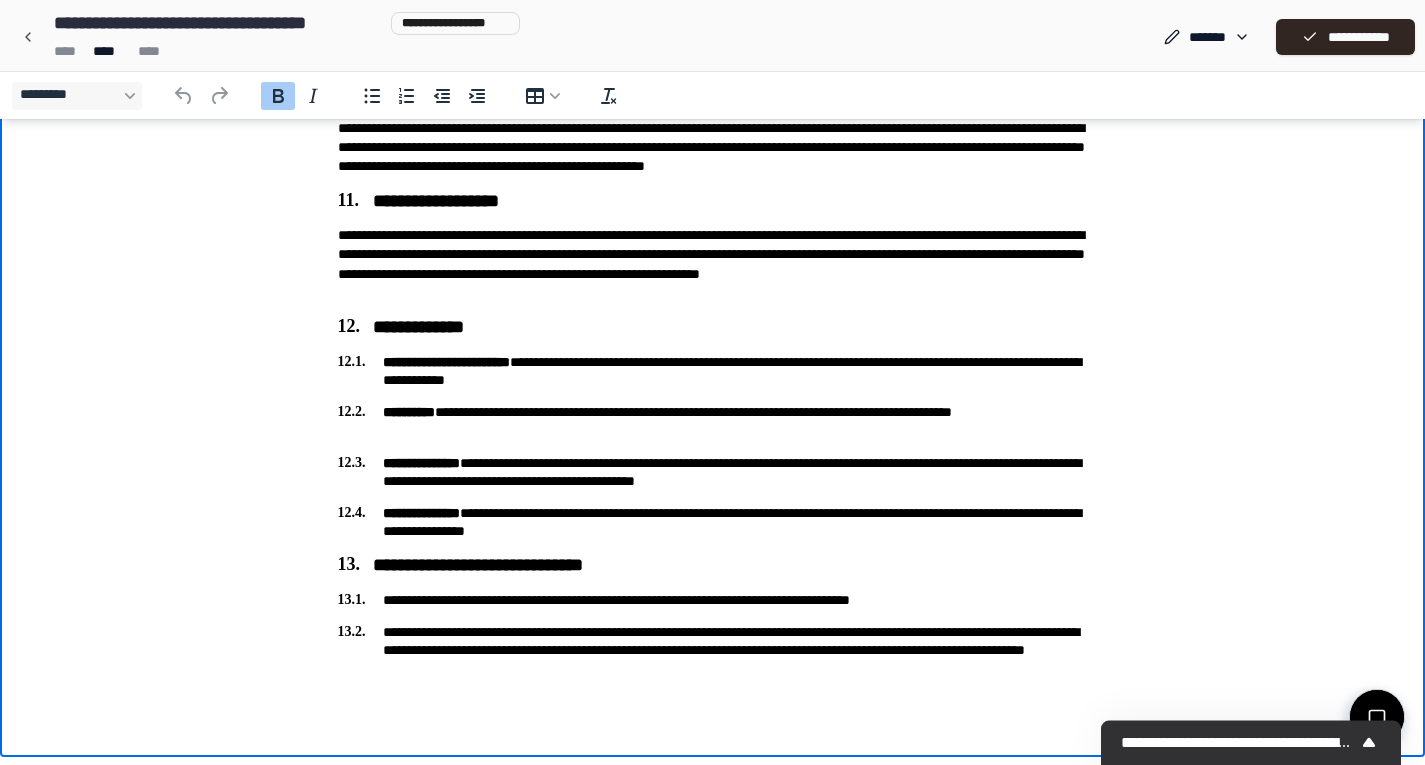 click on "**********" at bounding box center [712, -476] 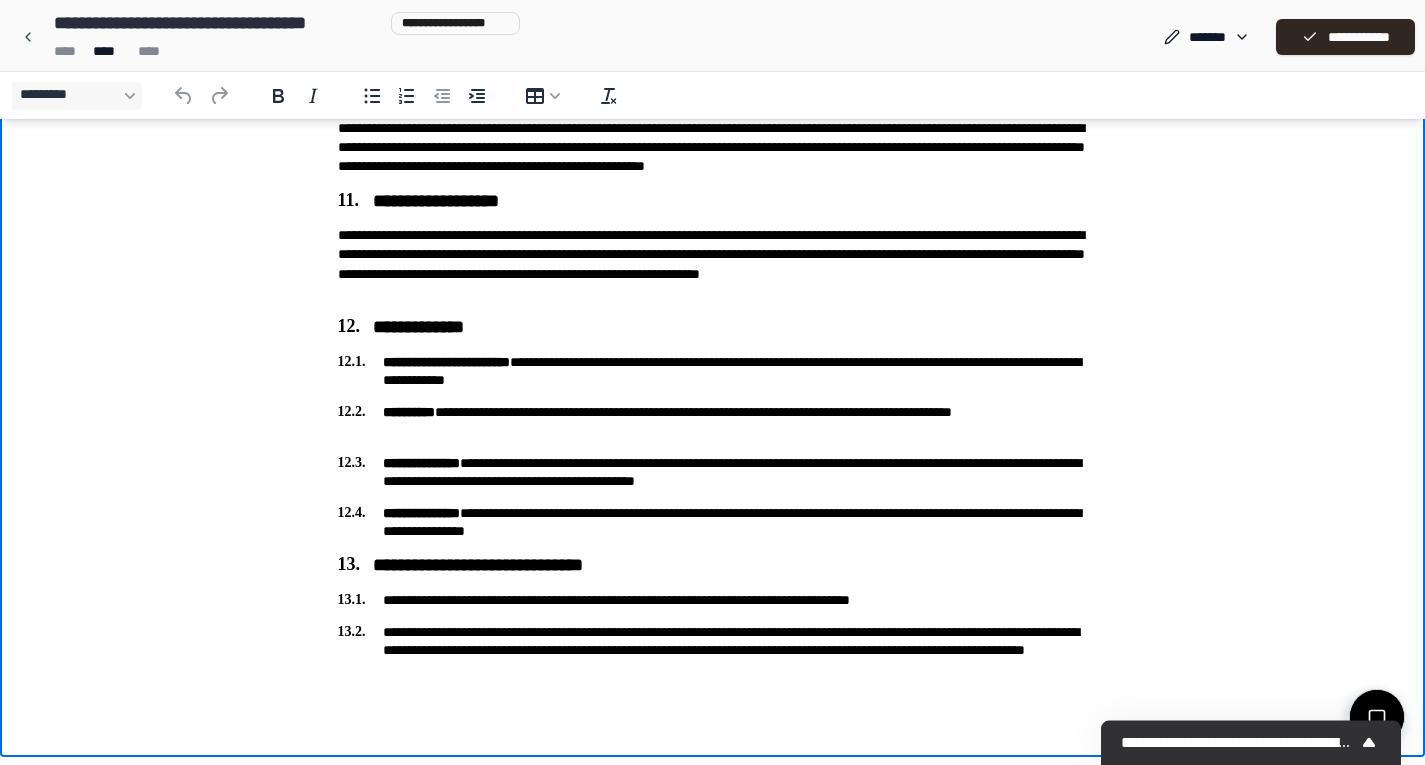 click on "**********" at bounding box center [713, 650] 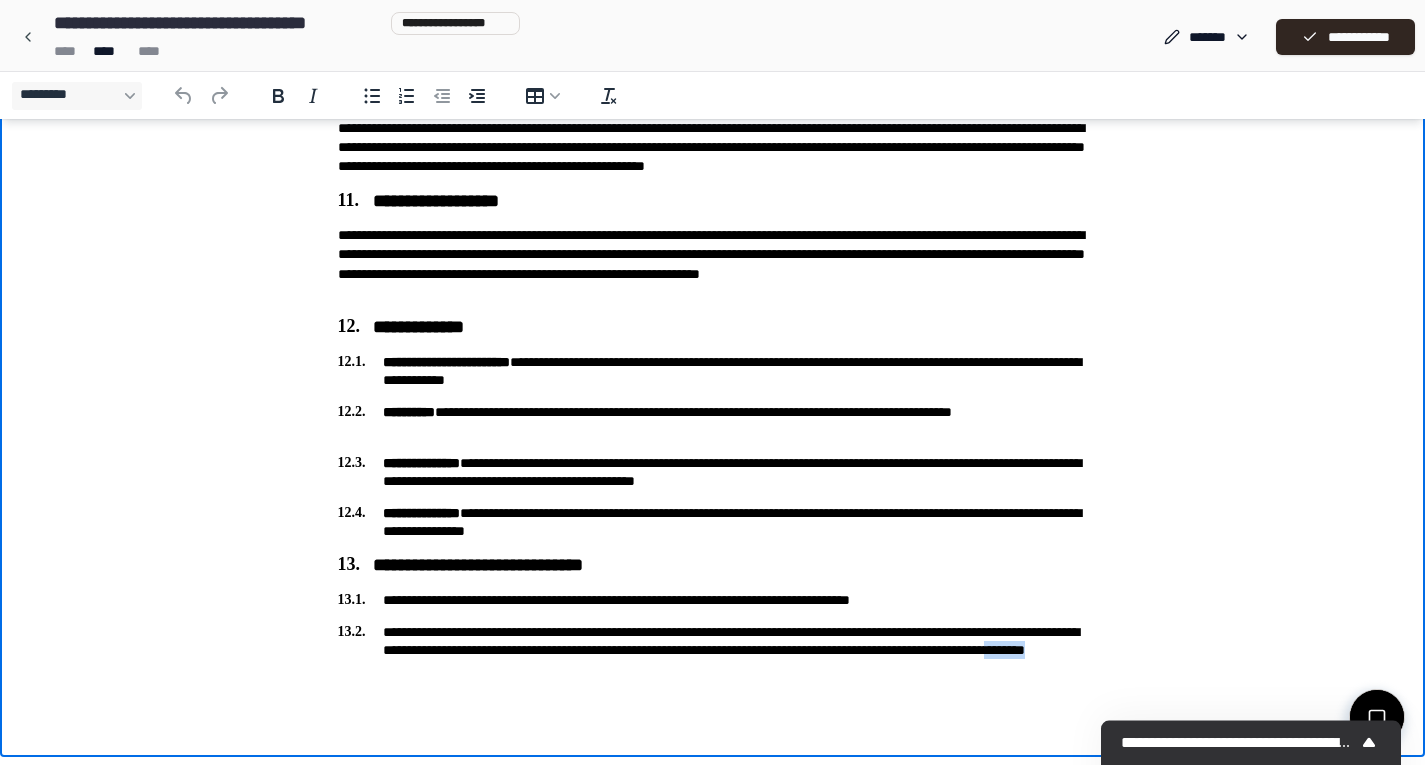 drag, startPoint x: 587, startPoint y: 673, endPoint x: 538, endPoint y: 671, distance: 49.0408 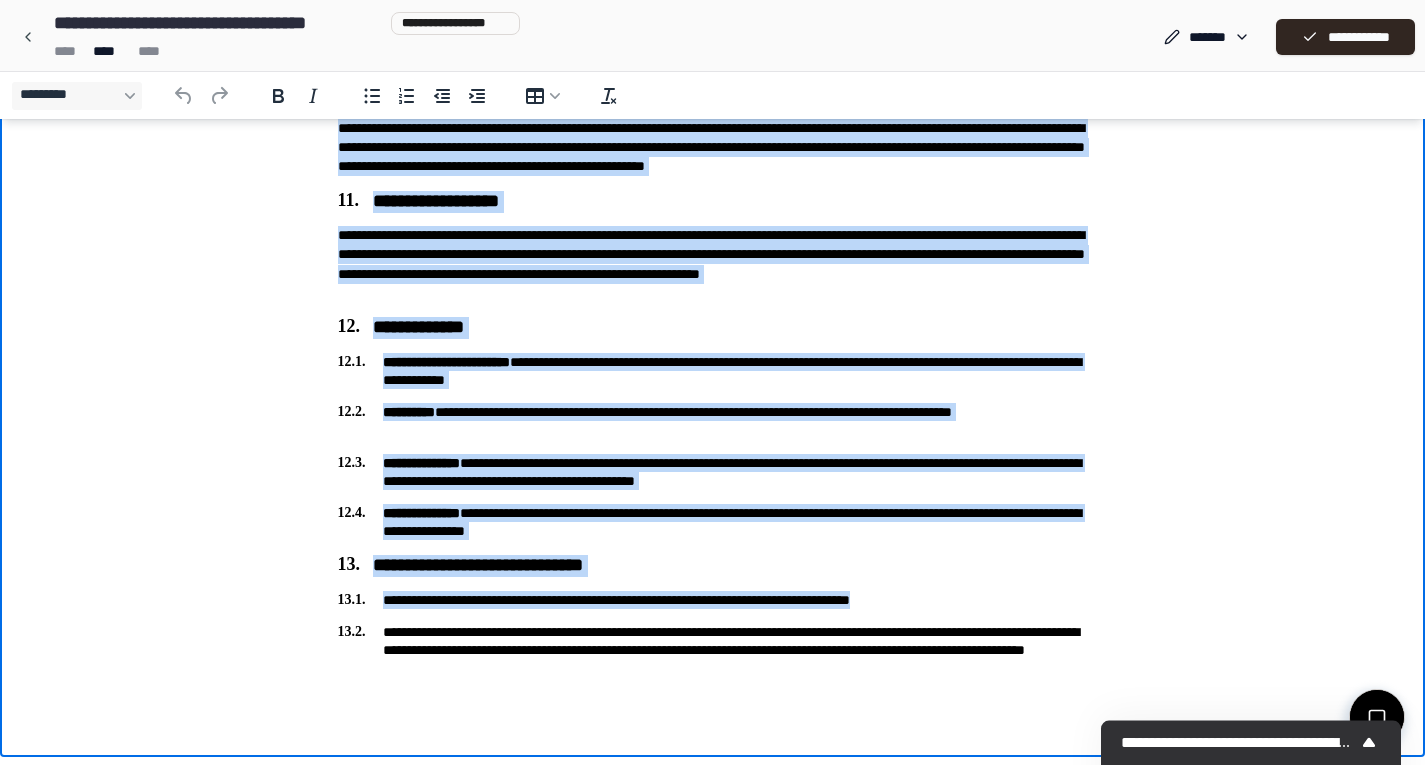 copy on "**********" 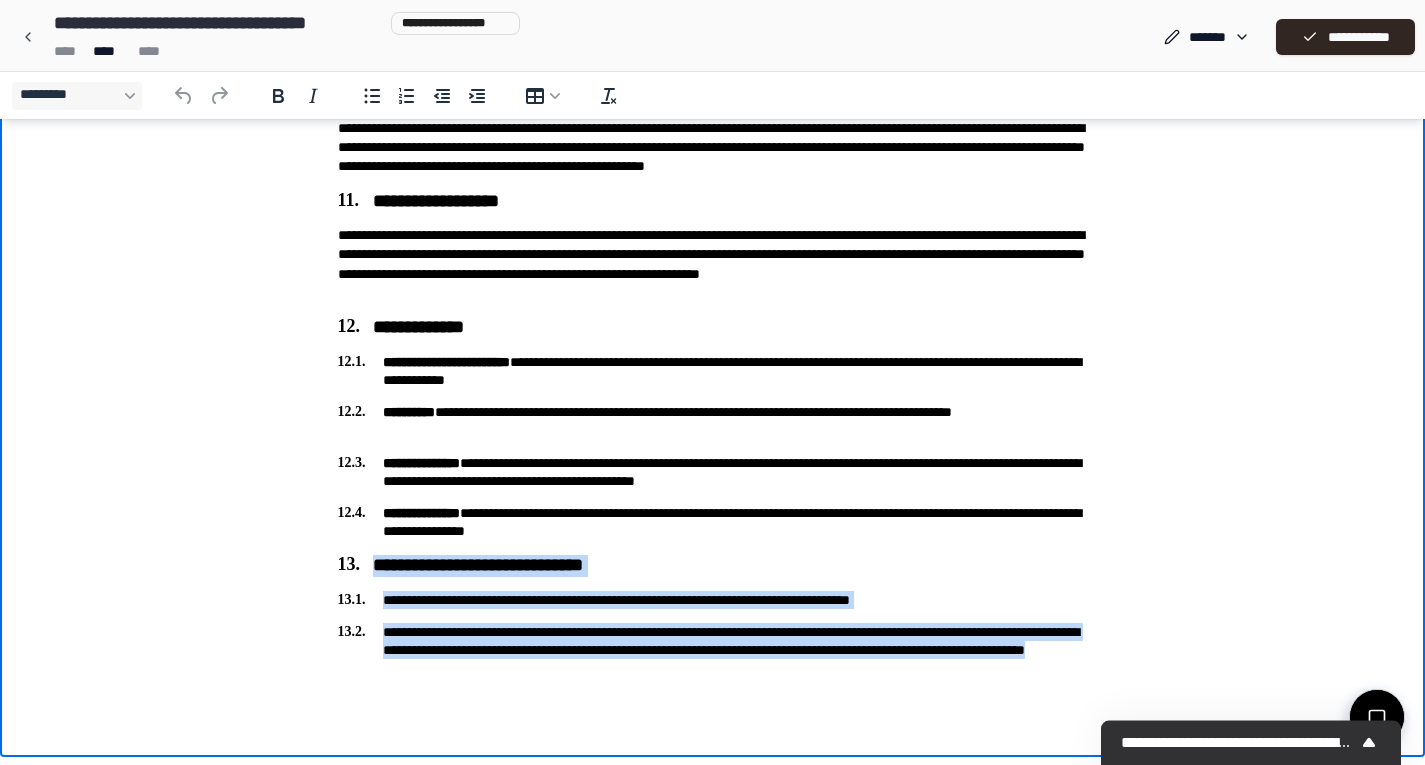 drag, startPoint x: 600, startPoint y: 678, endPoint x: 374, endPoint y: 576, distance: 247.95161 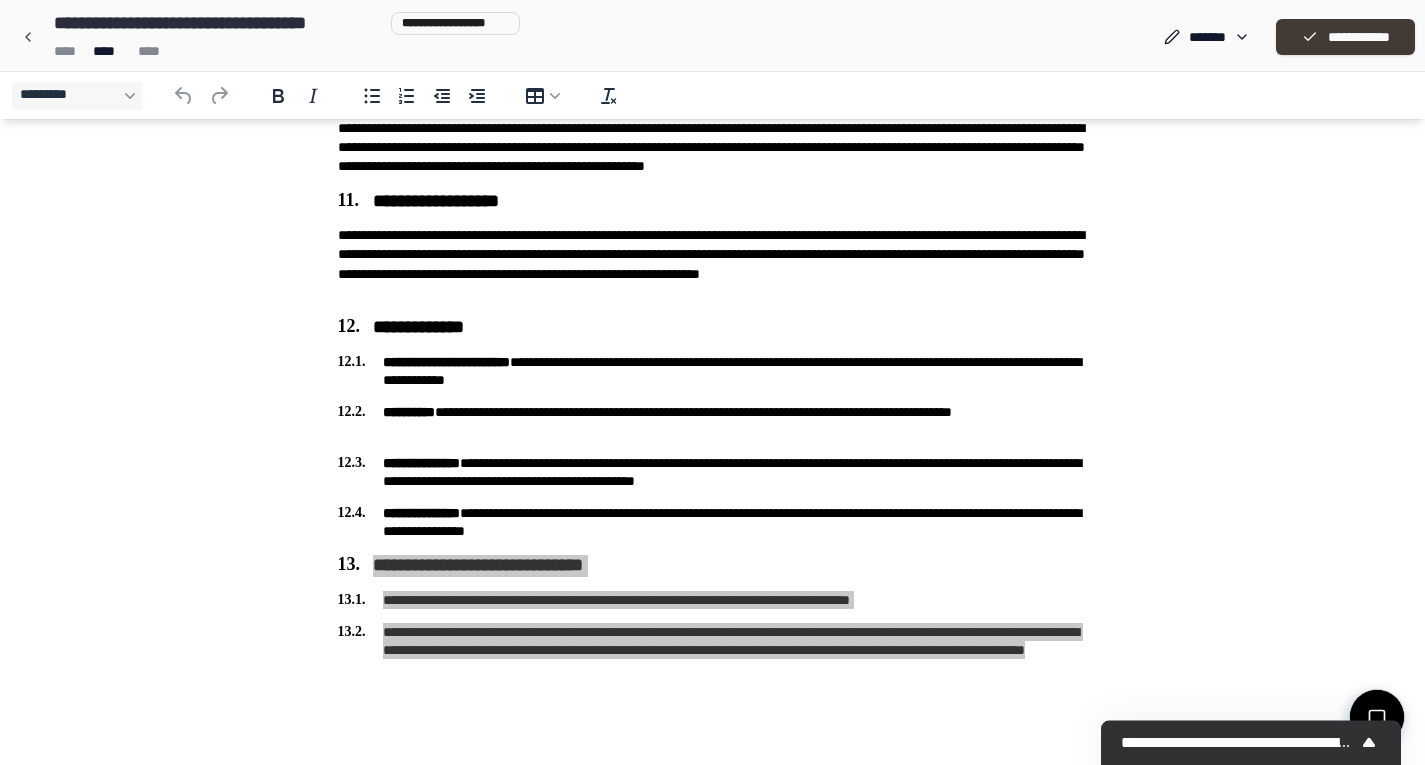 drag, startPoint x: 523, startPoint y: 2315, endPoint x: 1387, endPoint y: 44, distance: 2429.8018 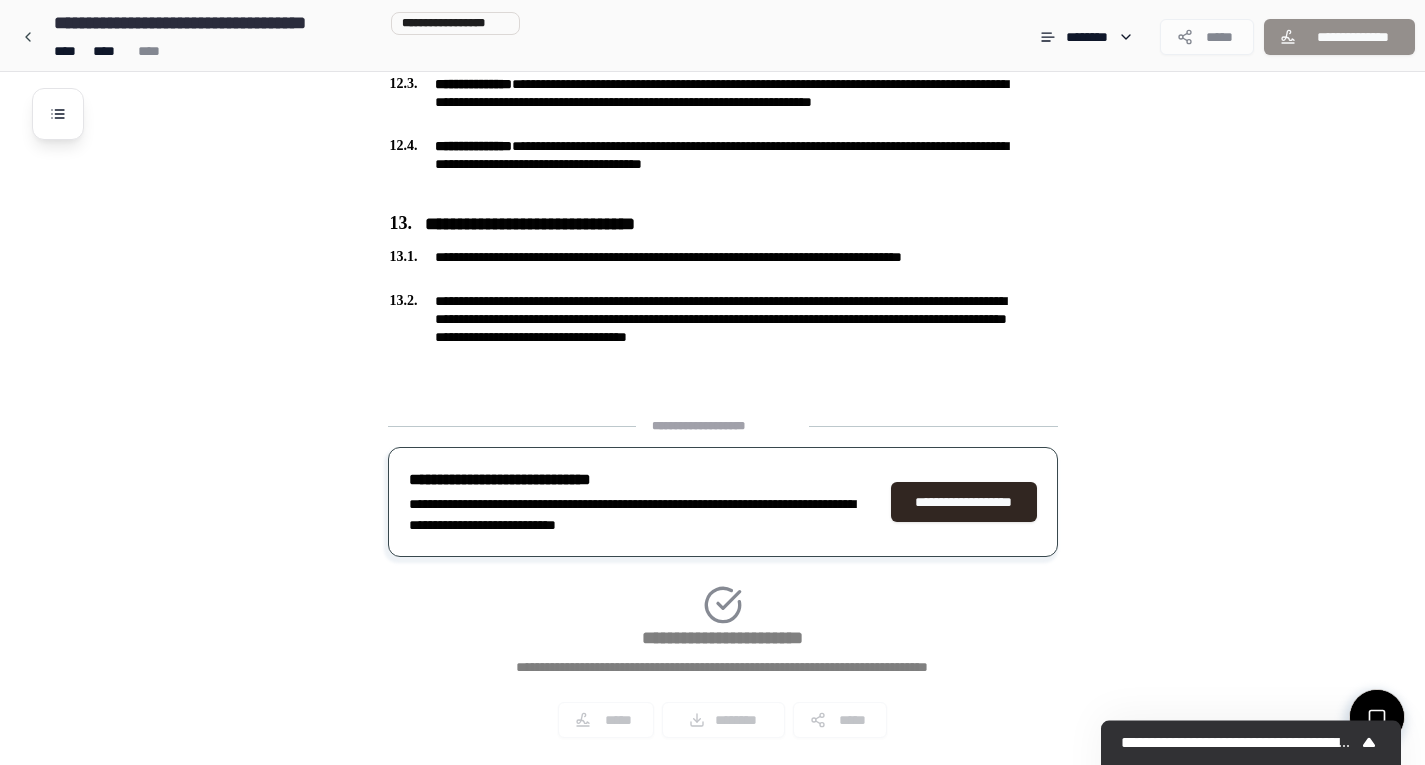scroll, scrollTop: 2564, scrollLeft: 0, axis: vertical 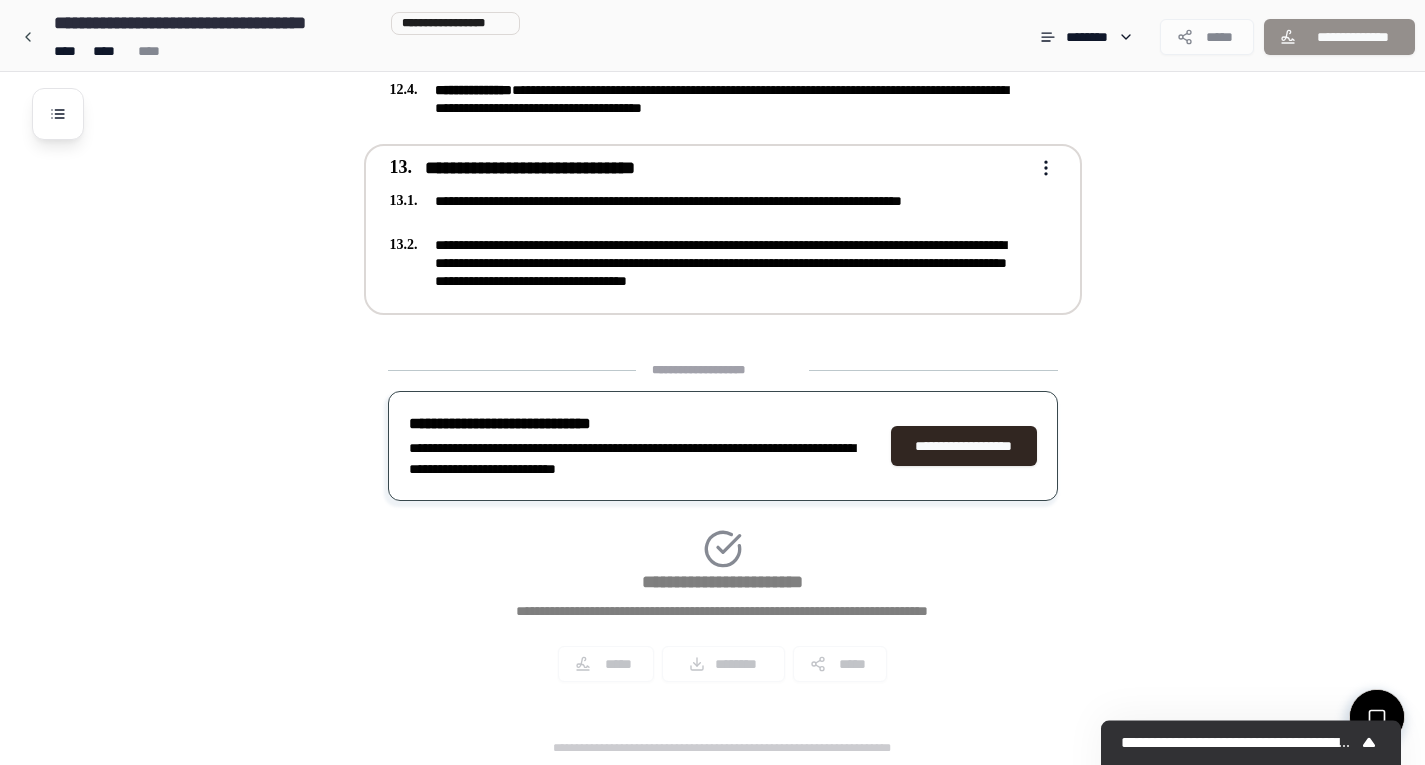 drag, startPoint x: 377, startPoint y: 164, endPoint x: 323, endPoint y: 280, distance: 127.95312 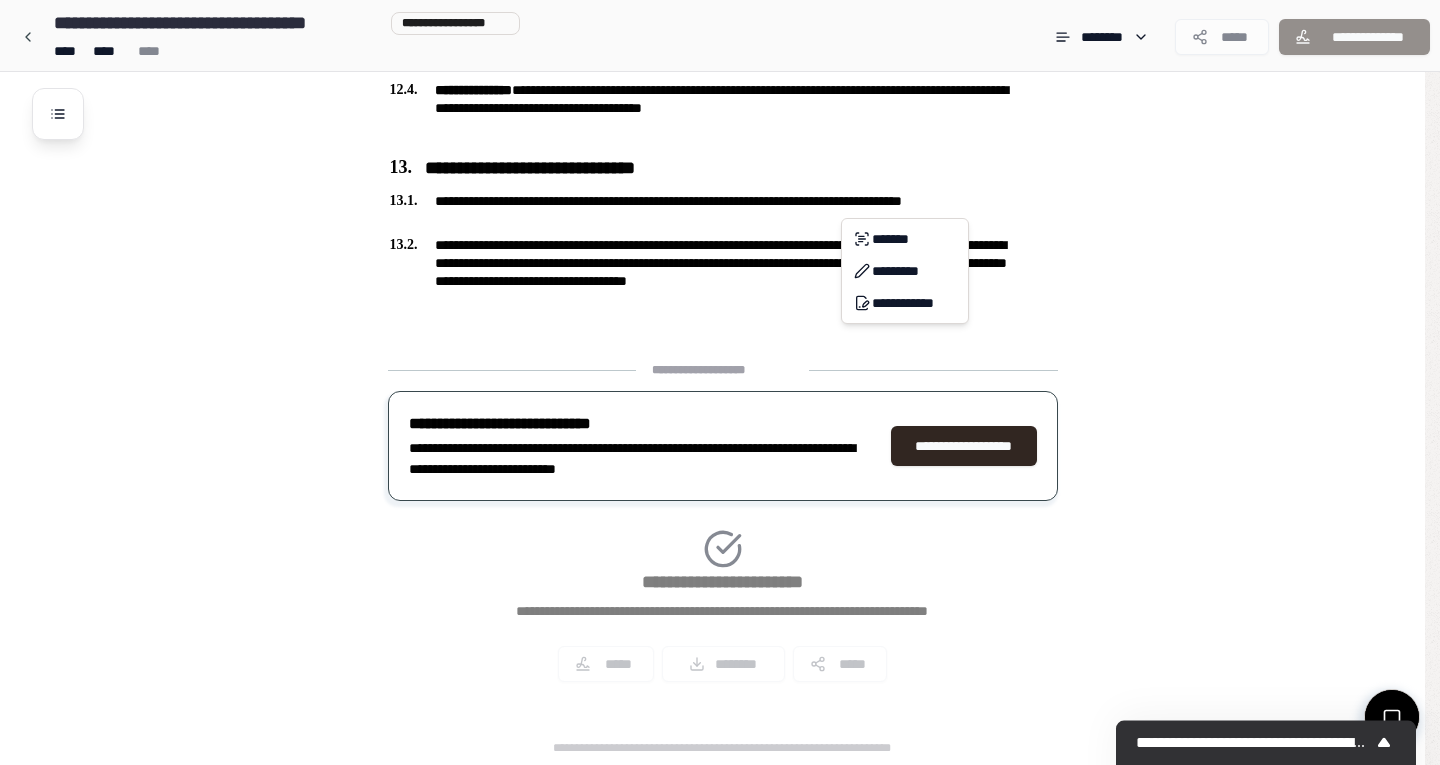 click on "**********" at bounding box center (720, -899) 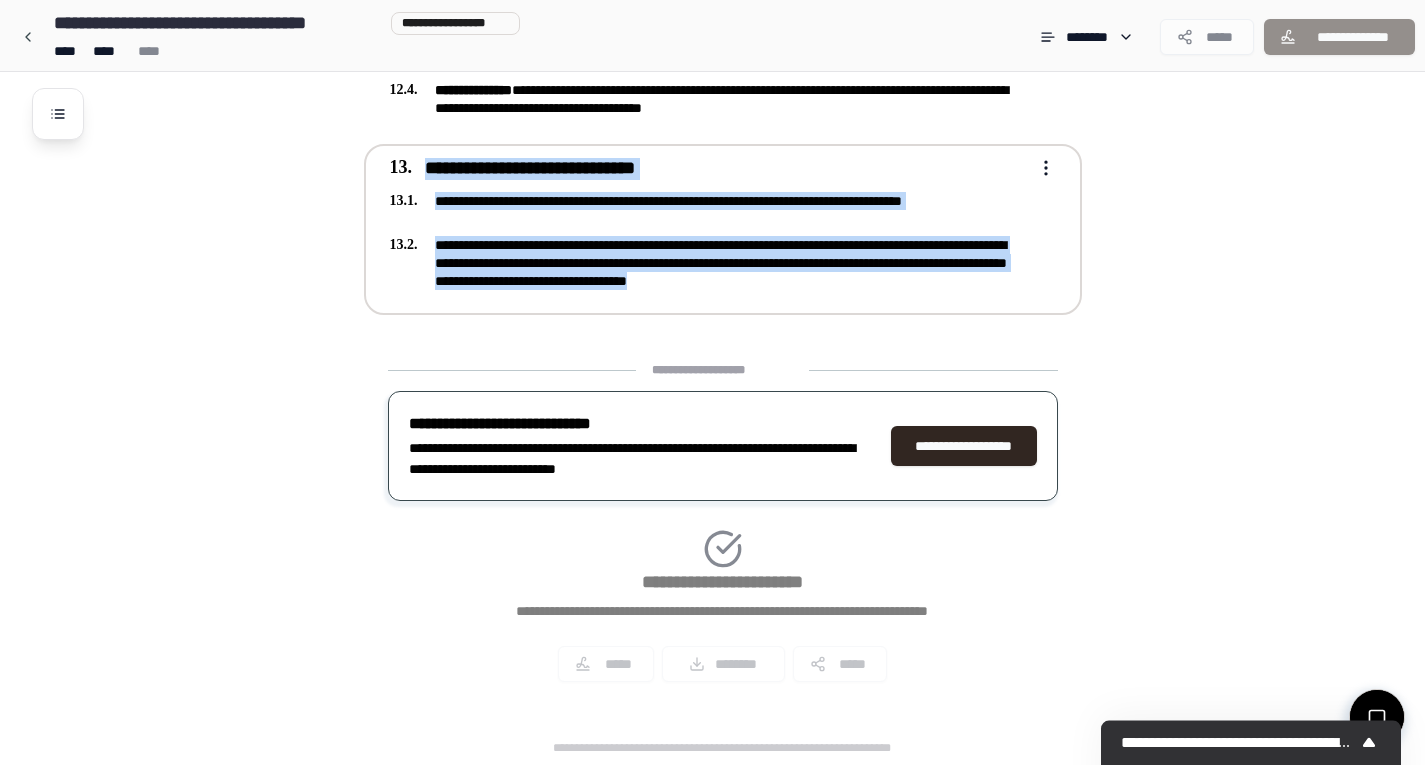 drag, startPoint x: 928, startPoint y: 286, endPoint x: 426, endPoint y: 162, distance: 517.088 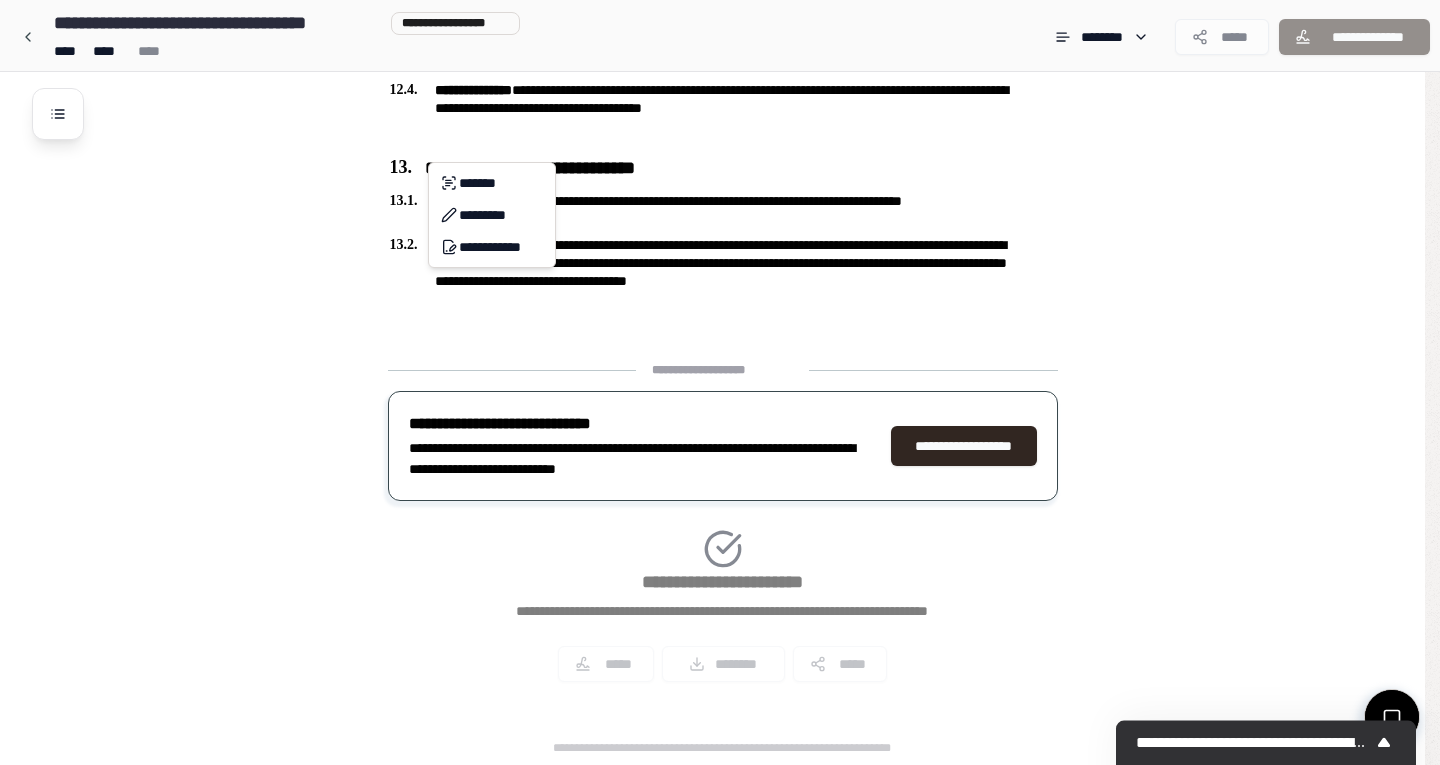 click on "**********" at bounding box center (720, -899) 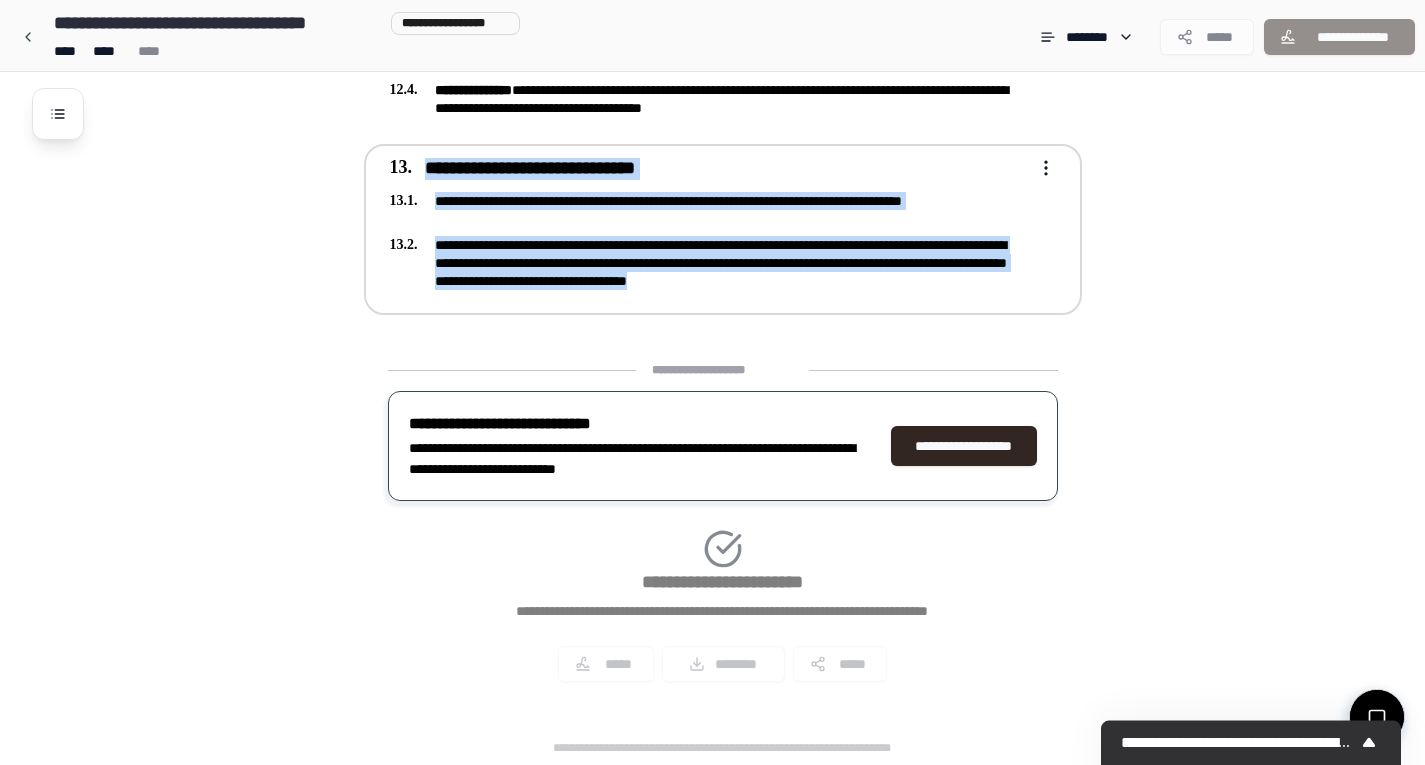 drag, startPoint x: 937, startPoint y: 283, endPoint x: 430, endPoint y: 172, distance: 519.00867 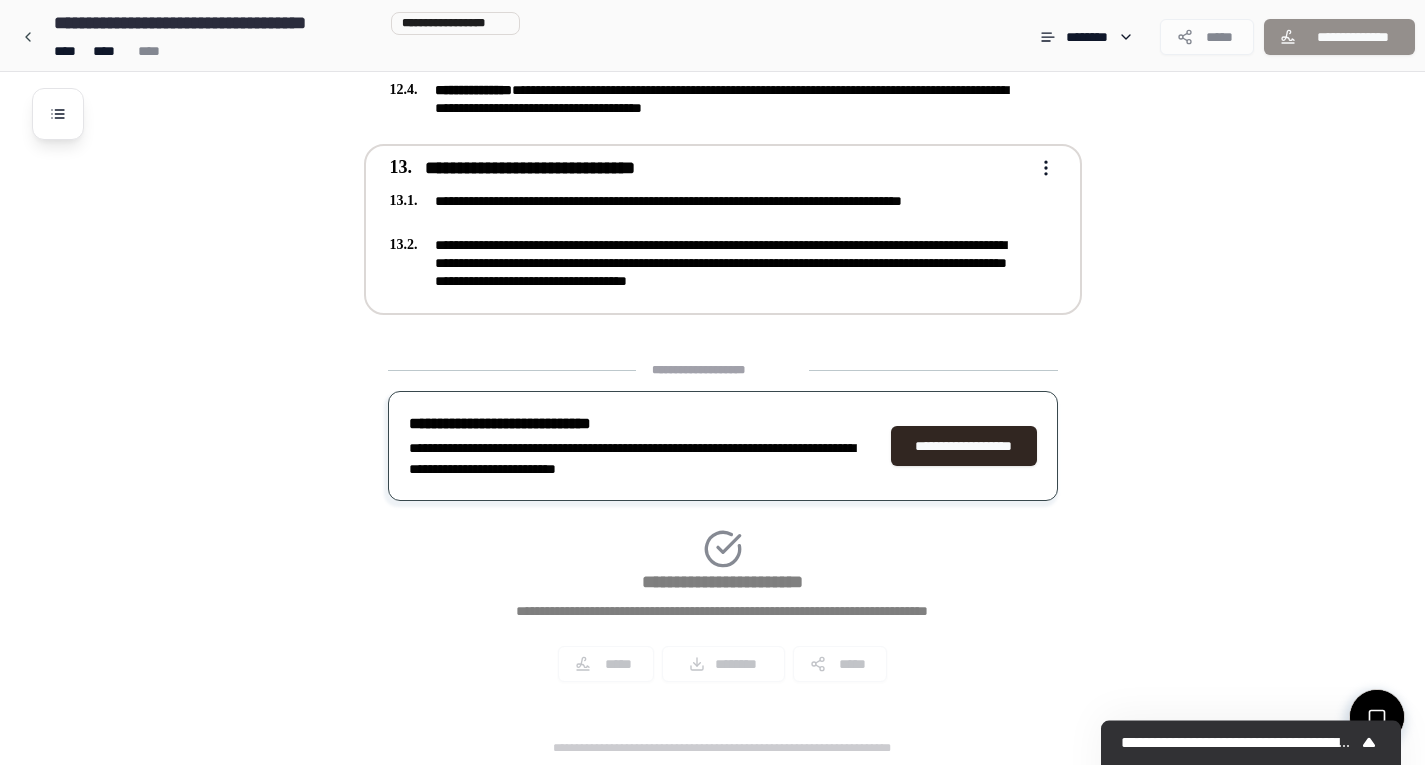 click on "**********" at bounding box center [709, 227] 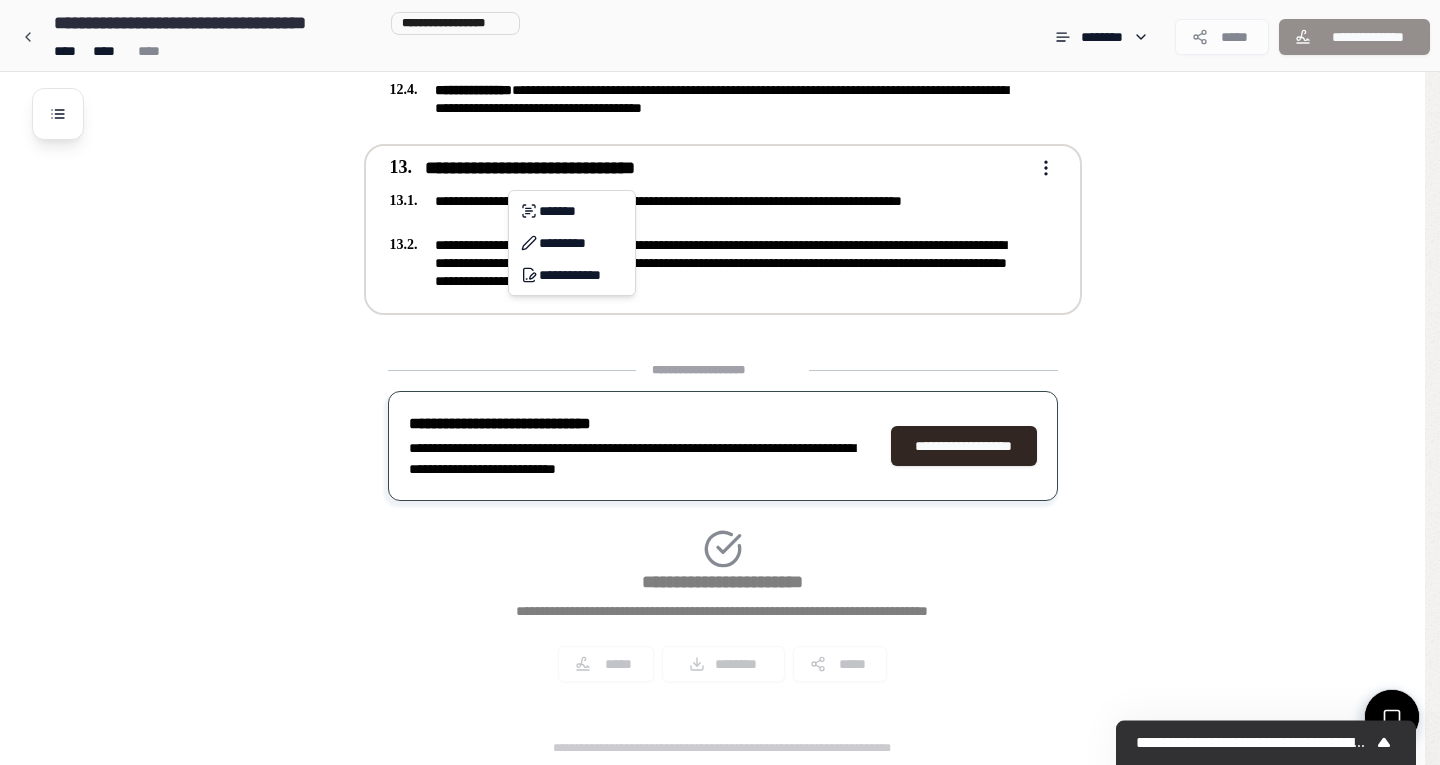 click on "**********" at bounding box center (720, -899) 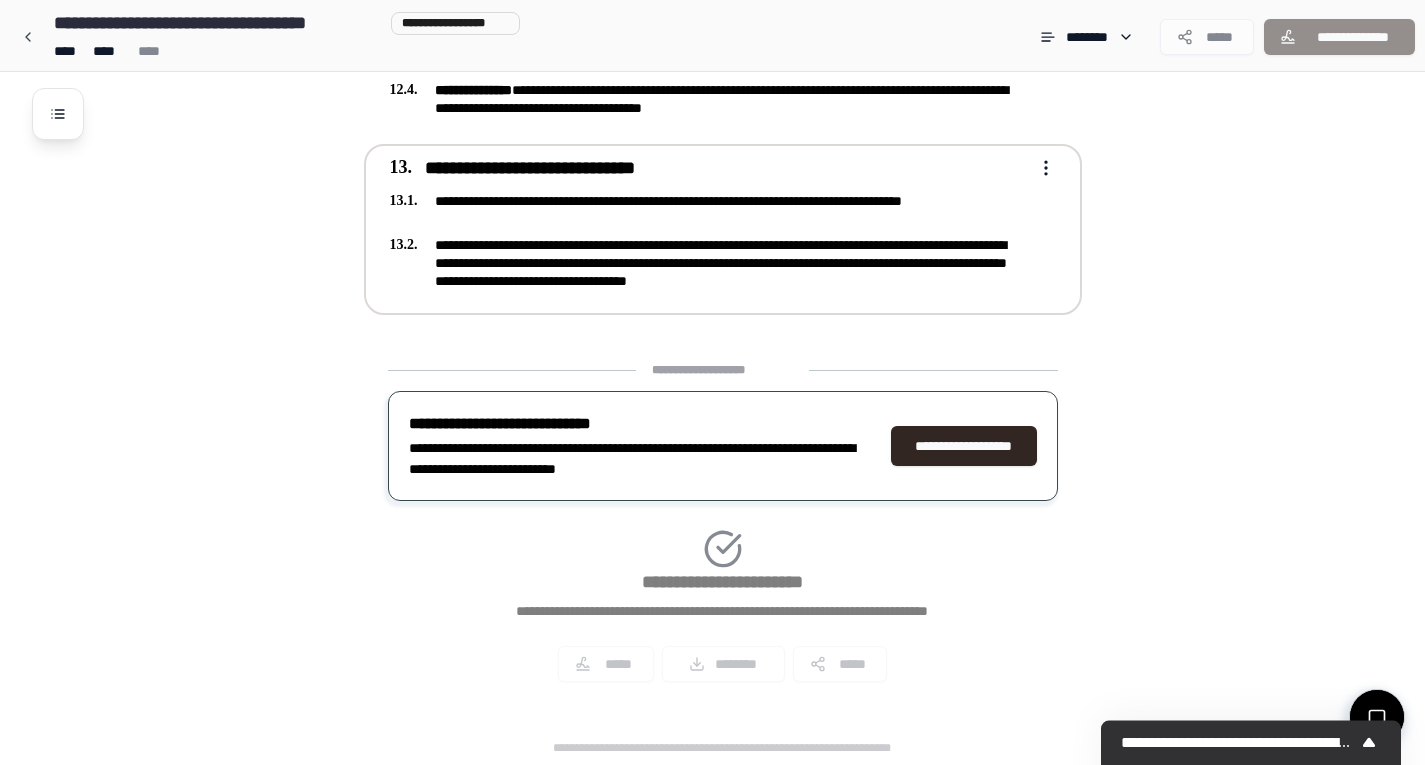 click on "**********" at bounding box center (709, 227) 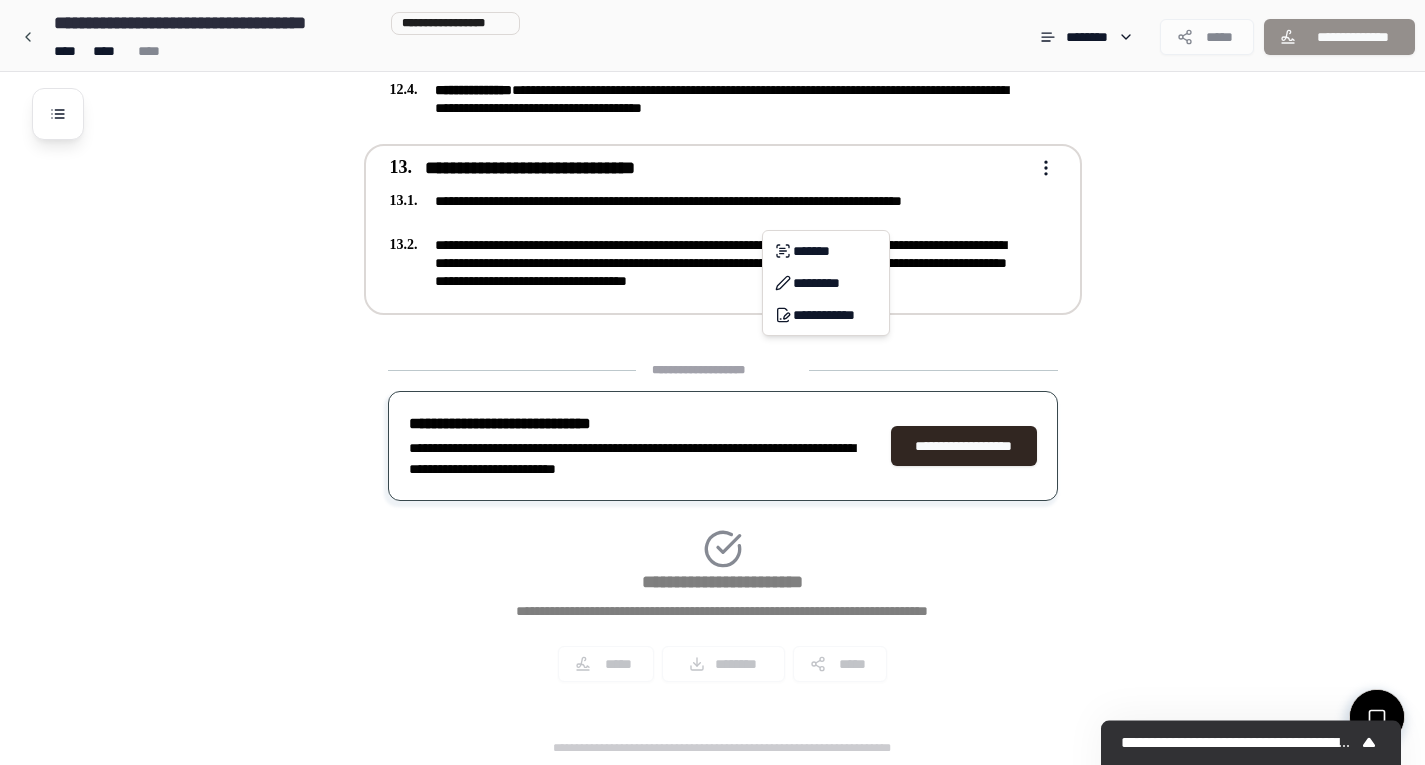 click on "**********" at bounding box center [720, -899] 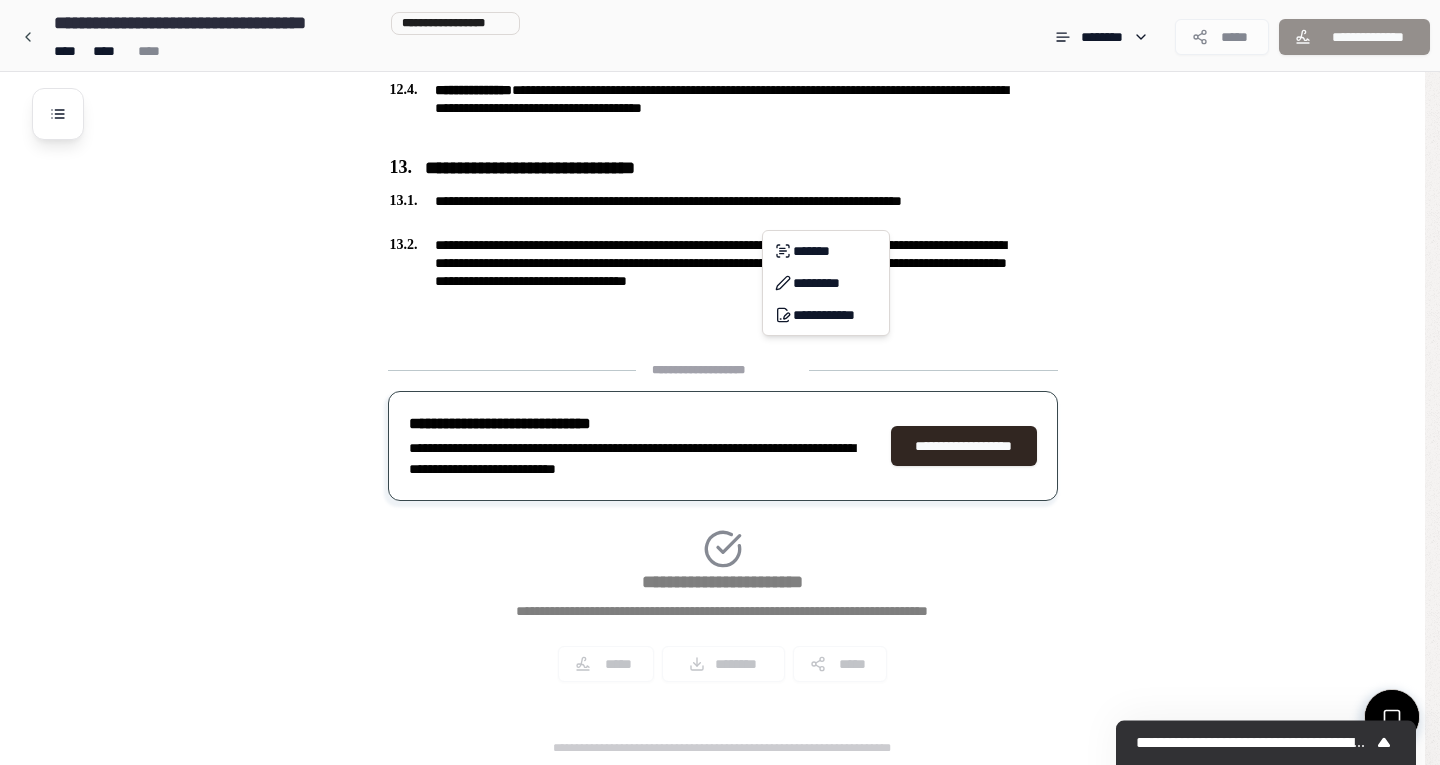 click on "**********" at bounding box center (720, -899) 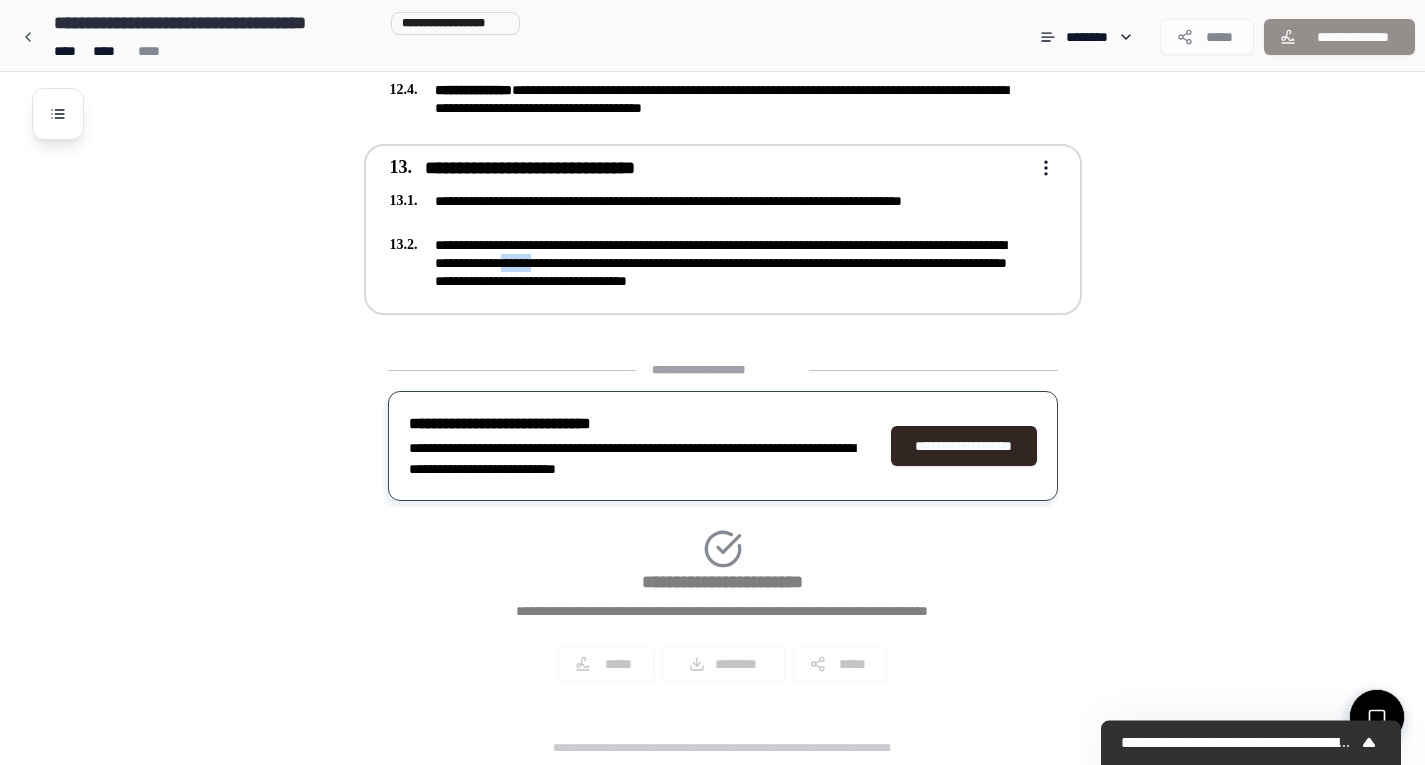 click on "**********" at bounding box center [709, 263] 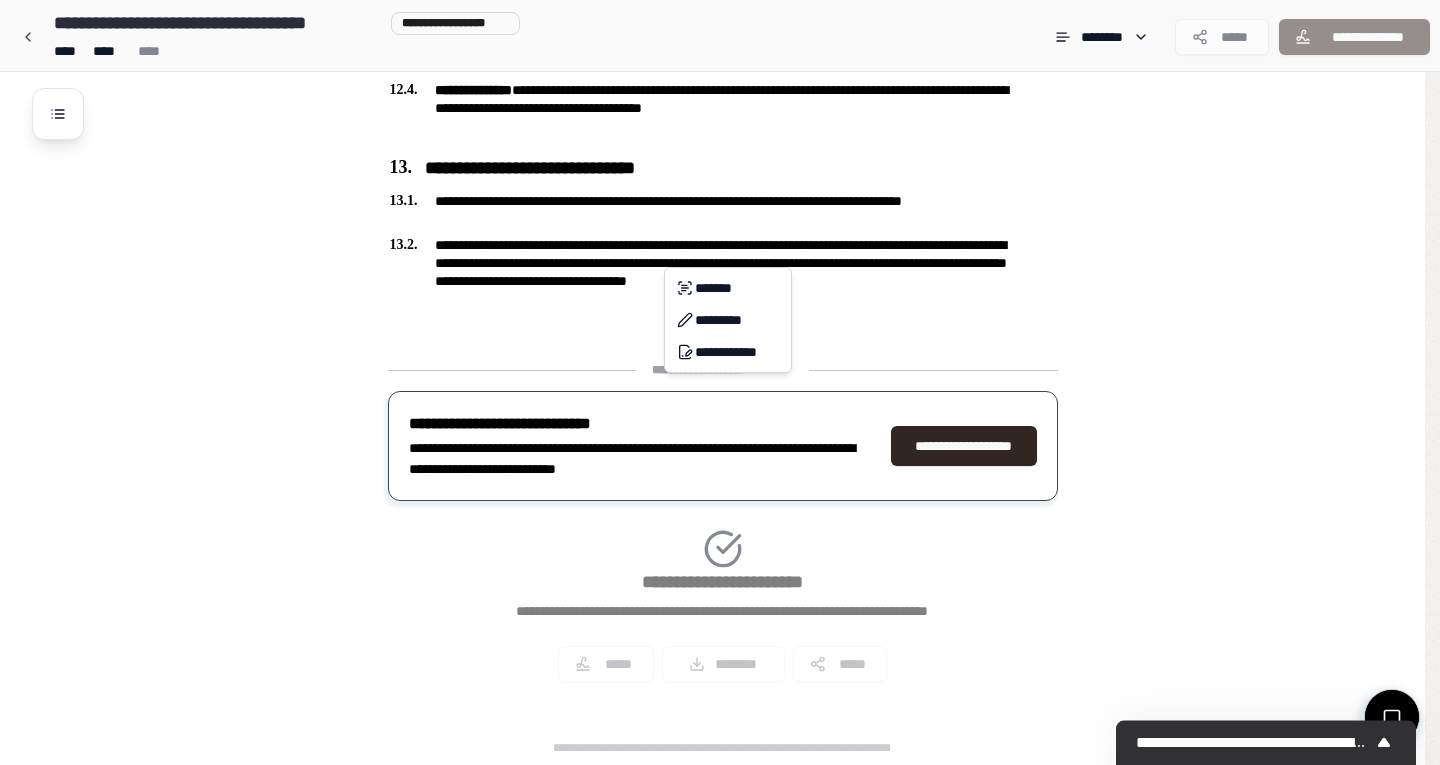 click on "**********" at bounding box center (720, -899) 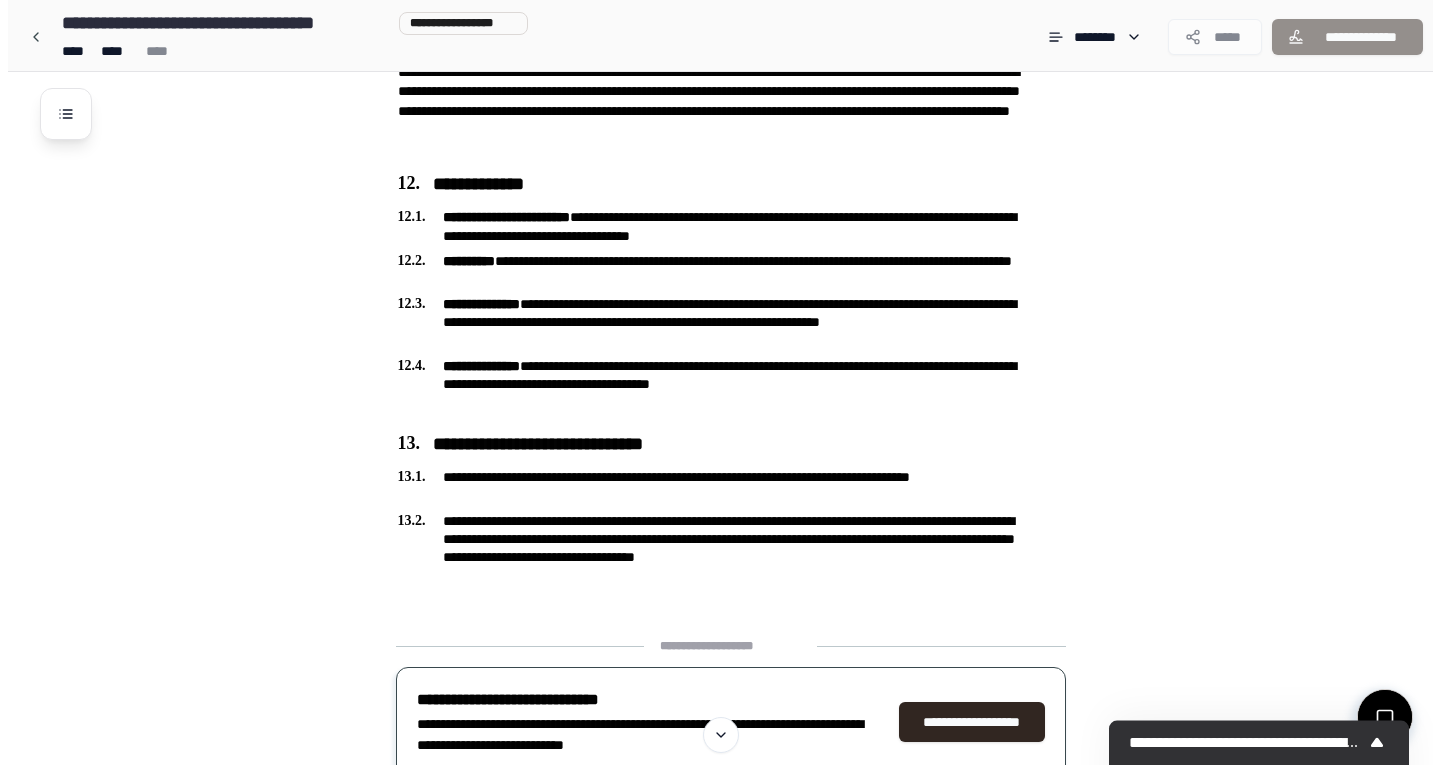 scroll, scrollTop: 2286, scrollLeft: 0, axis: vertical 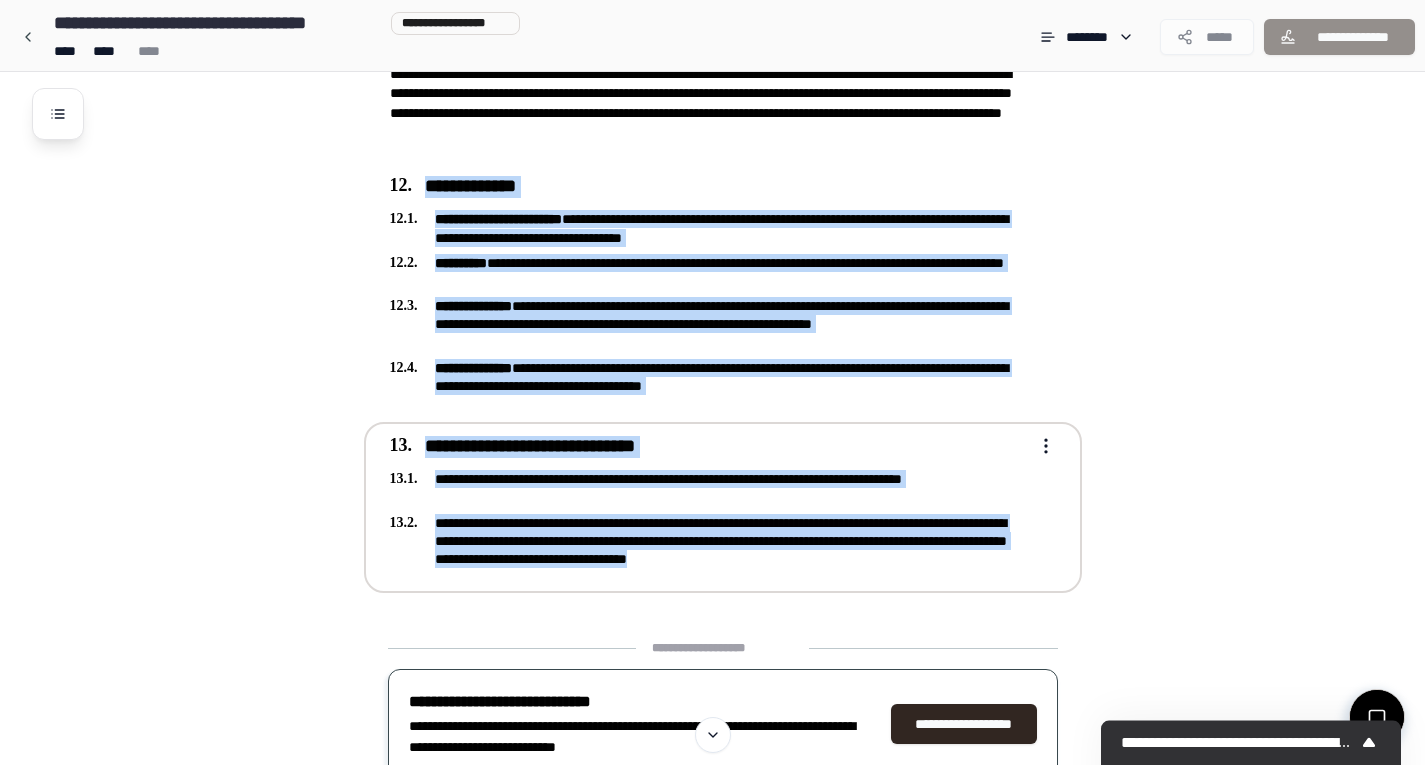 drag, startPoint x: 355, startPoint y: 412, endPoint x: 958, endPoint y: 563, distance: 621.61884 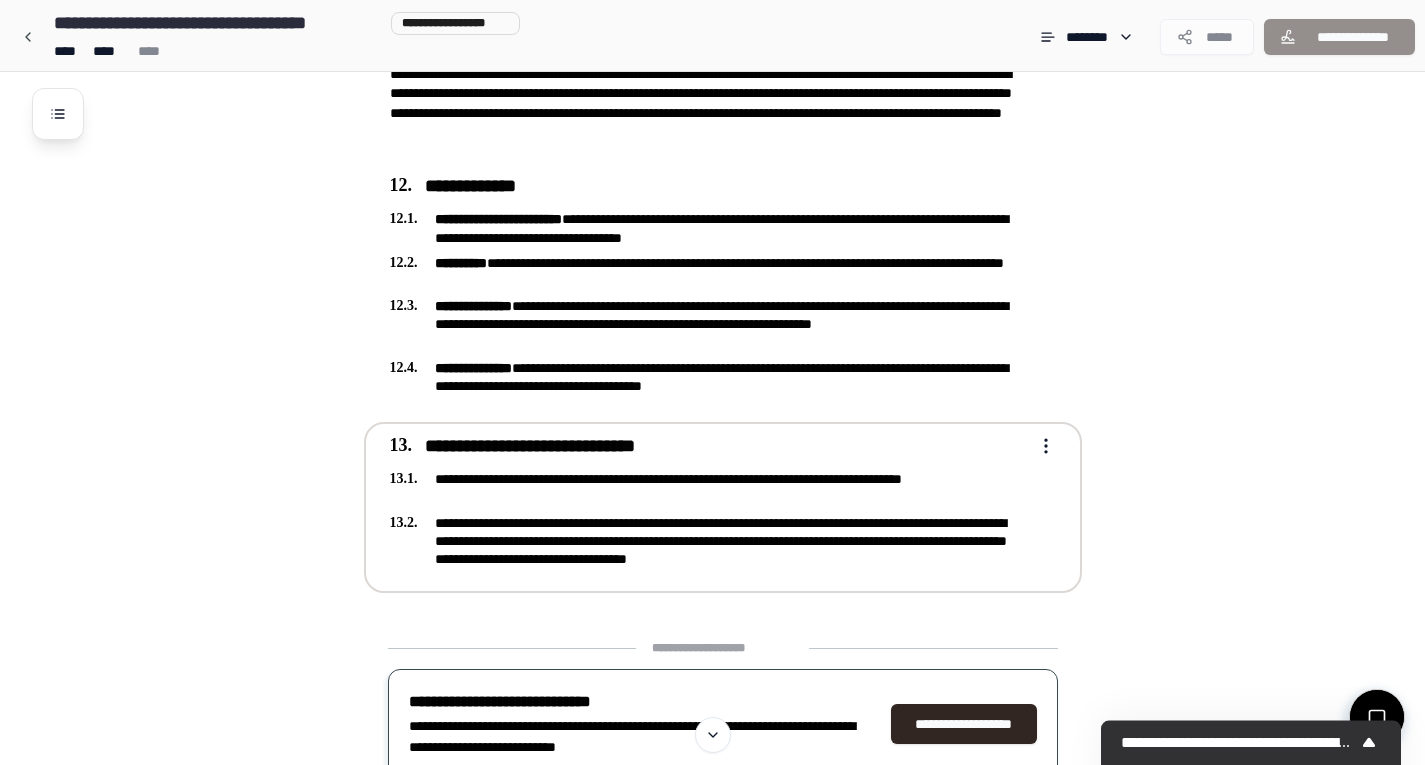 click on "**********" at bounding box center (709, 447) 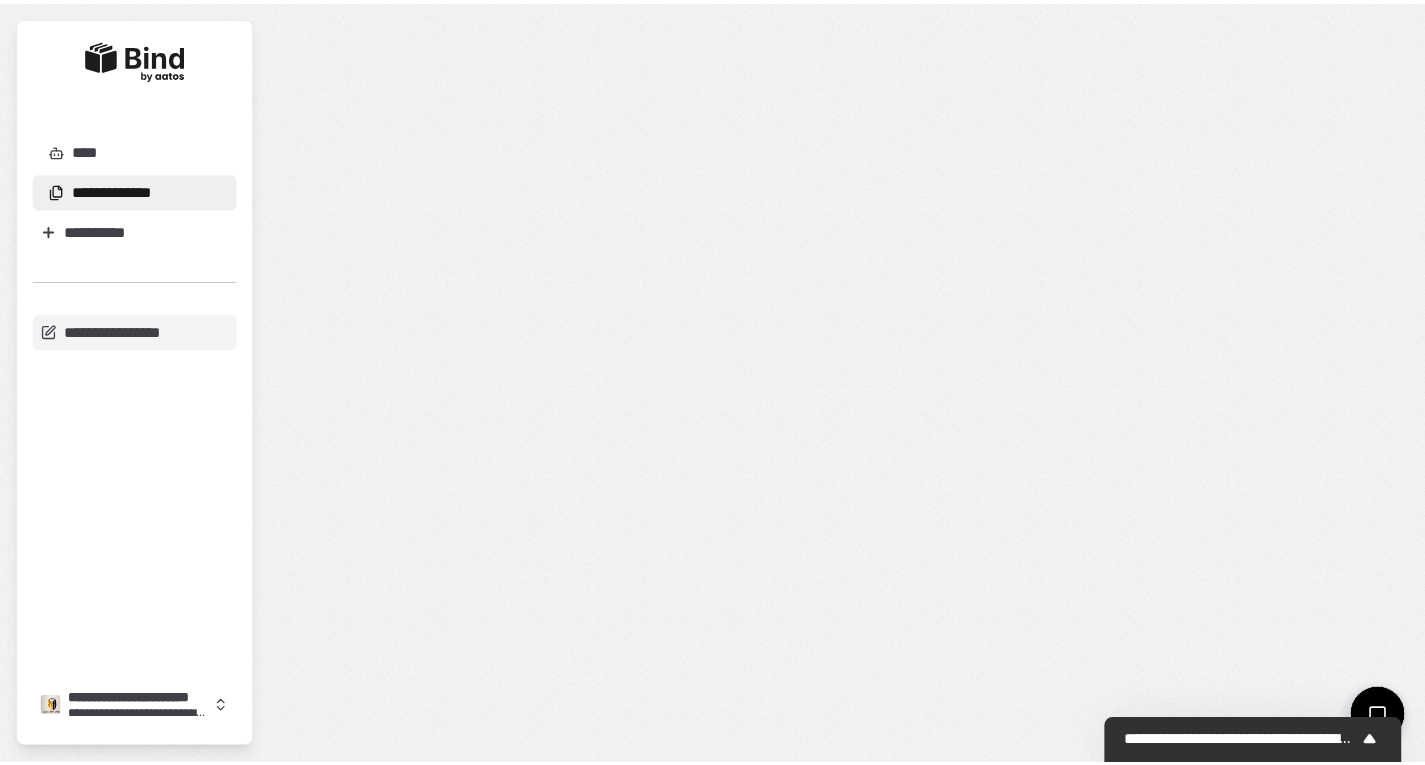 scroll, scrollTop: 0, scrollLeft: 0, axis: both 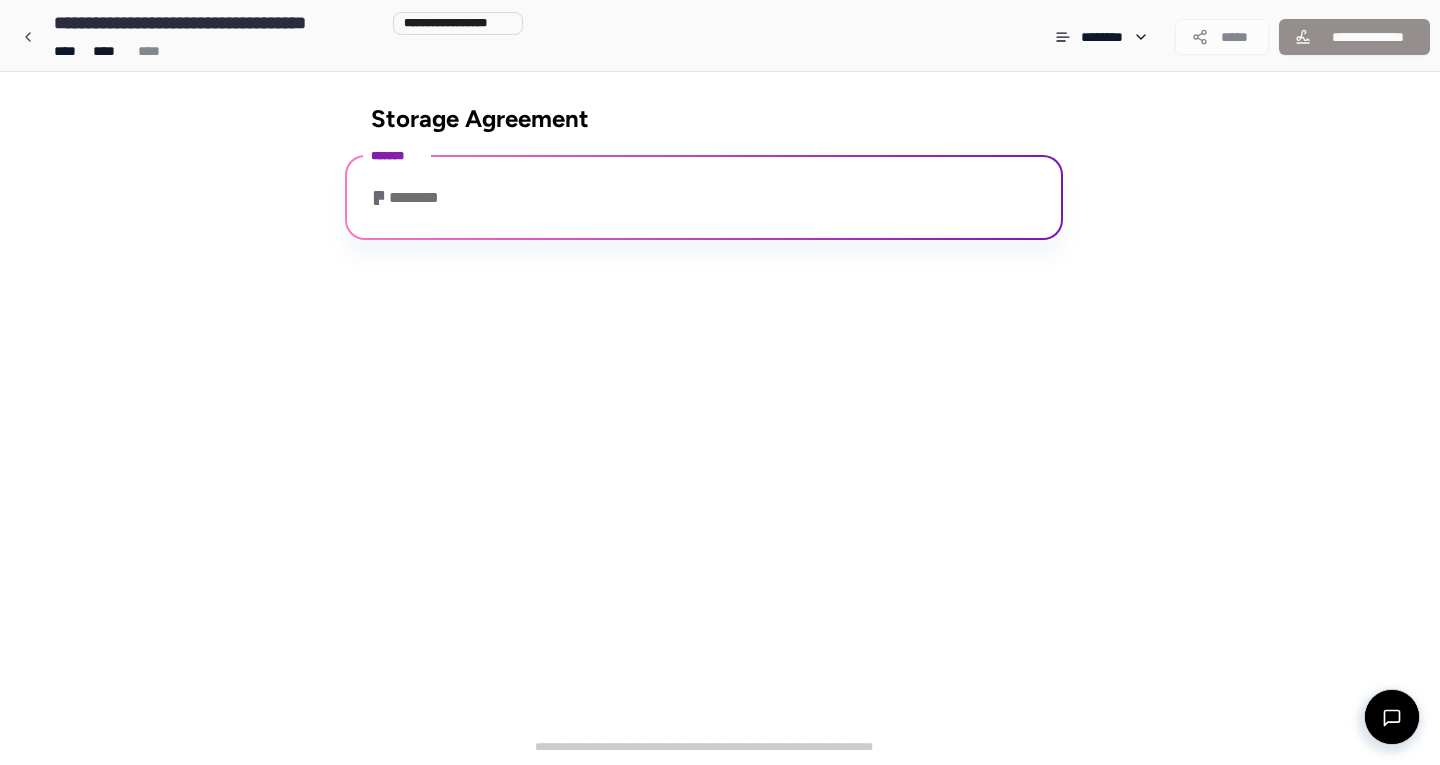click on "**********" at bounding box center (720, 418) 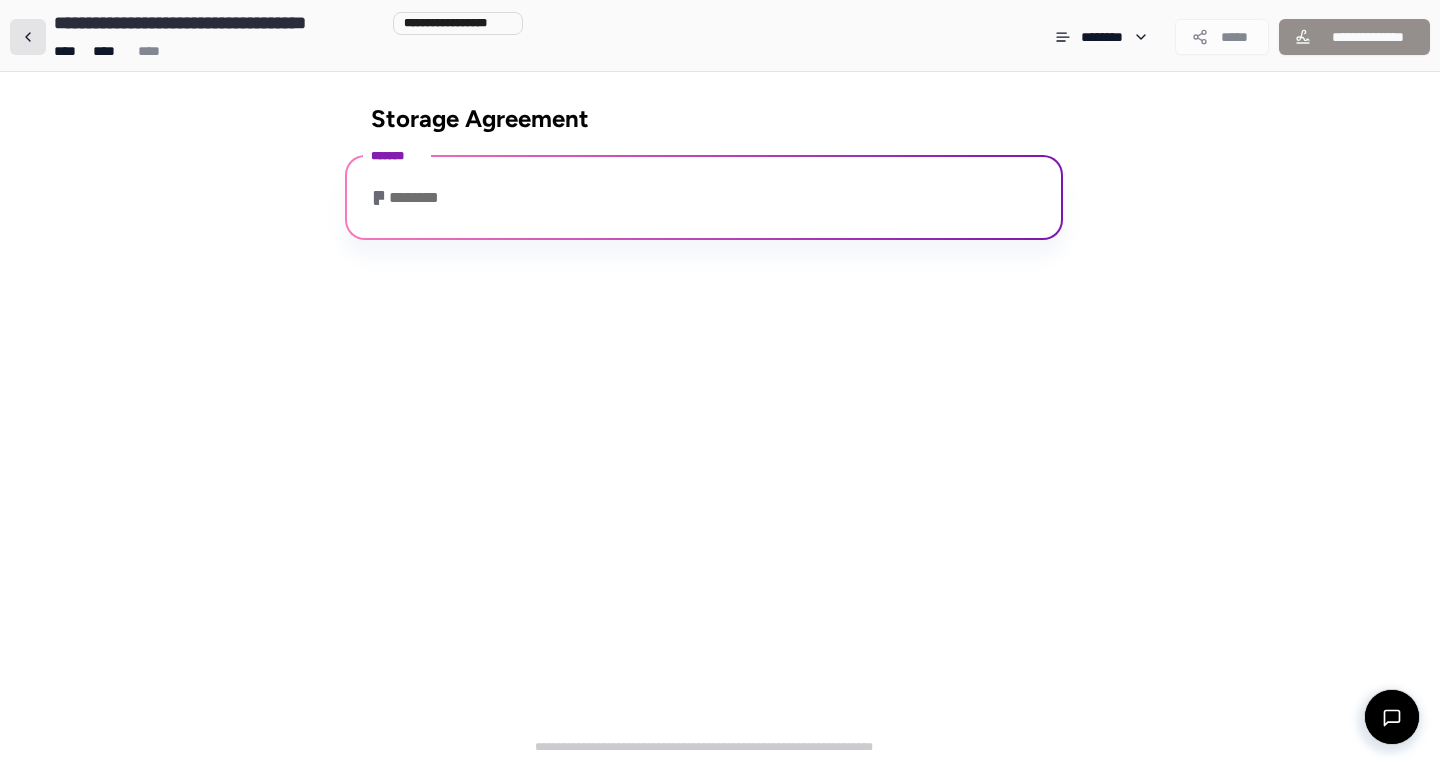 click at bounding box center [28, 37] 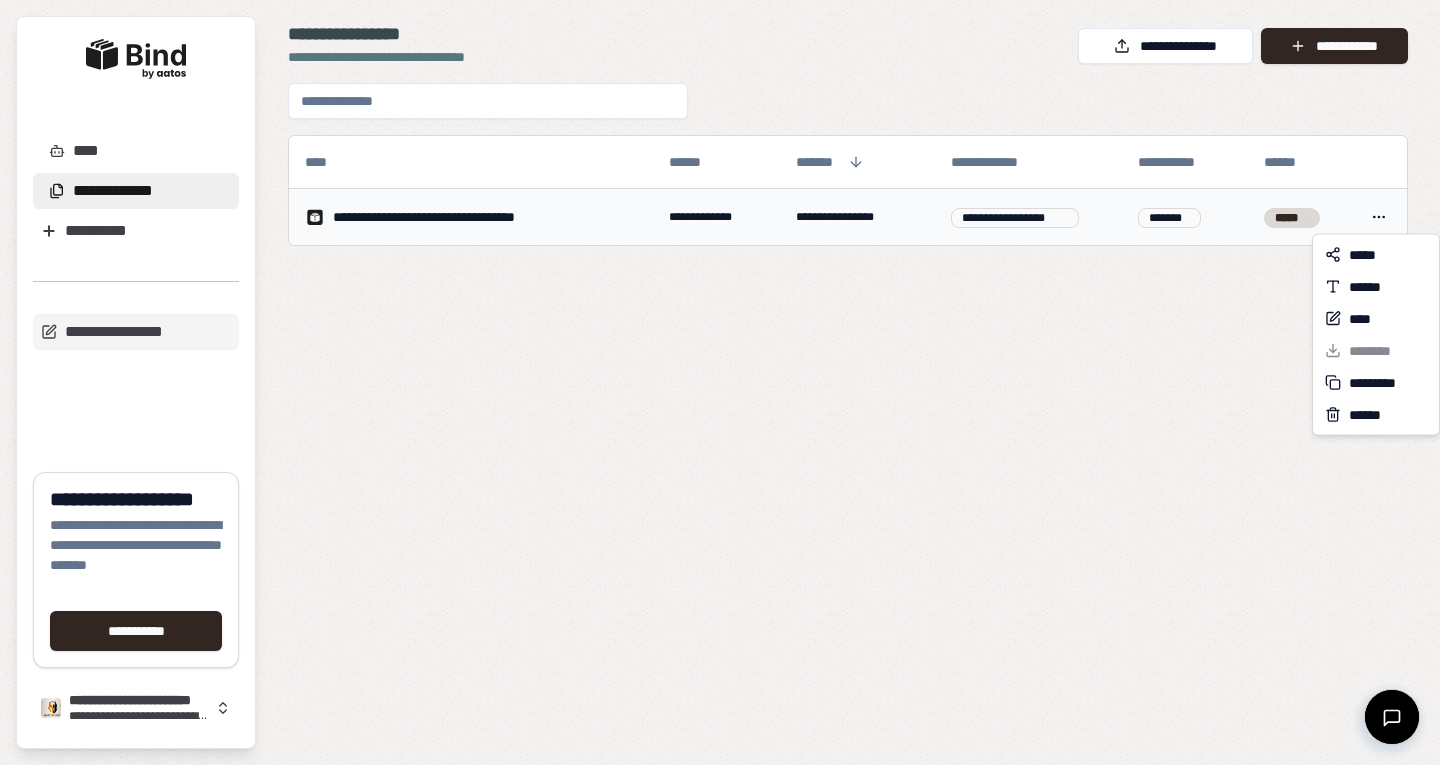 click on "**********" at bounding box center [720, 382] 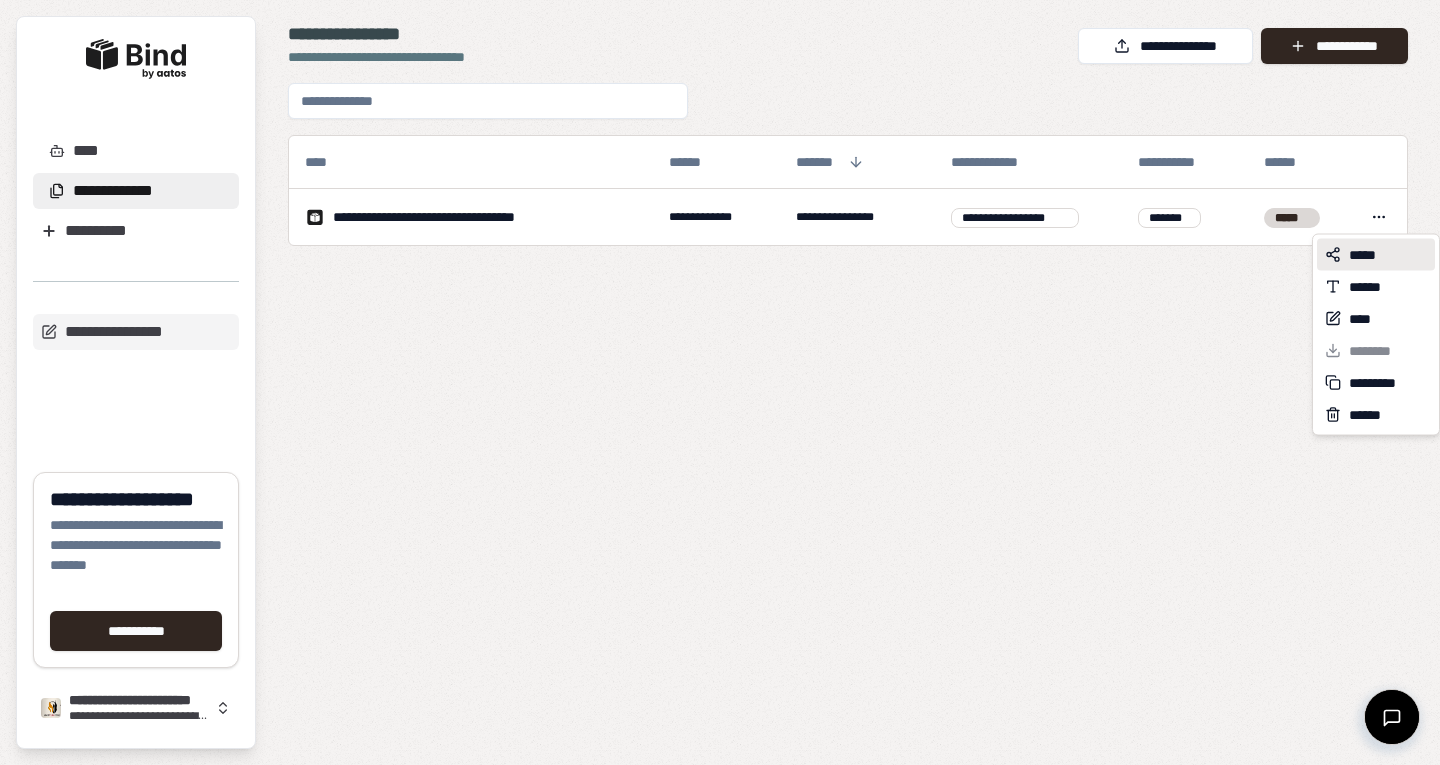 click 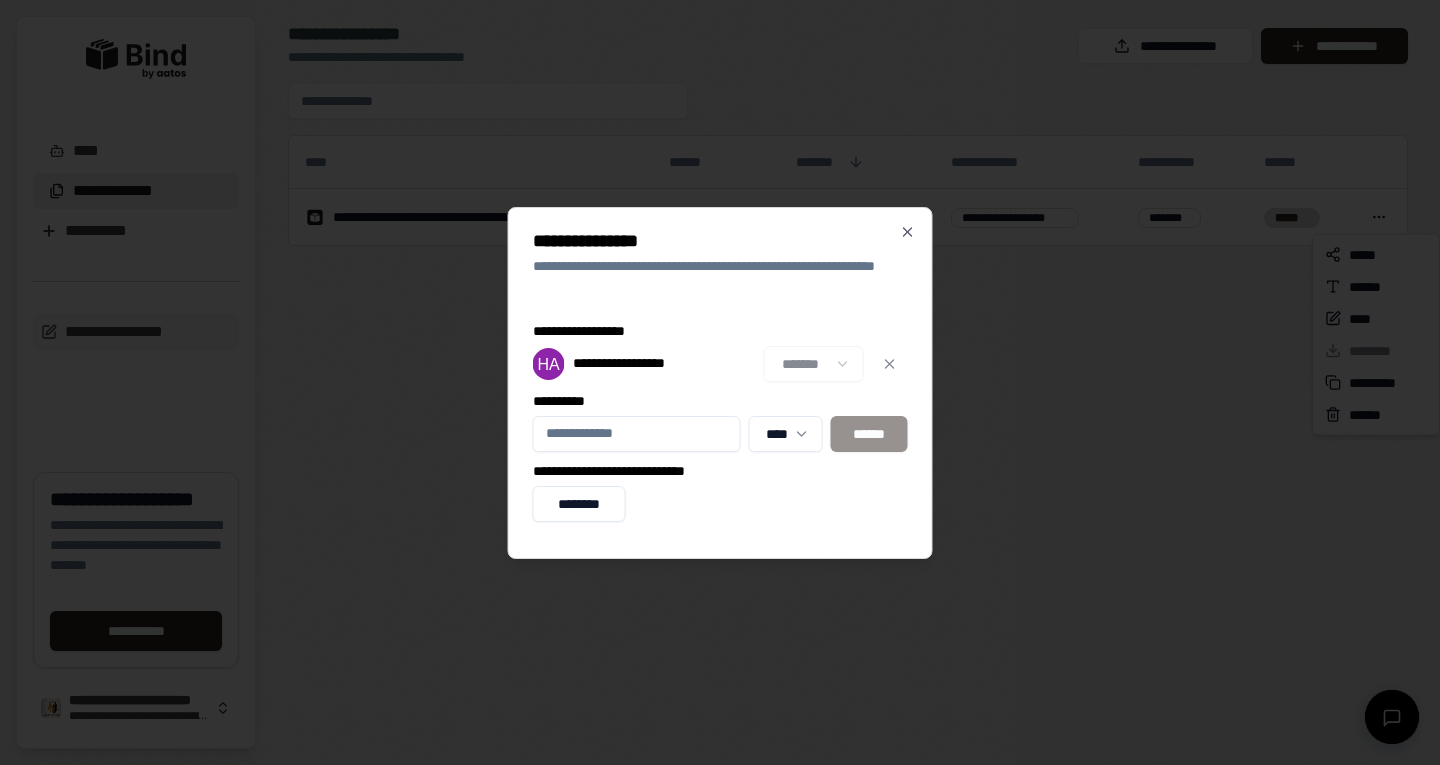 click on "**** ******" at bounding box center (720, 434) 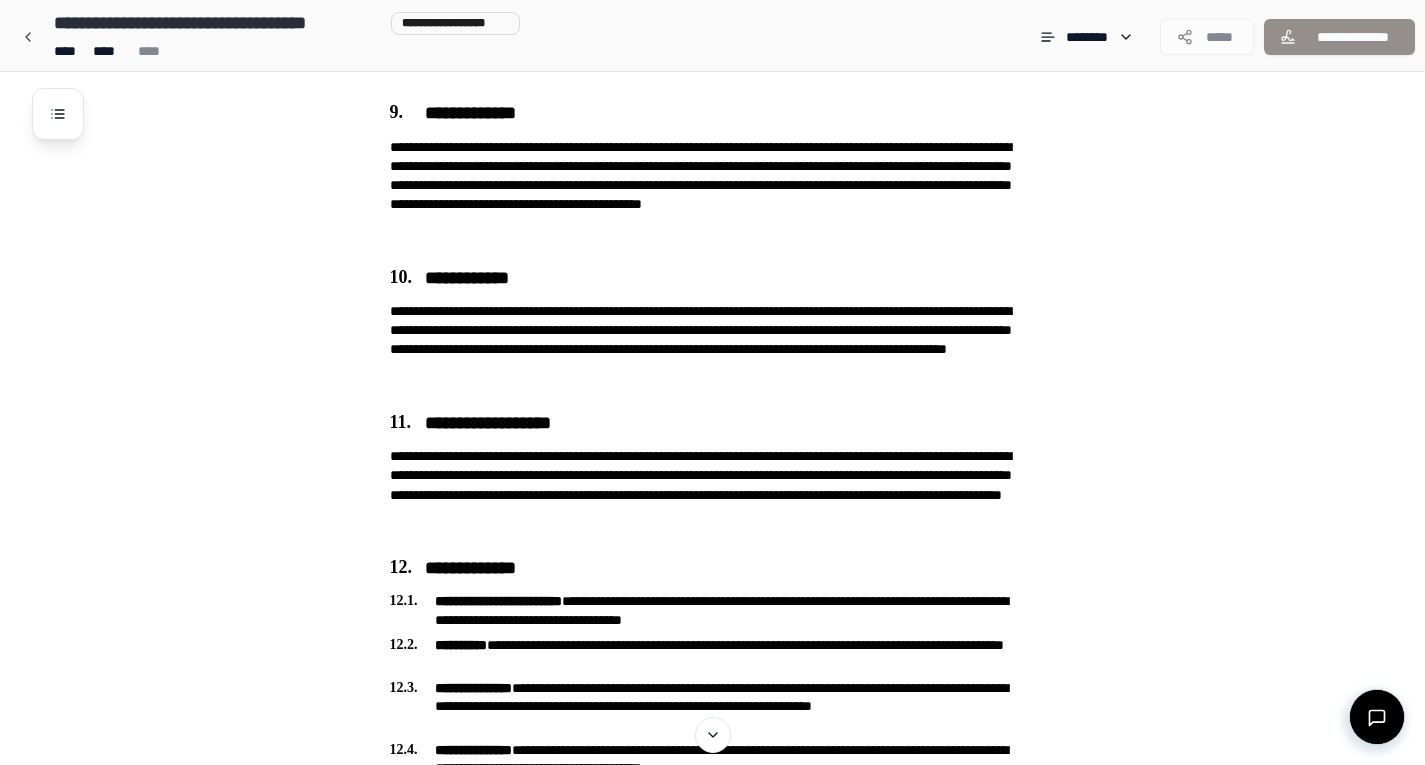 scroll, scrollTop: 2564, scrollLeft: 0, axis: vertical 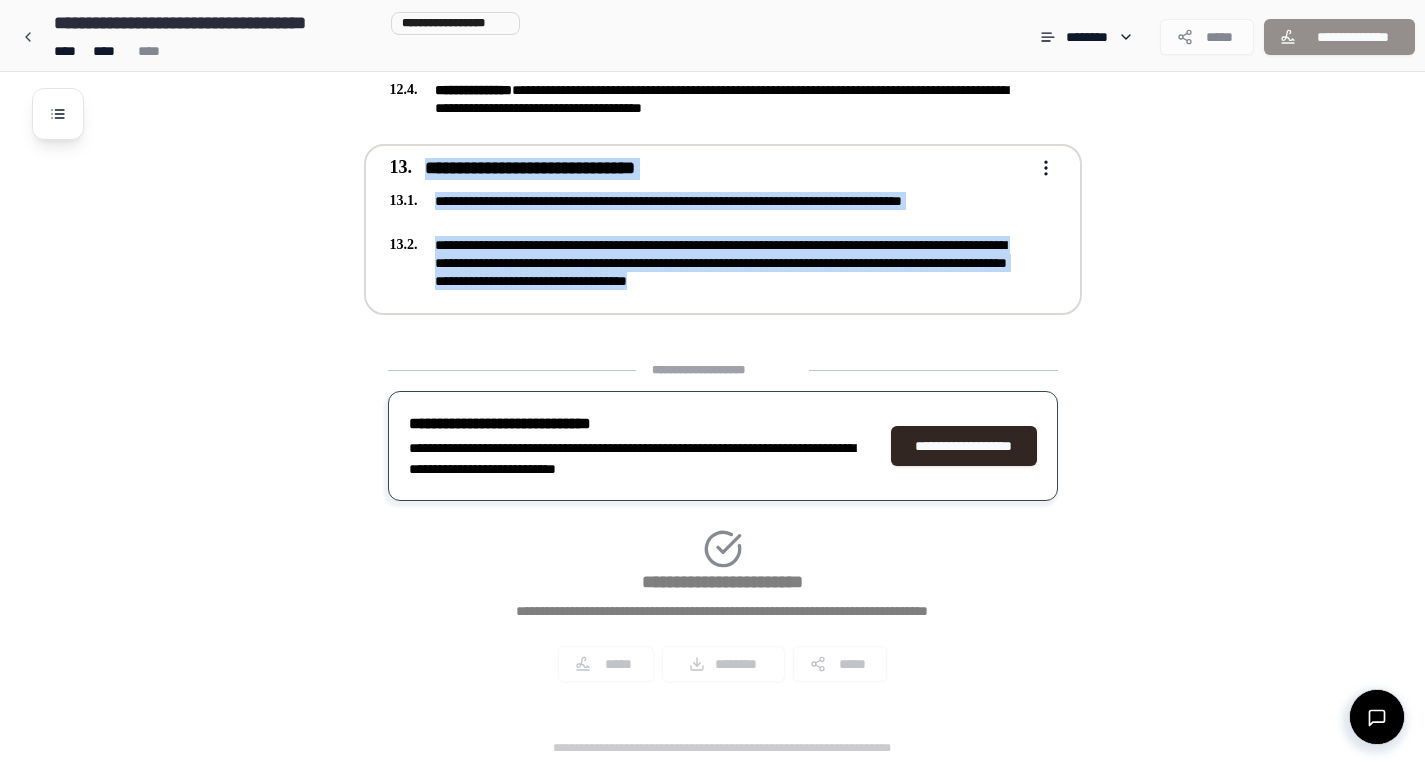 drag, startPoint x: 926, startPoint y: 281, endPoint x: 426, endPoint y: 176, distance: 510.90607 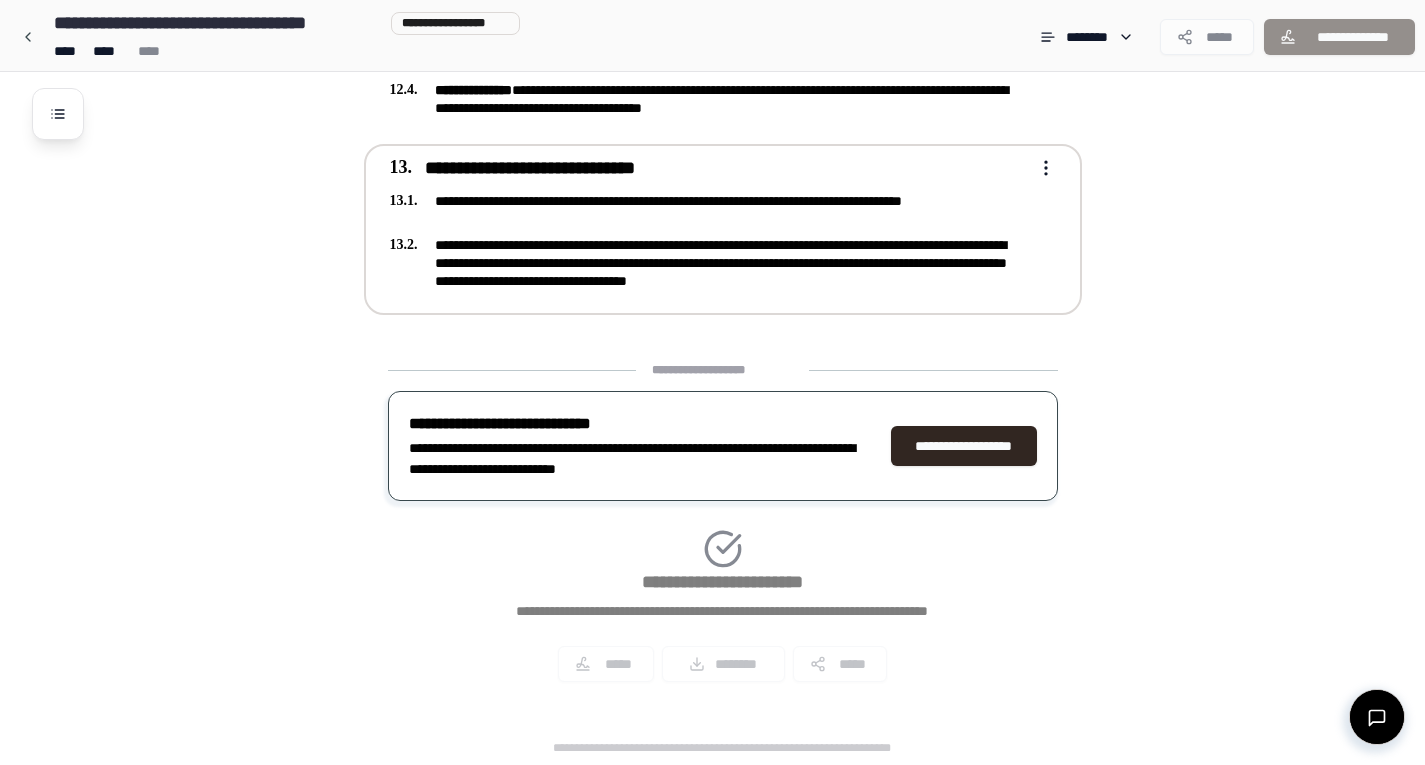 drag, startPoint x: 928, startPoint y: 291, endPoint x: 654, endPoint y: 263, distance: 275.42694 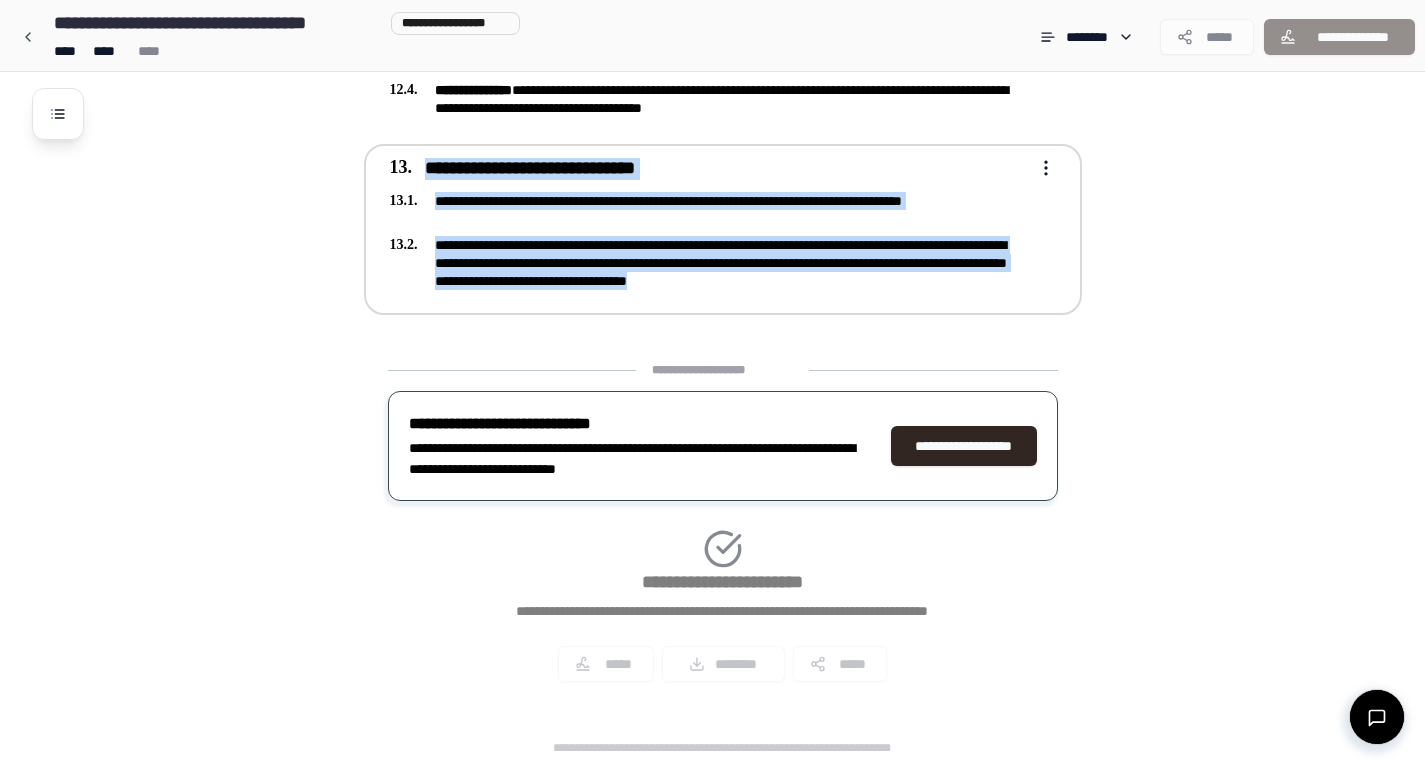 drag, startPoint x: 942, startPoint y: 285, endPoint x: 429, endPoint y: 173, distance: 525.0838 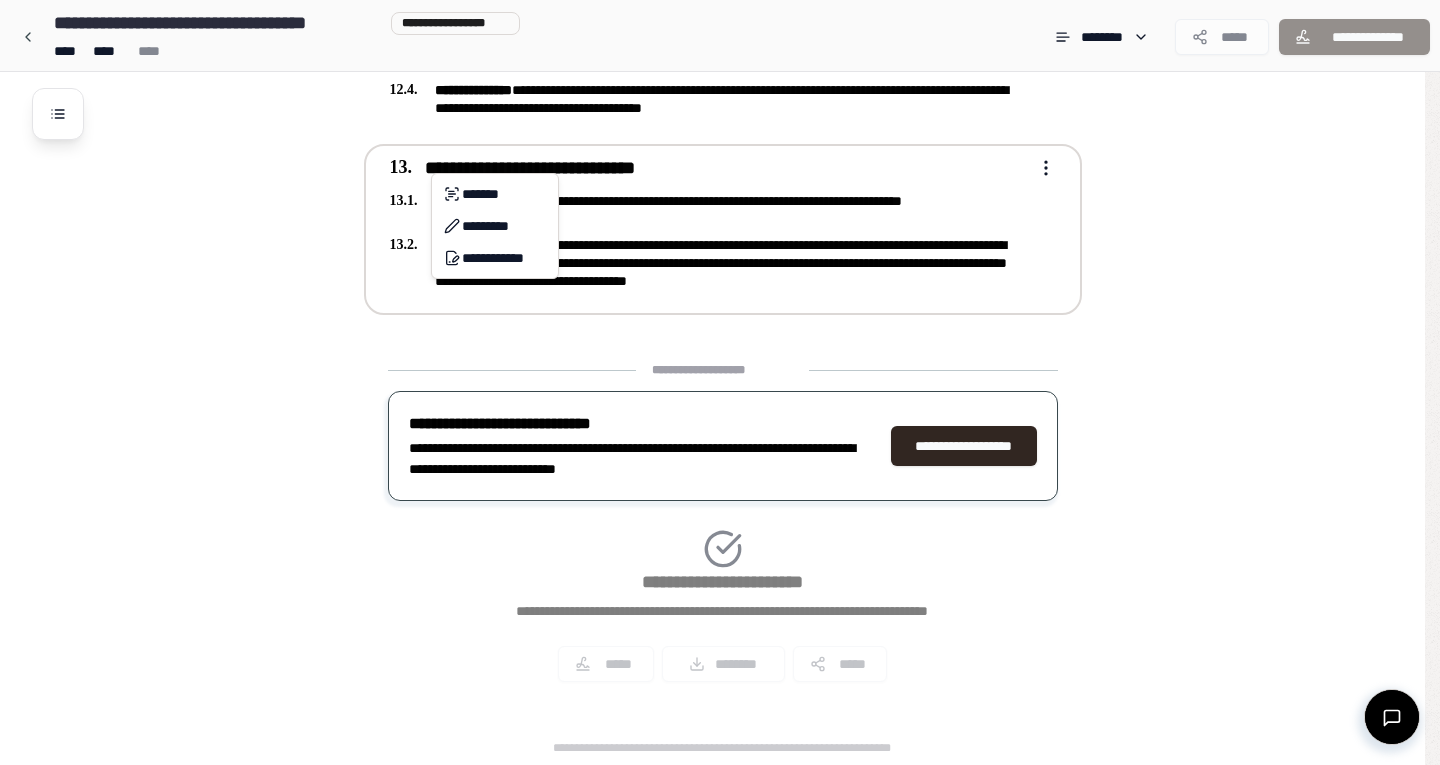 click on "**********" at bounding box center [720, -899] 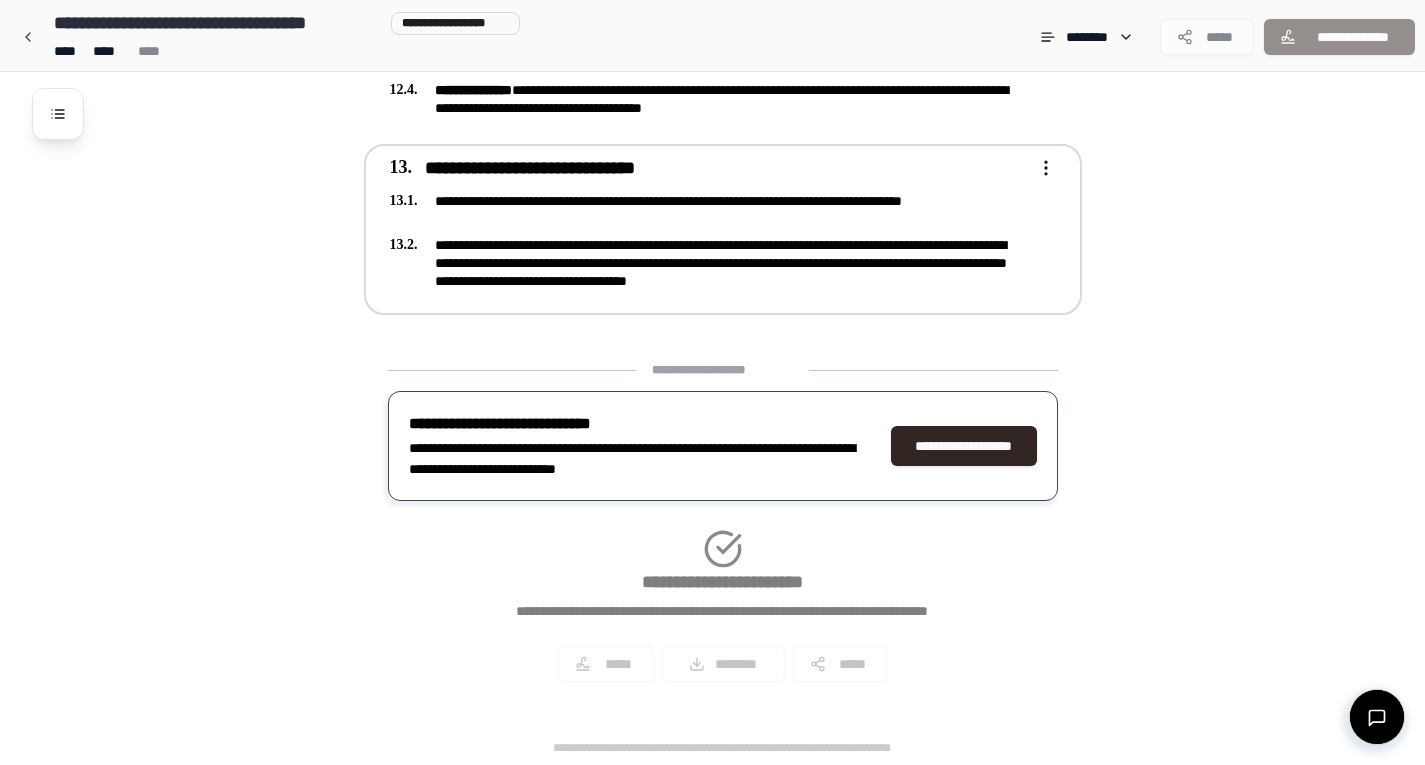 click on "**********" at bounding box center [709, 263] 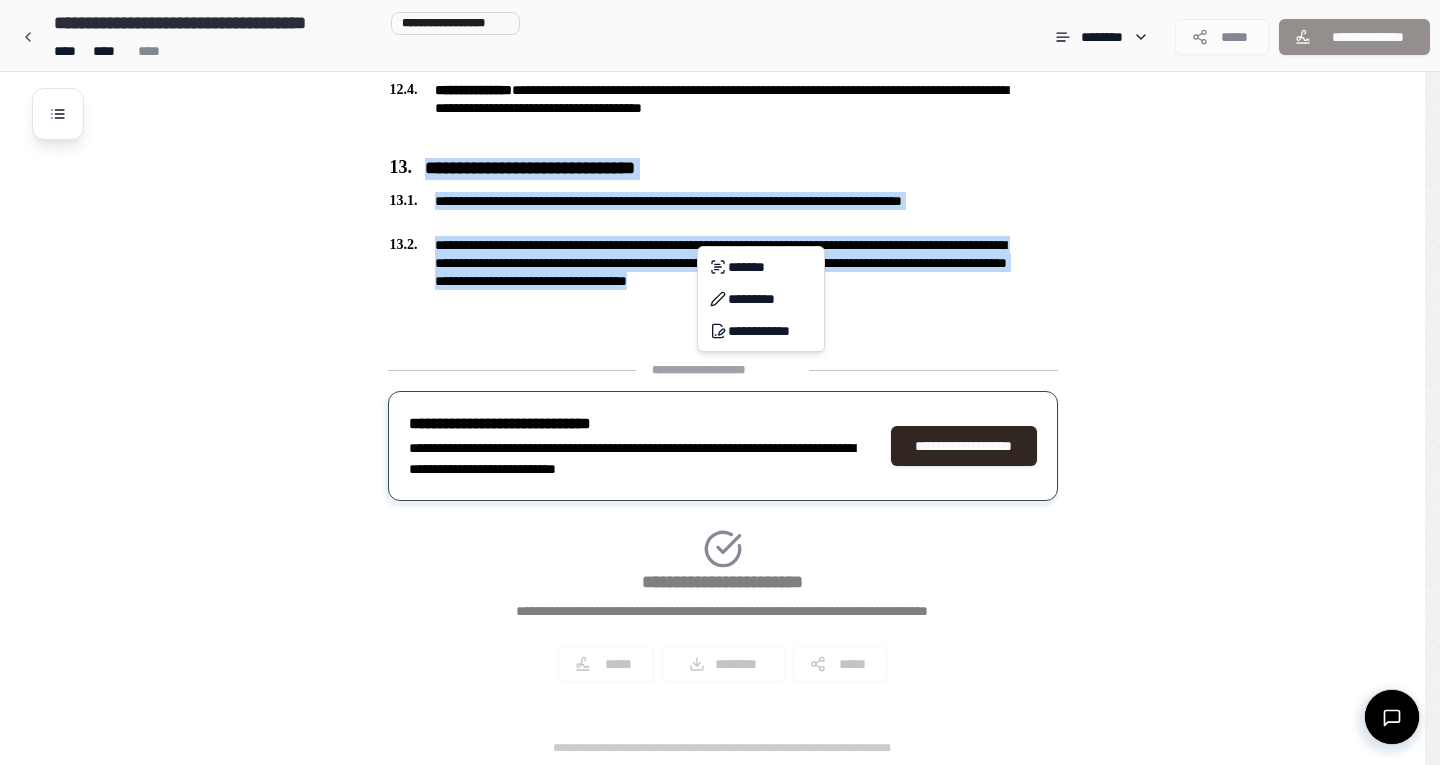 click on "**********" at bounding box center (720, -899) 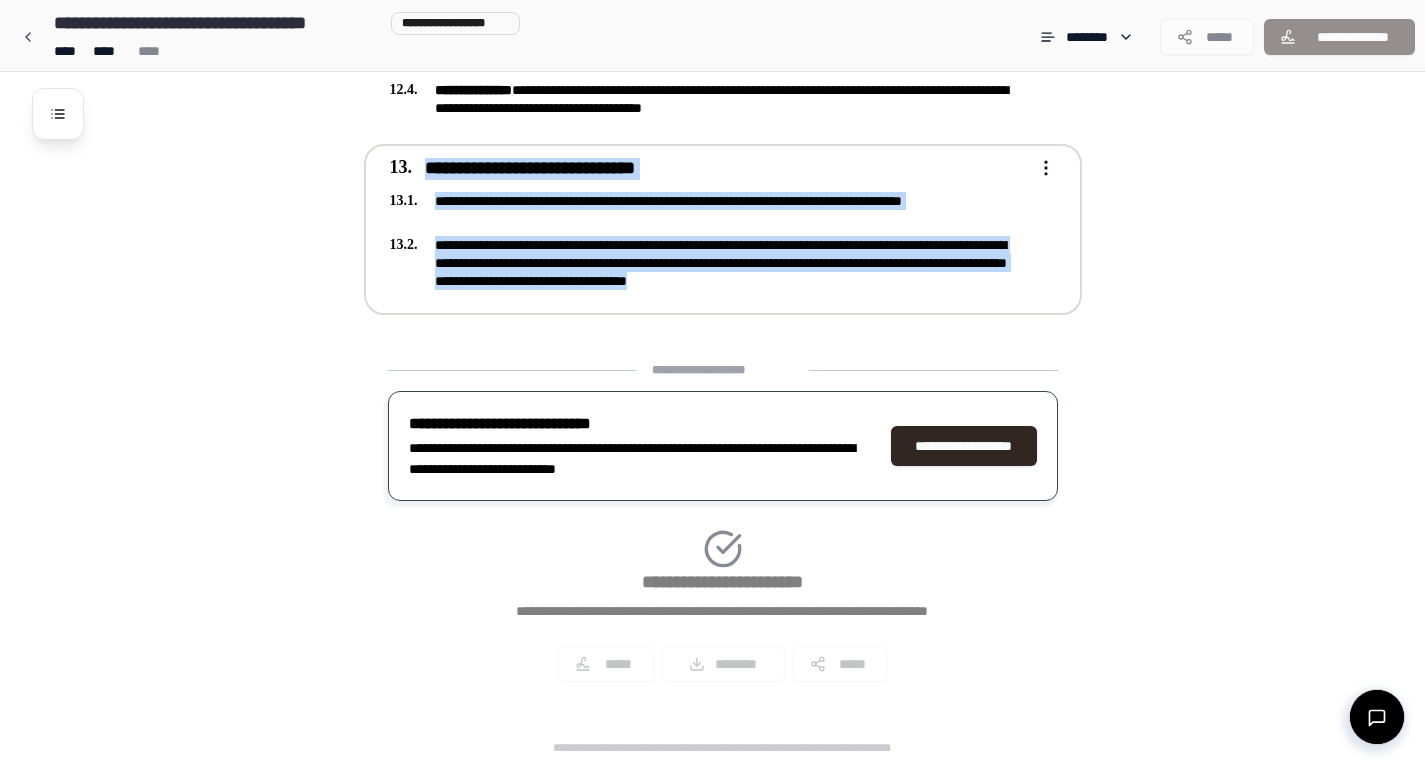 copy on "**********" 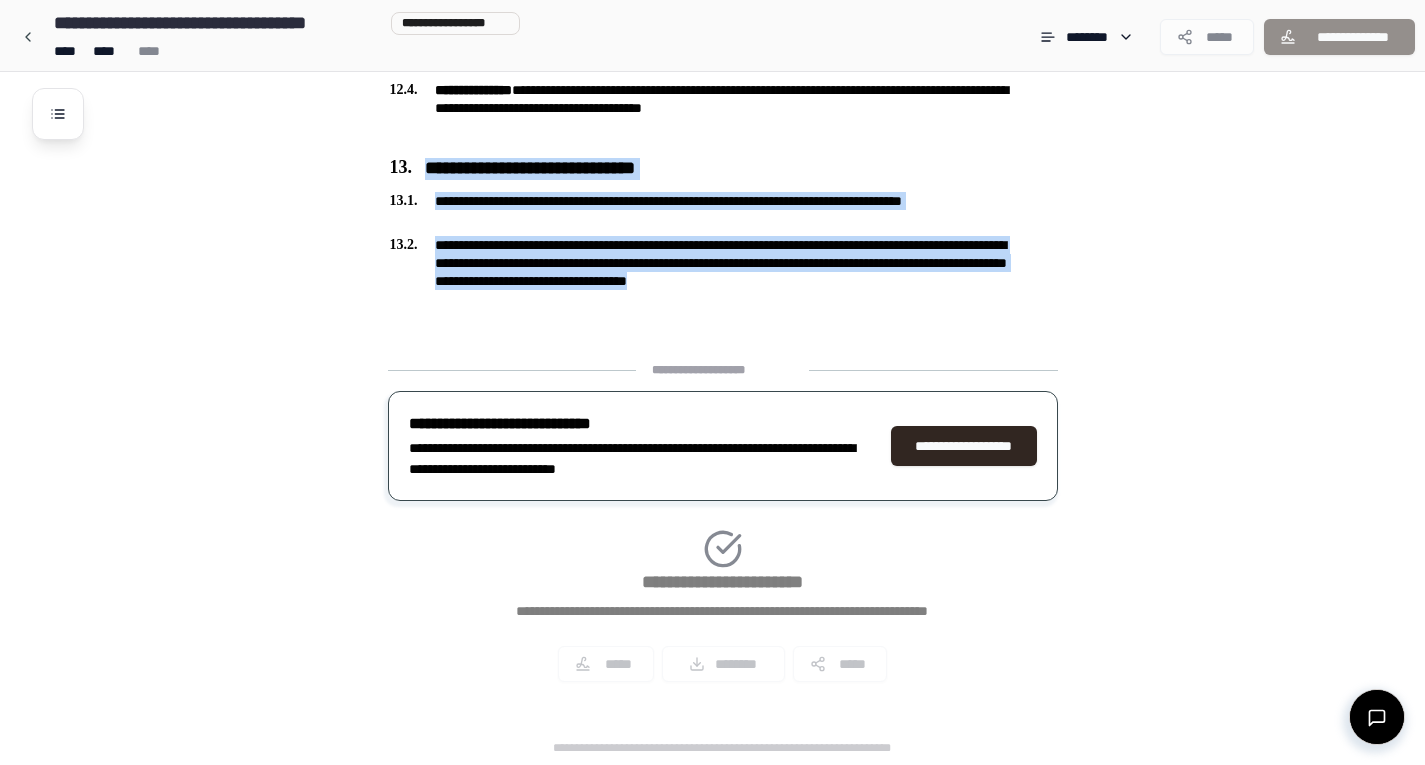 click on "**********" at bounding box center [738, -863] 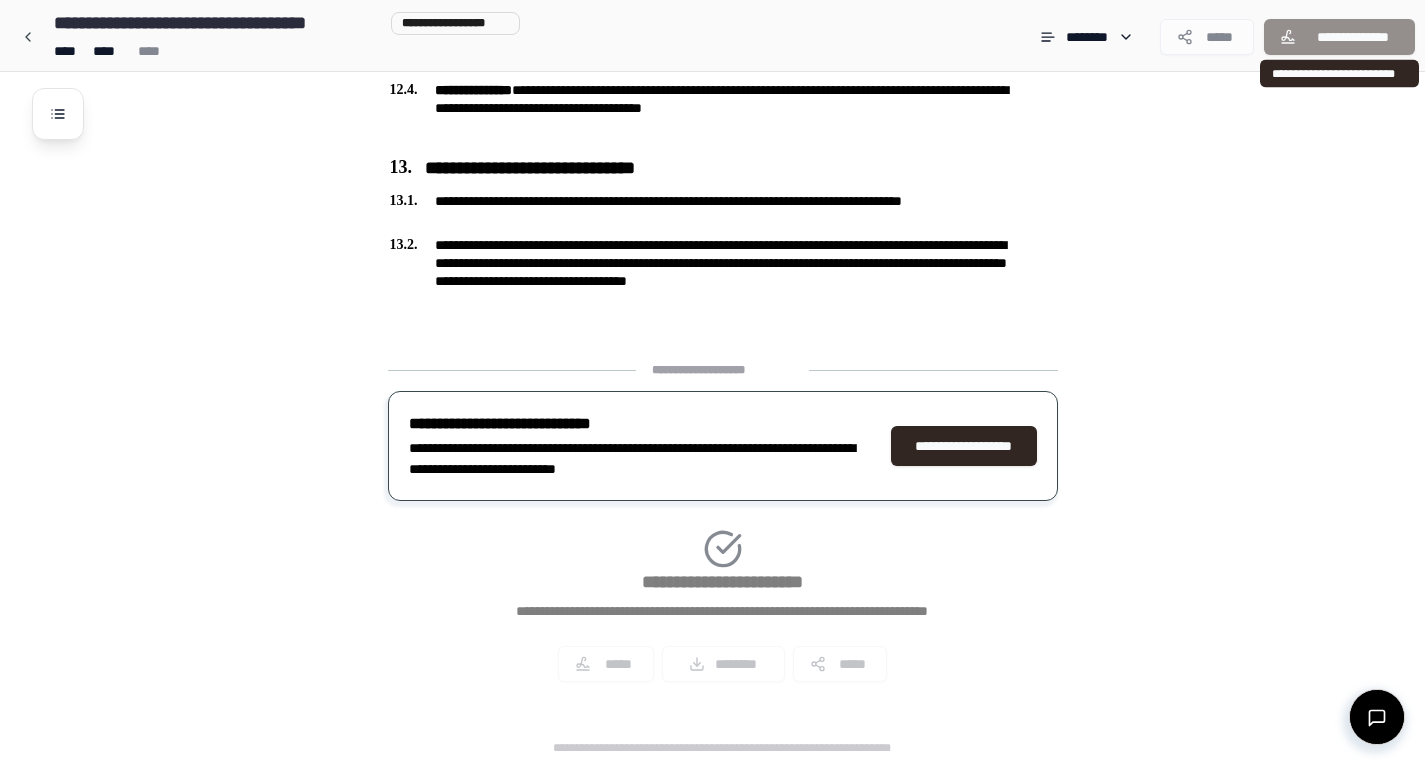 click on "**********" at bounding box center [1339, 37] 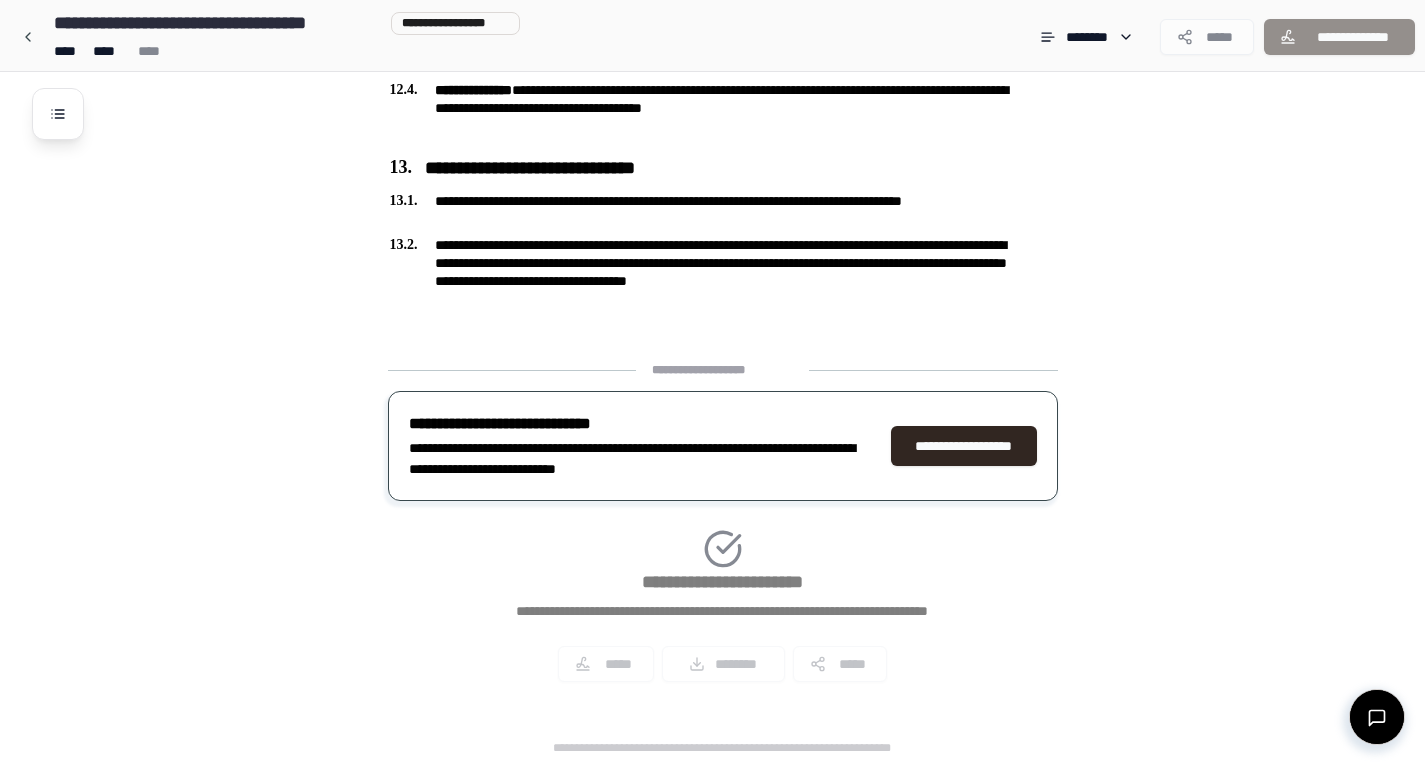 click on "**********" at bounding box center [1339, 37] 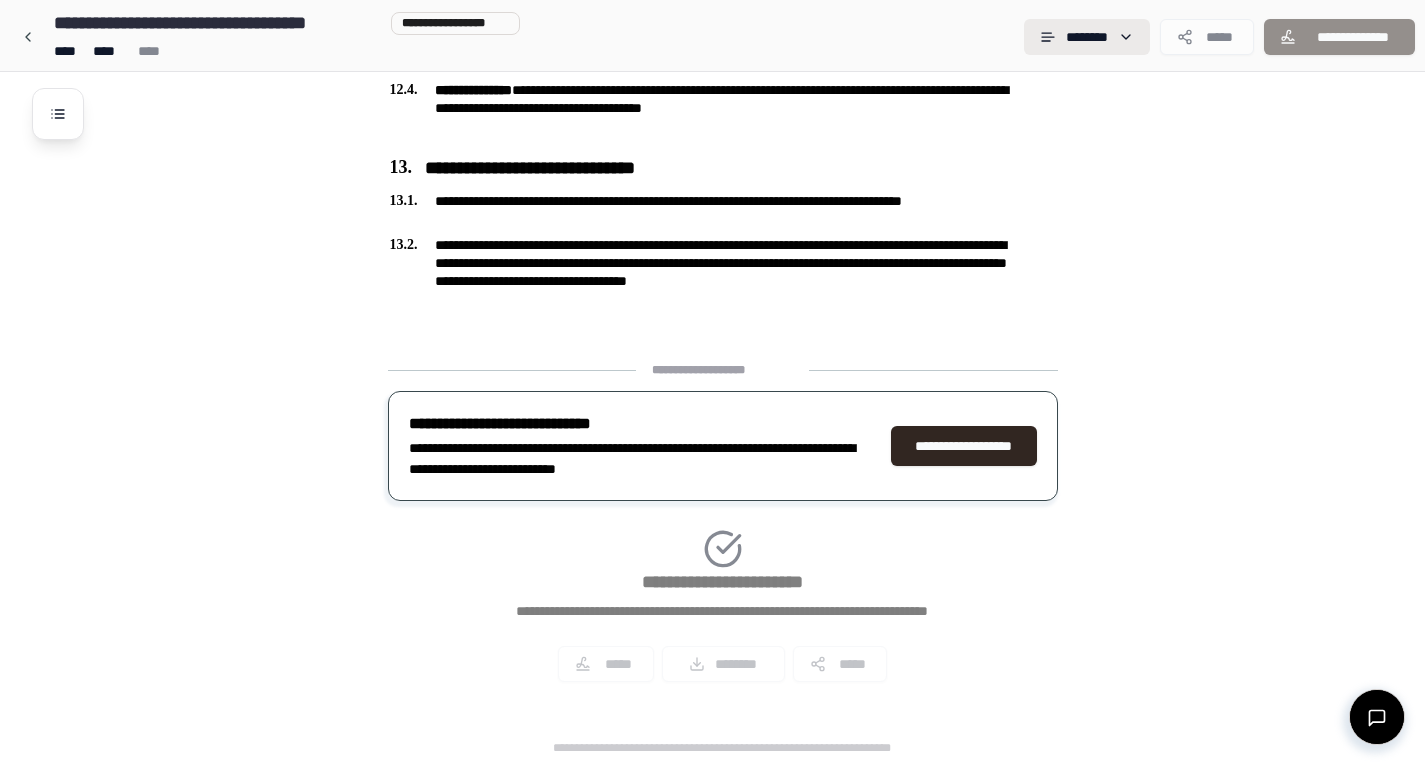 click on "**********" at bounding box center (712, -899) 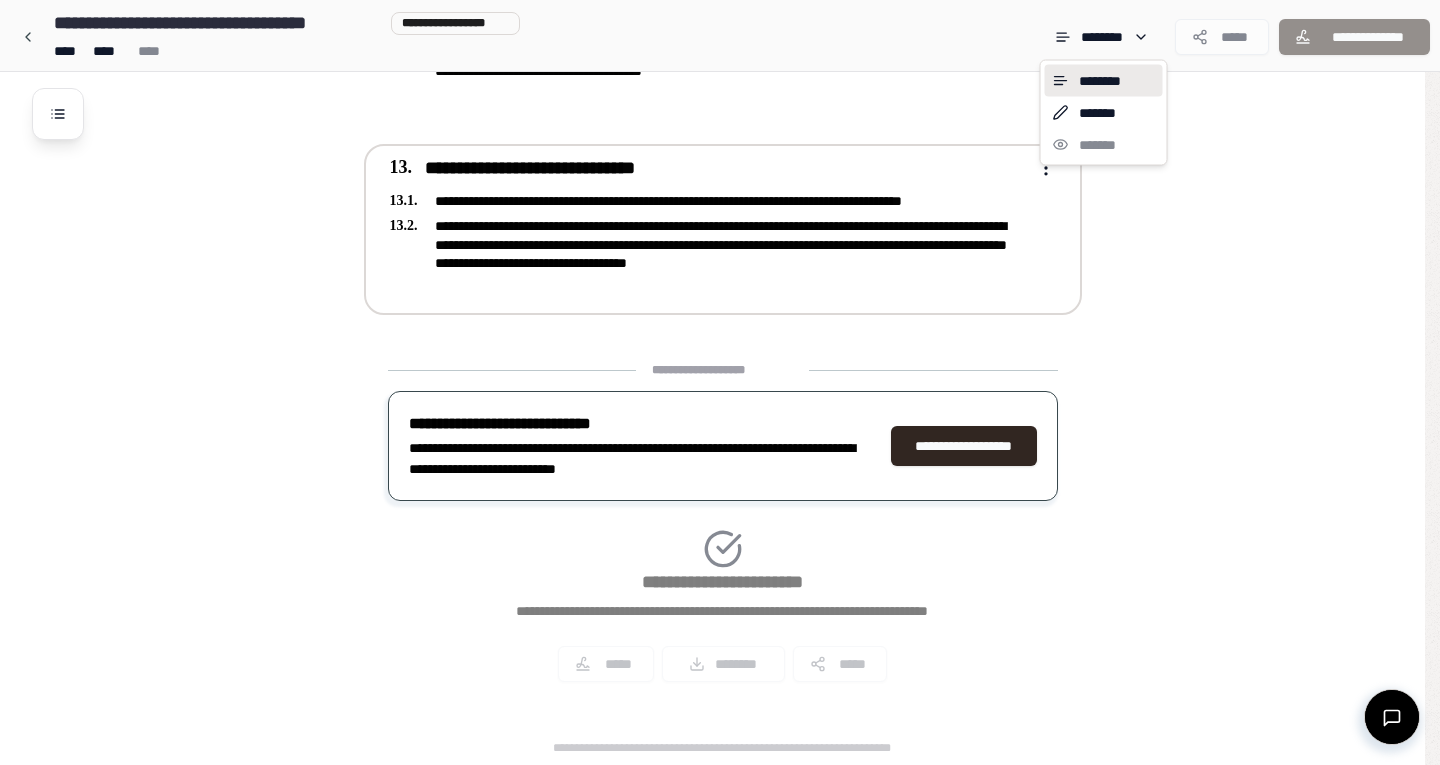 click on "**********" at bounding box center (720, -899) 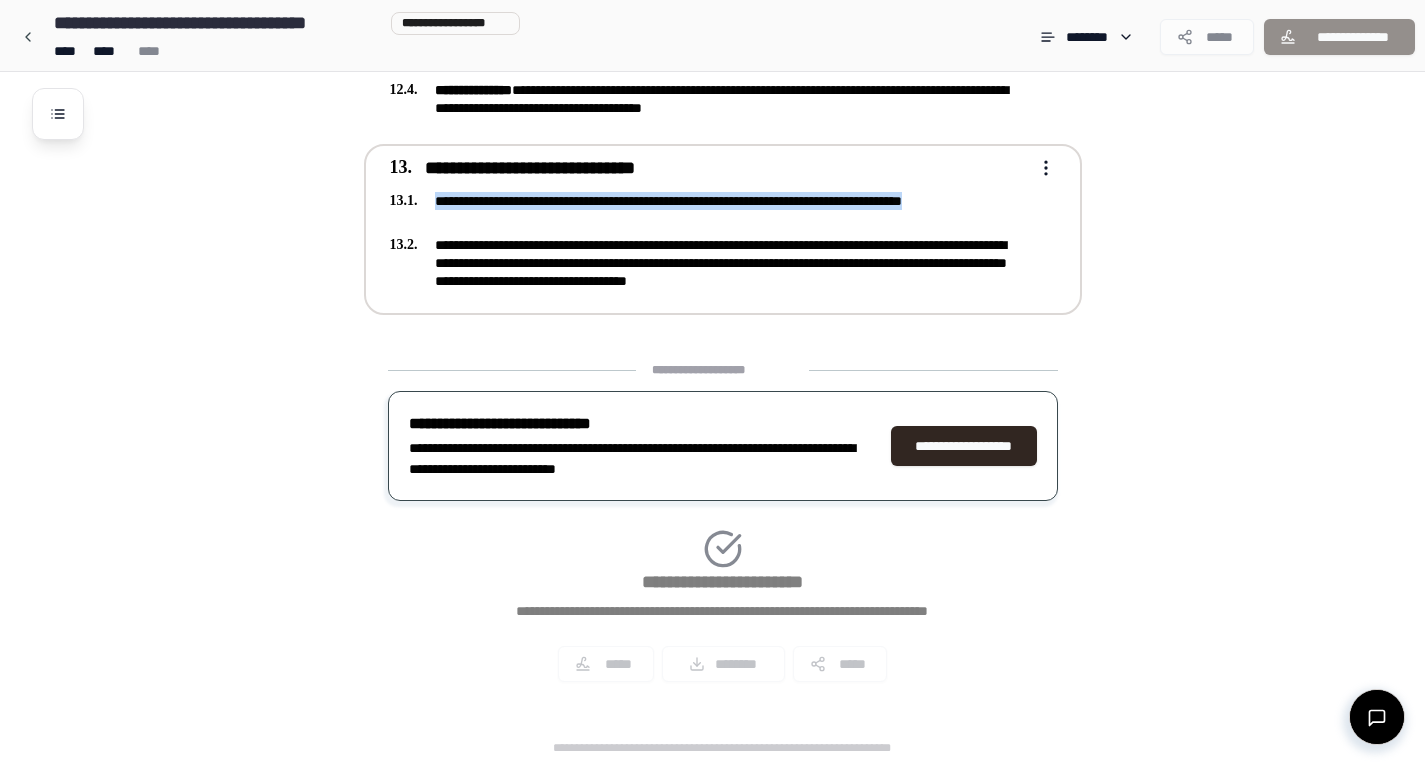 drag, startPoint x: 529, startPoint y: 221, endPoint x: 435, endPoint y: 195, distance: 97.52948 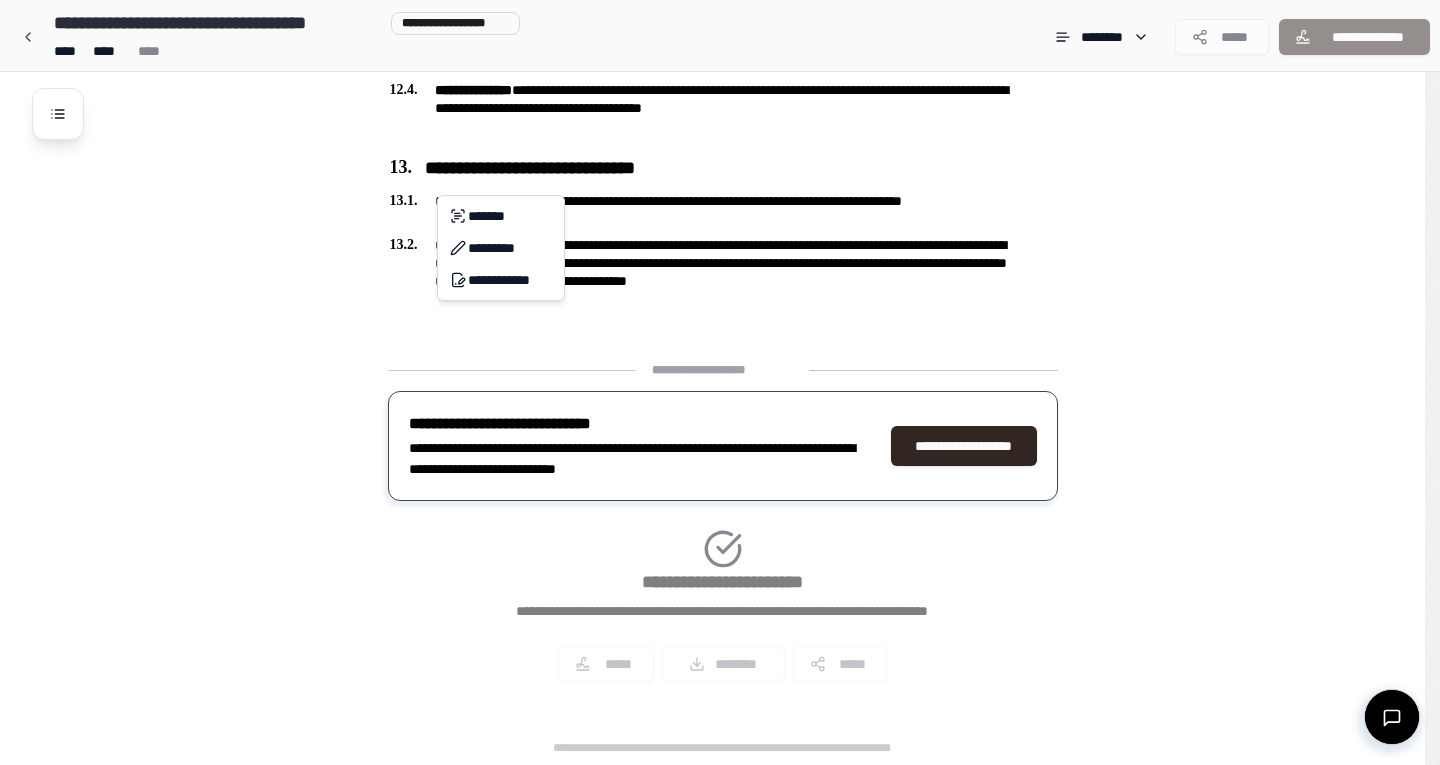 click on "**********" at bounding box center (720, -899) 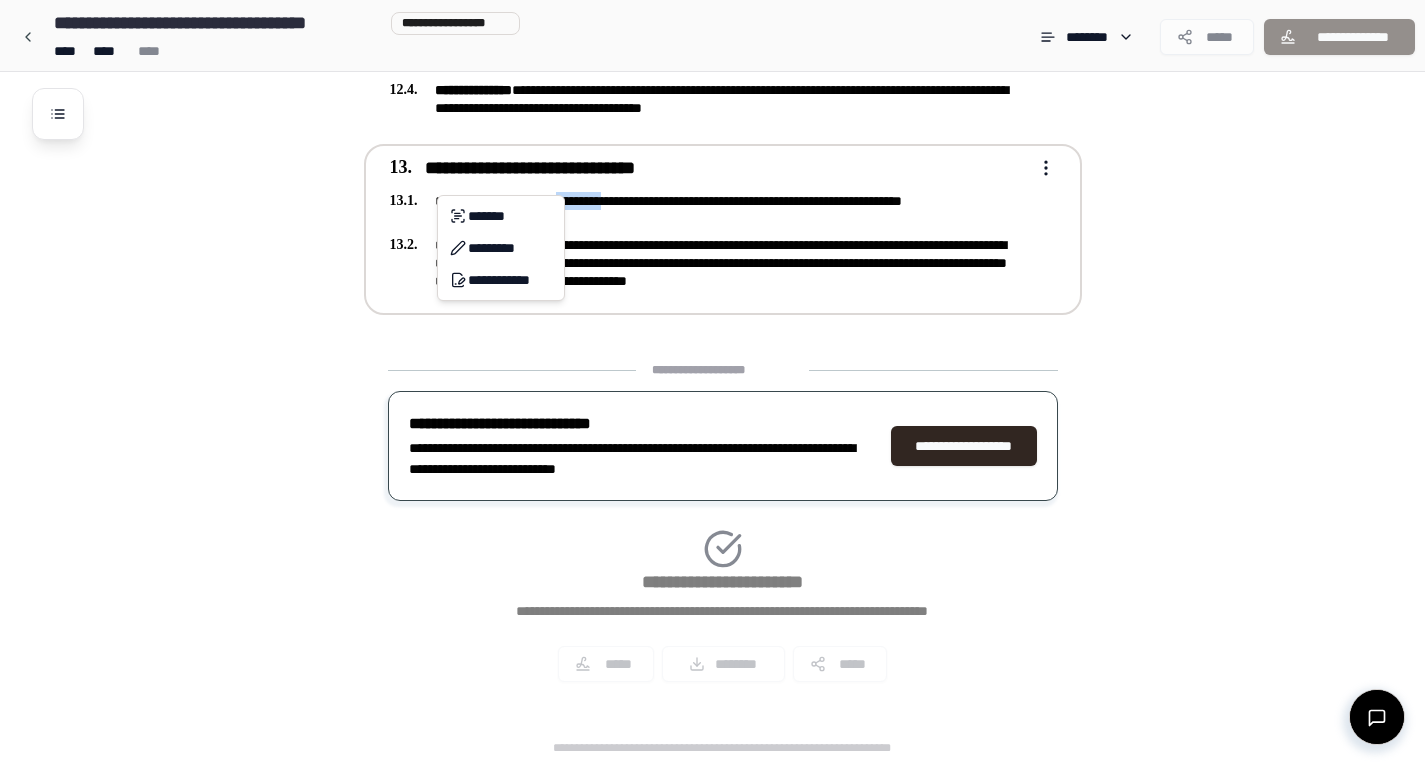 click on "**********" at bounding box center (709, 210) 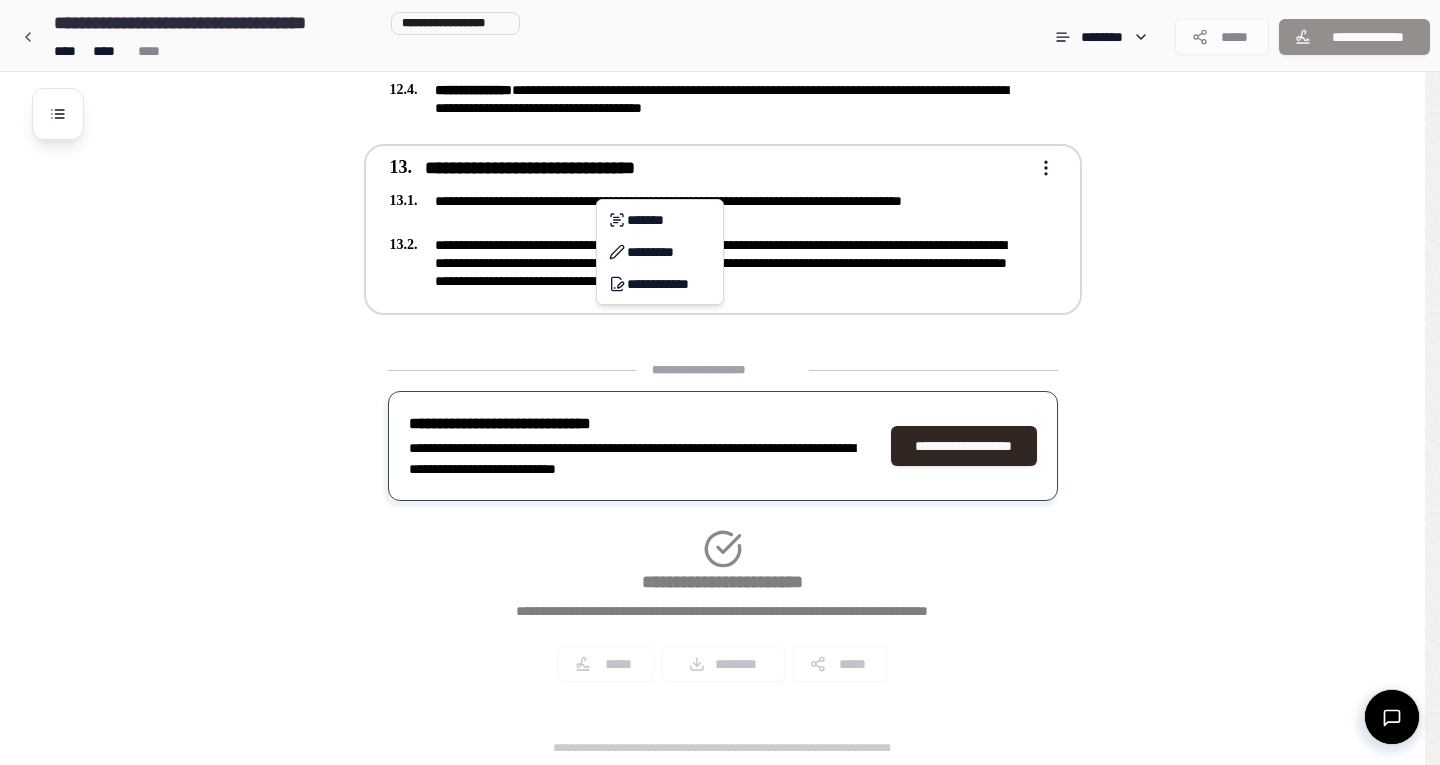 click on "**********" at bounding box center [720, -899] 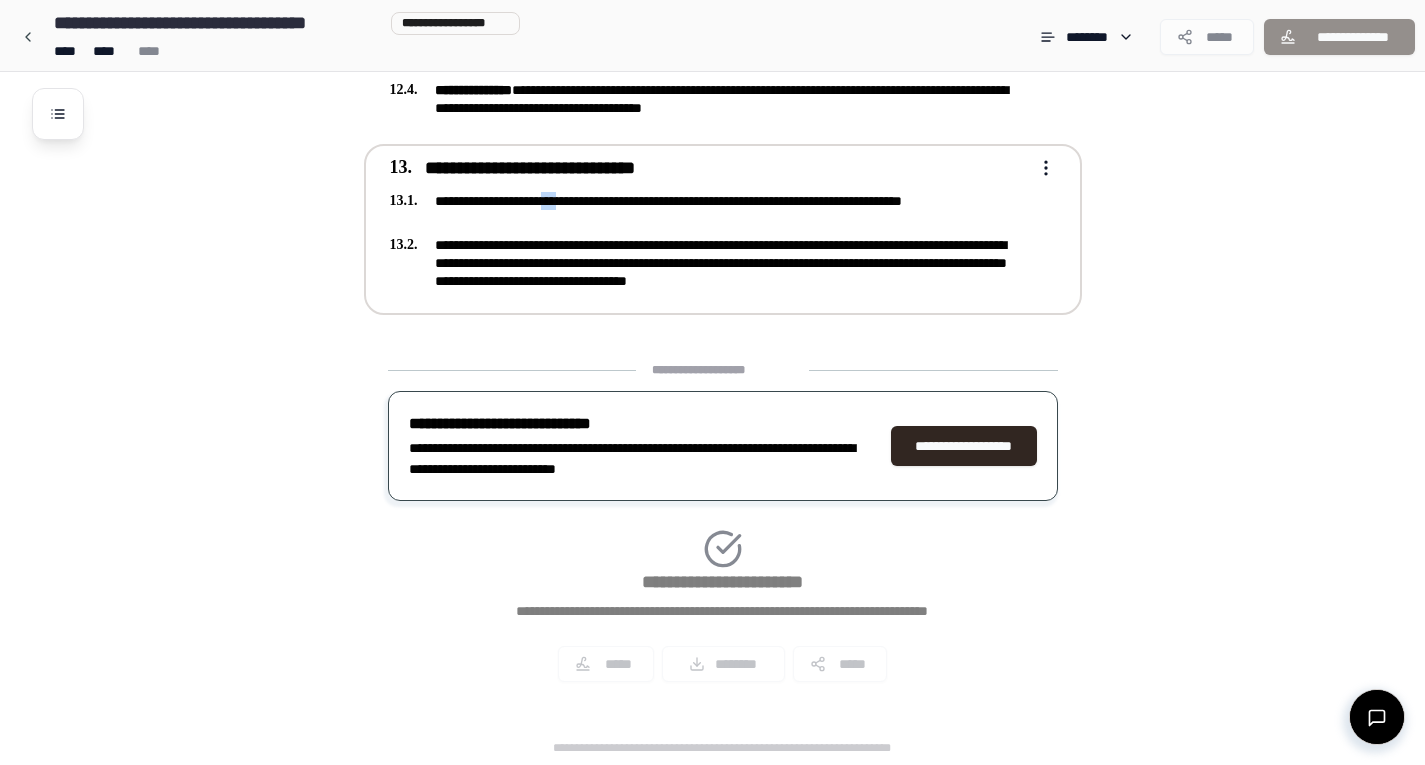 click on "**********" at bounding box center [709, 210] 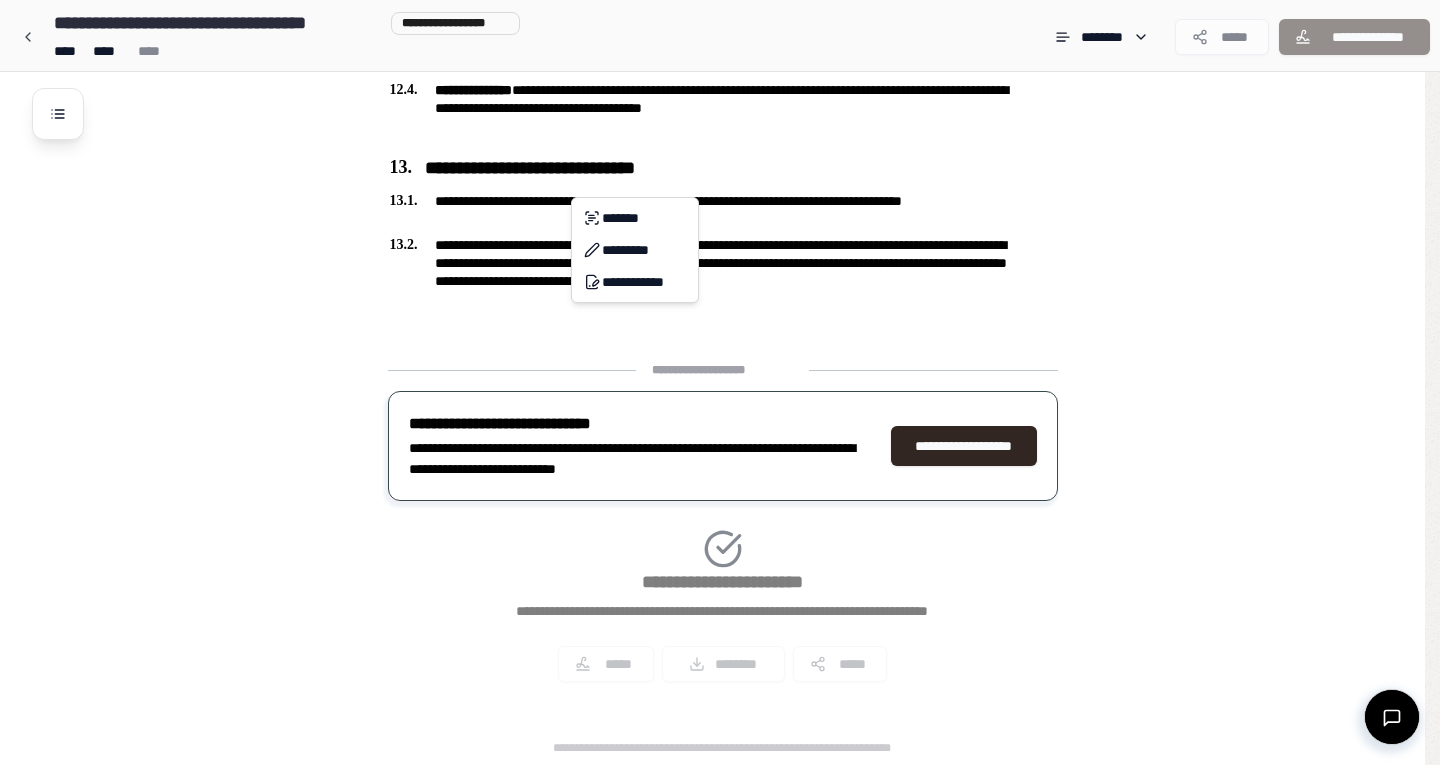 click on "**********" at bounding box center [720, -899] 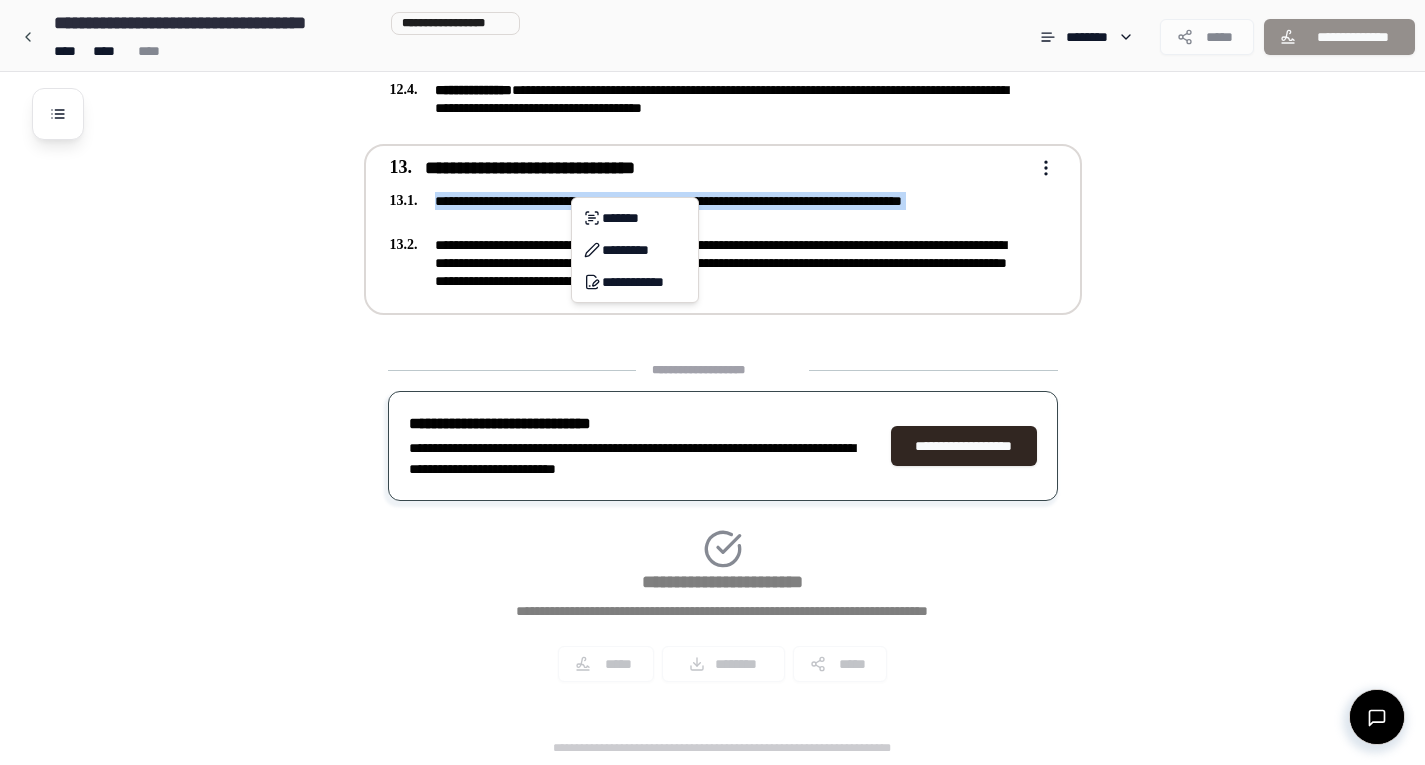 click on "**********" at bounding box center [709, 210] 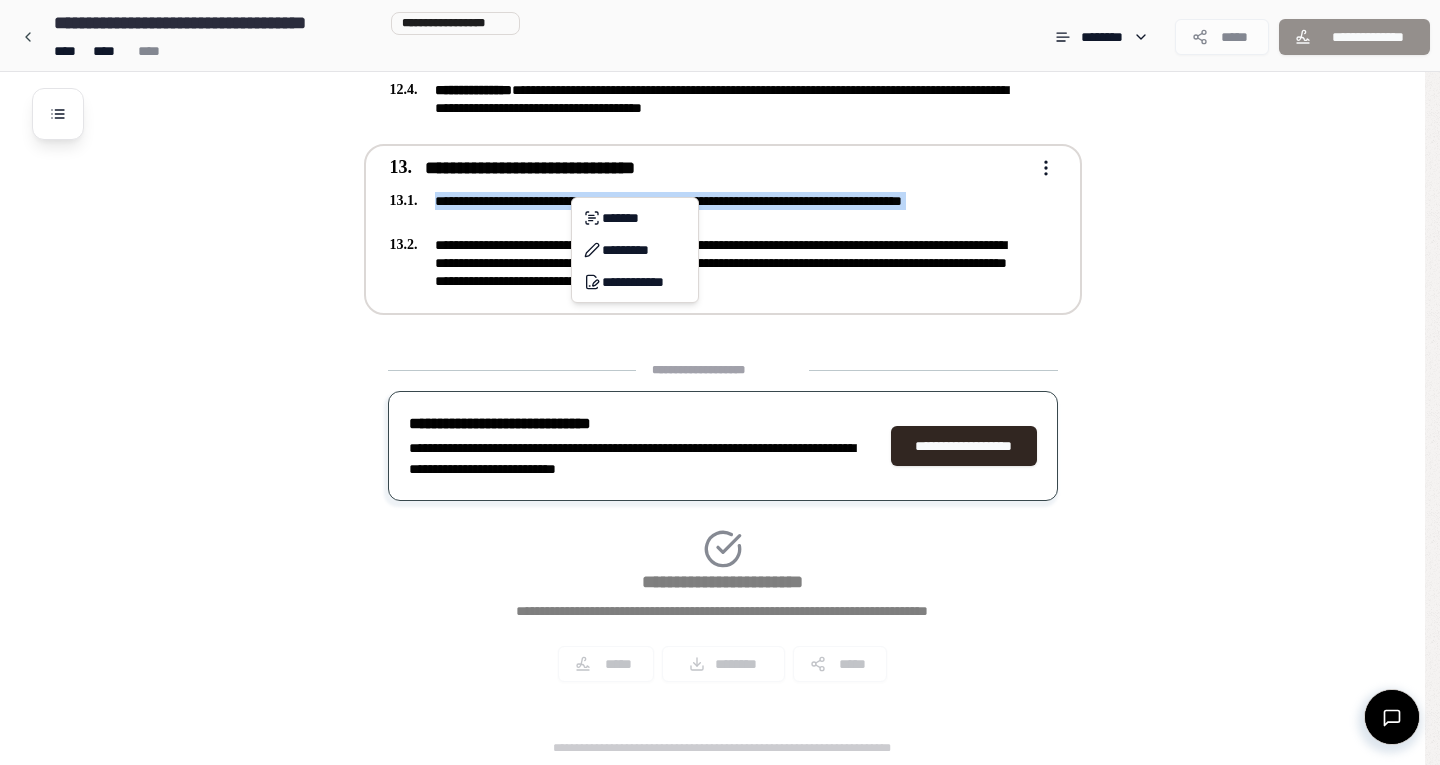 click on "**********" at bounding box center [712, -899] 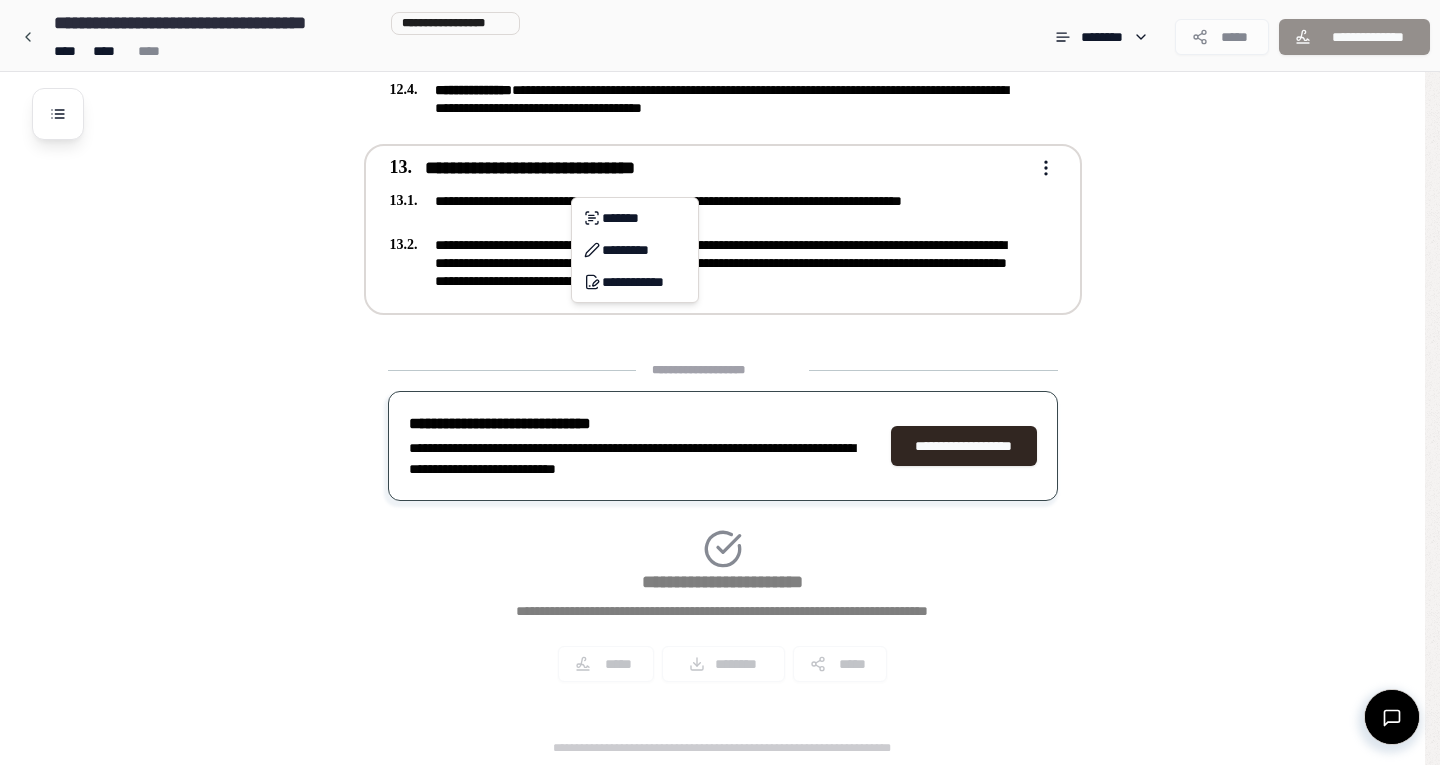 click on "**********" at bounding box center [709, 210] 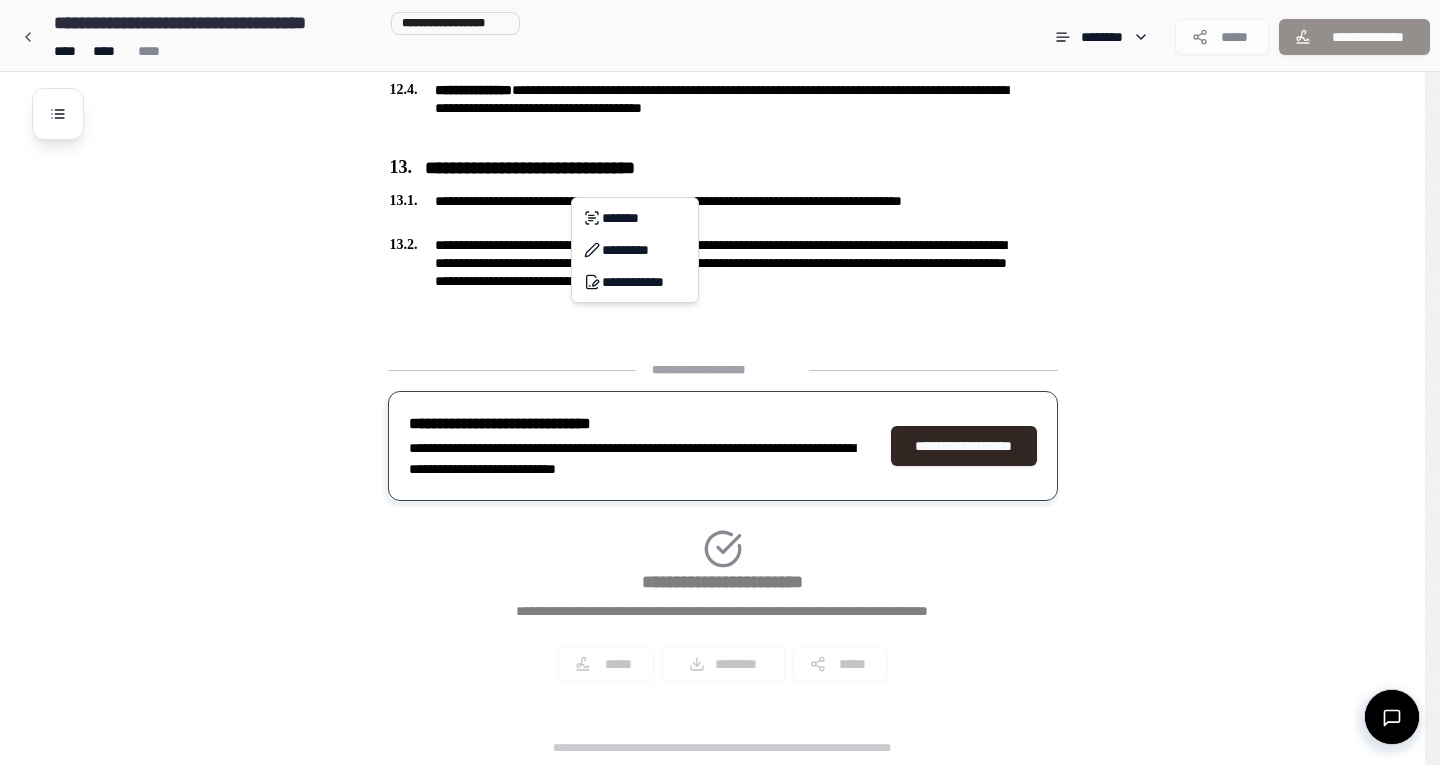 click on "**********" at bounding box center (720, -899) 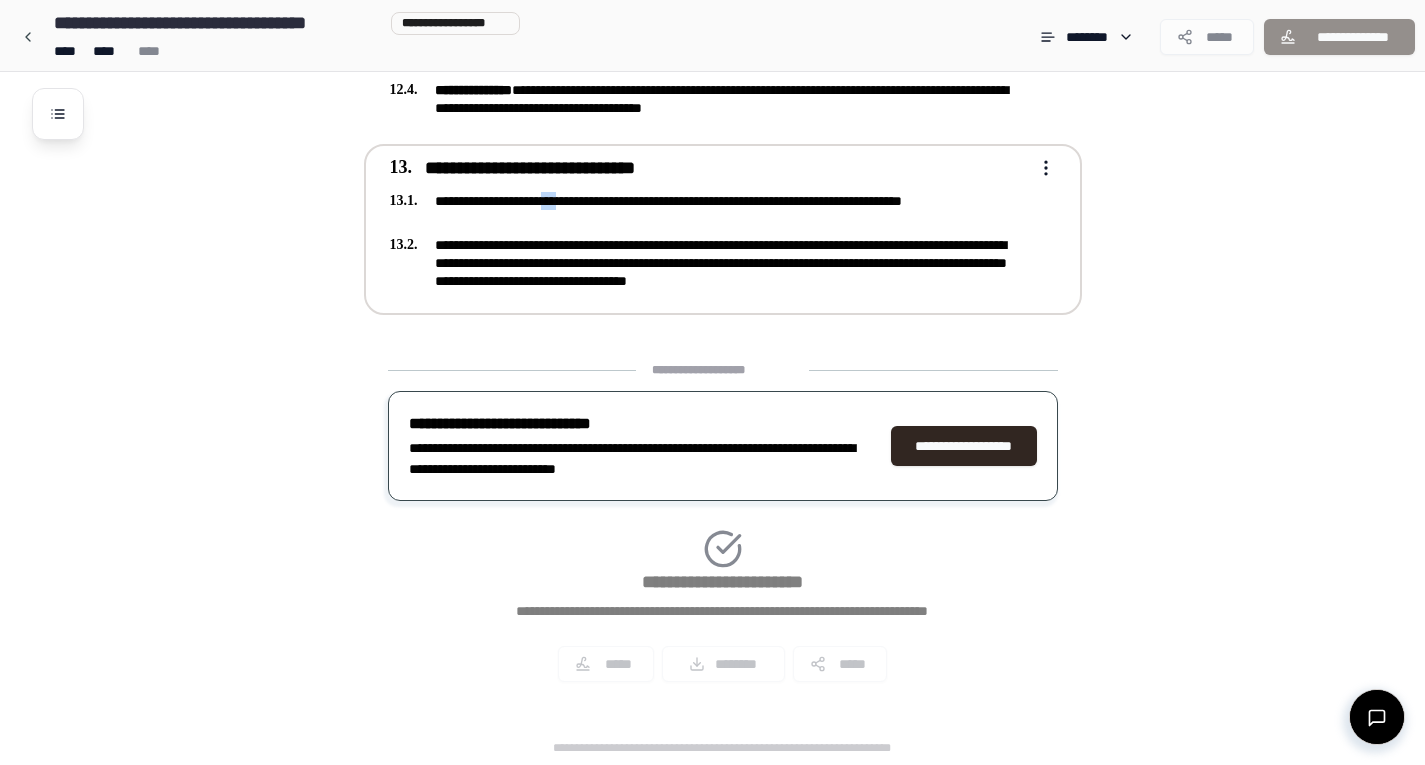 click on "**********" at bounding box center [709, 210] 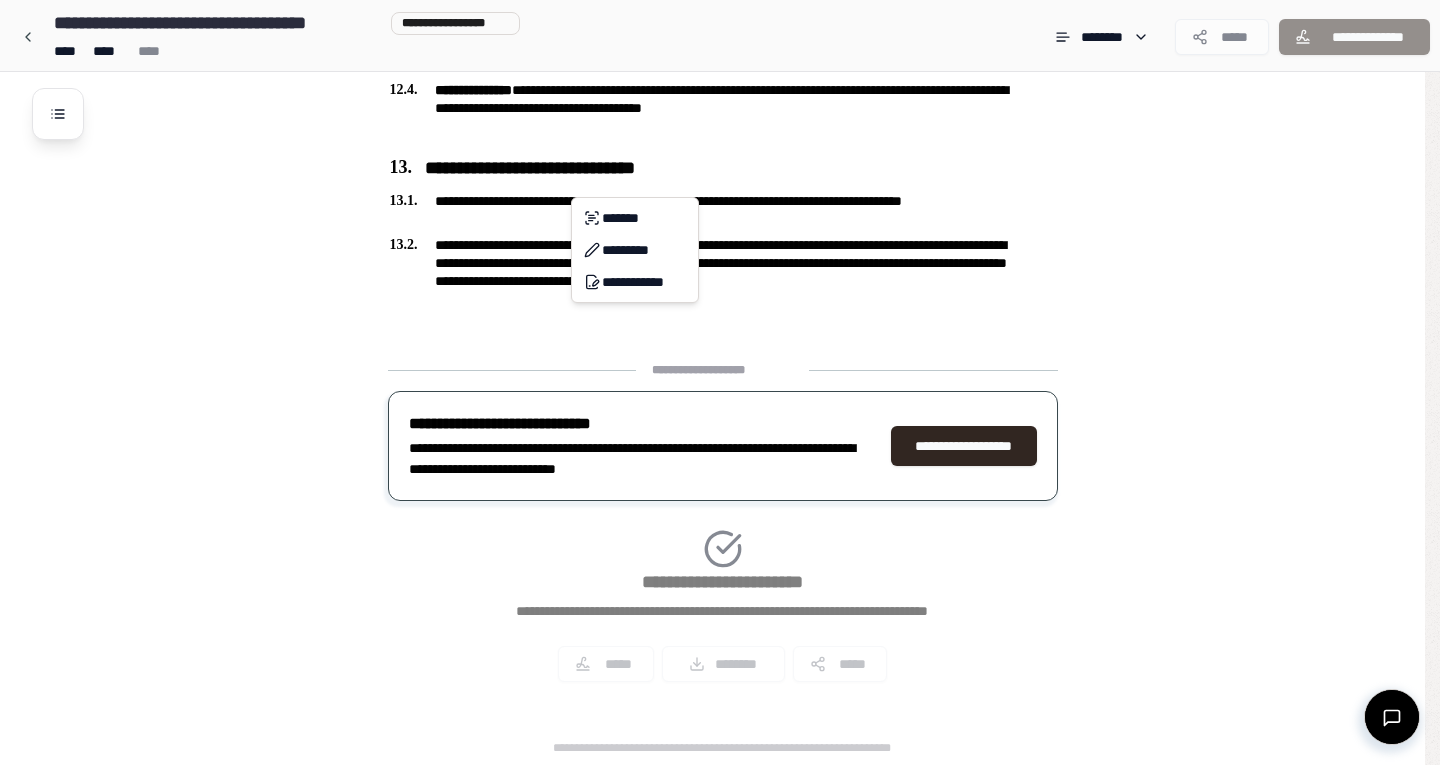 click on "**********" at bounding box center (720, -899) 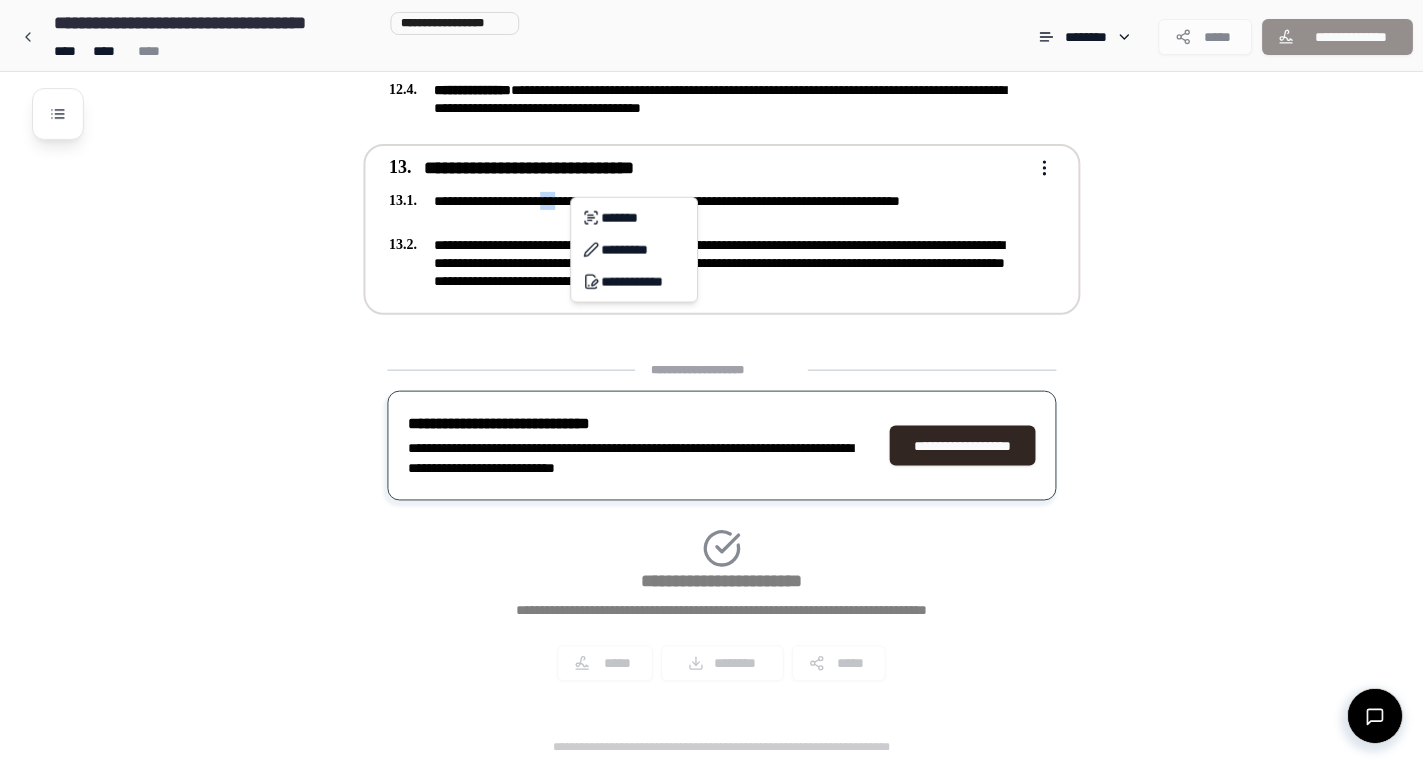 click on "**********" at bounding box center (709, 210) 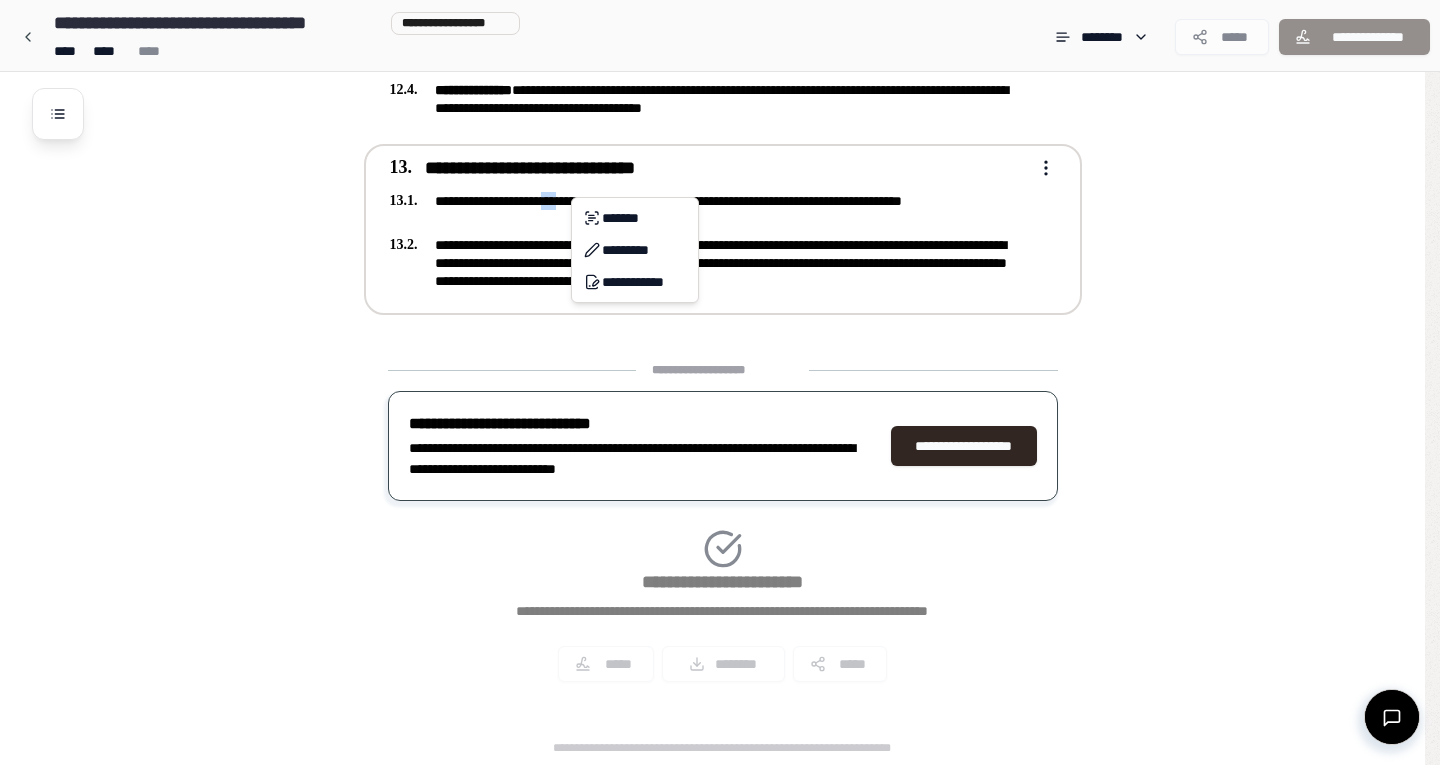 click on "**********" at bounding box center [720, -899] 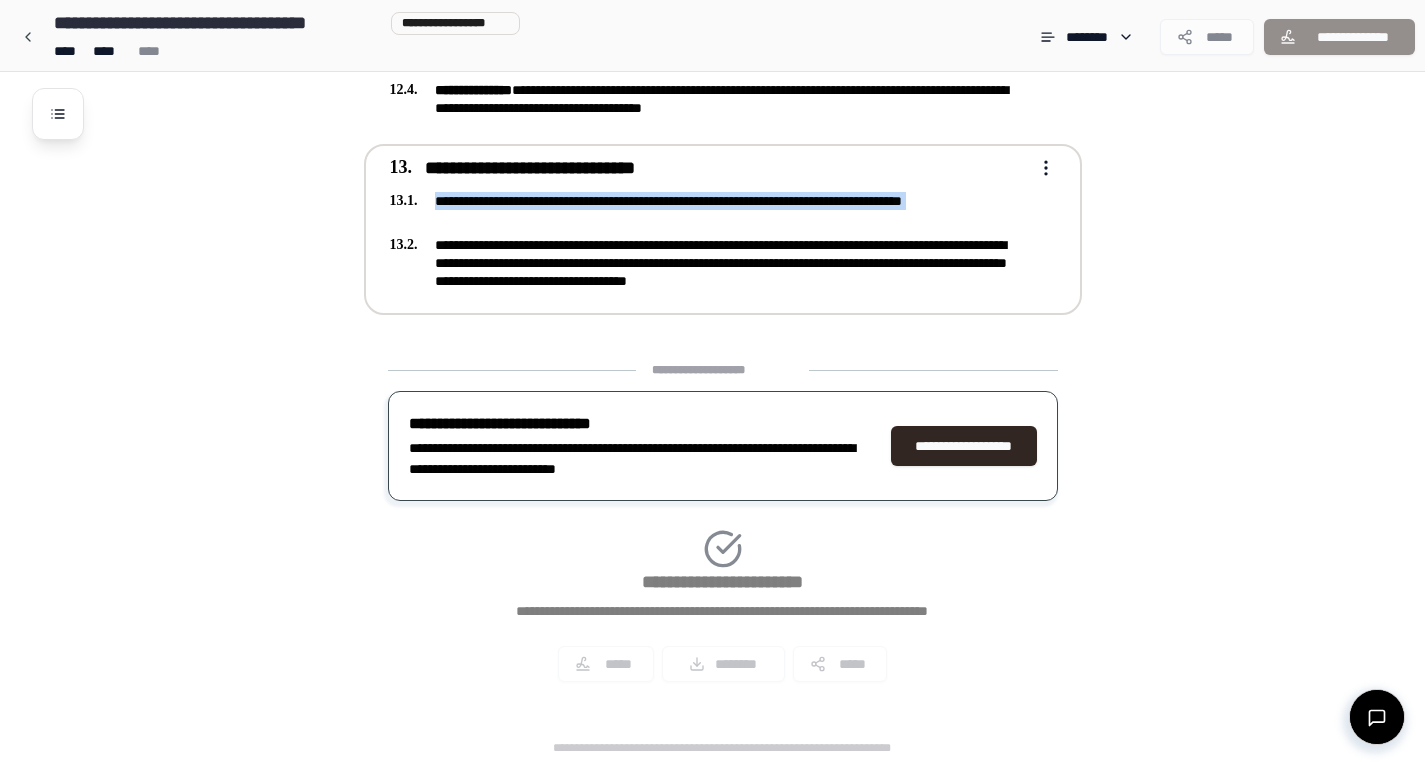 click on "**********" at bounding box center [709, 210] 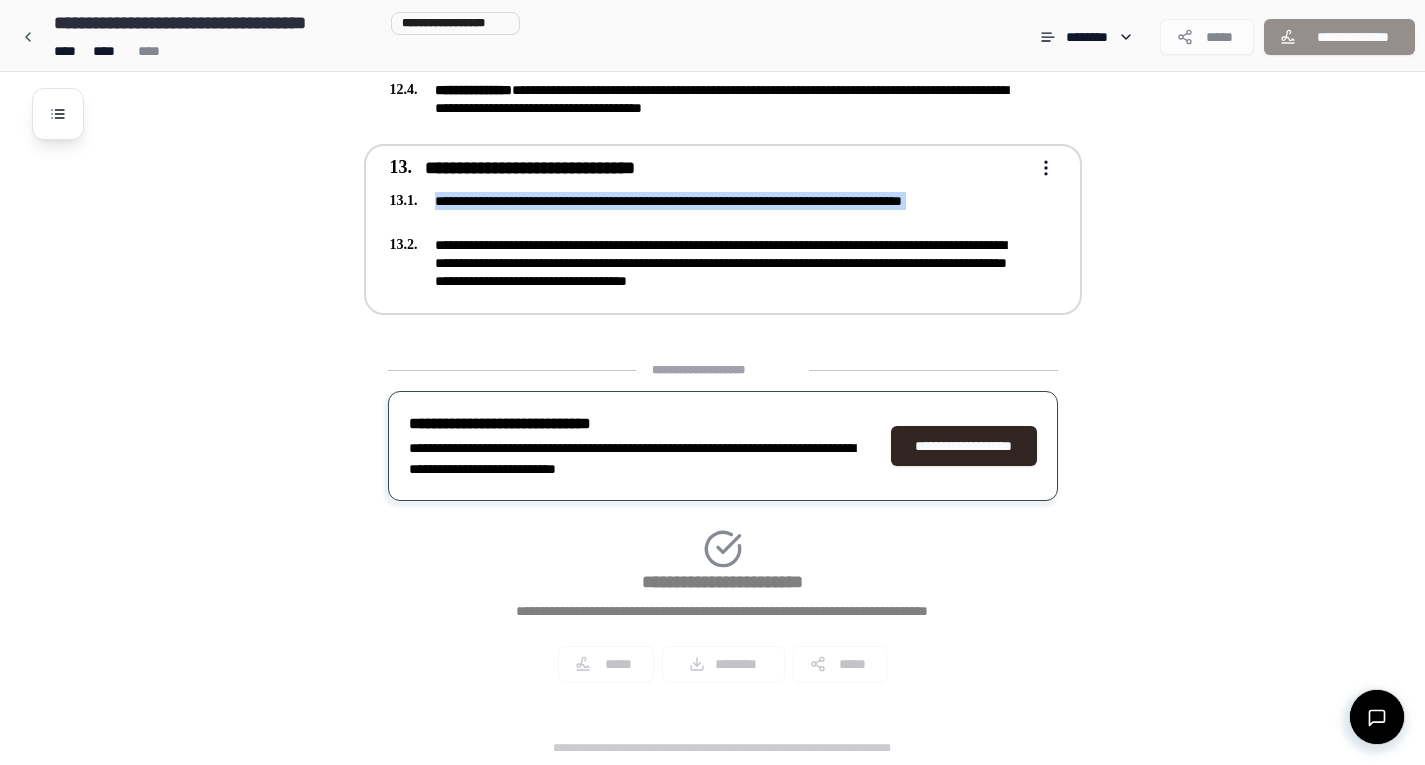 click on "**********" at bounding box center [709, 210] 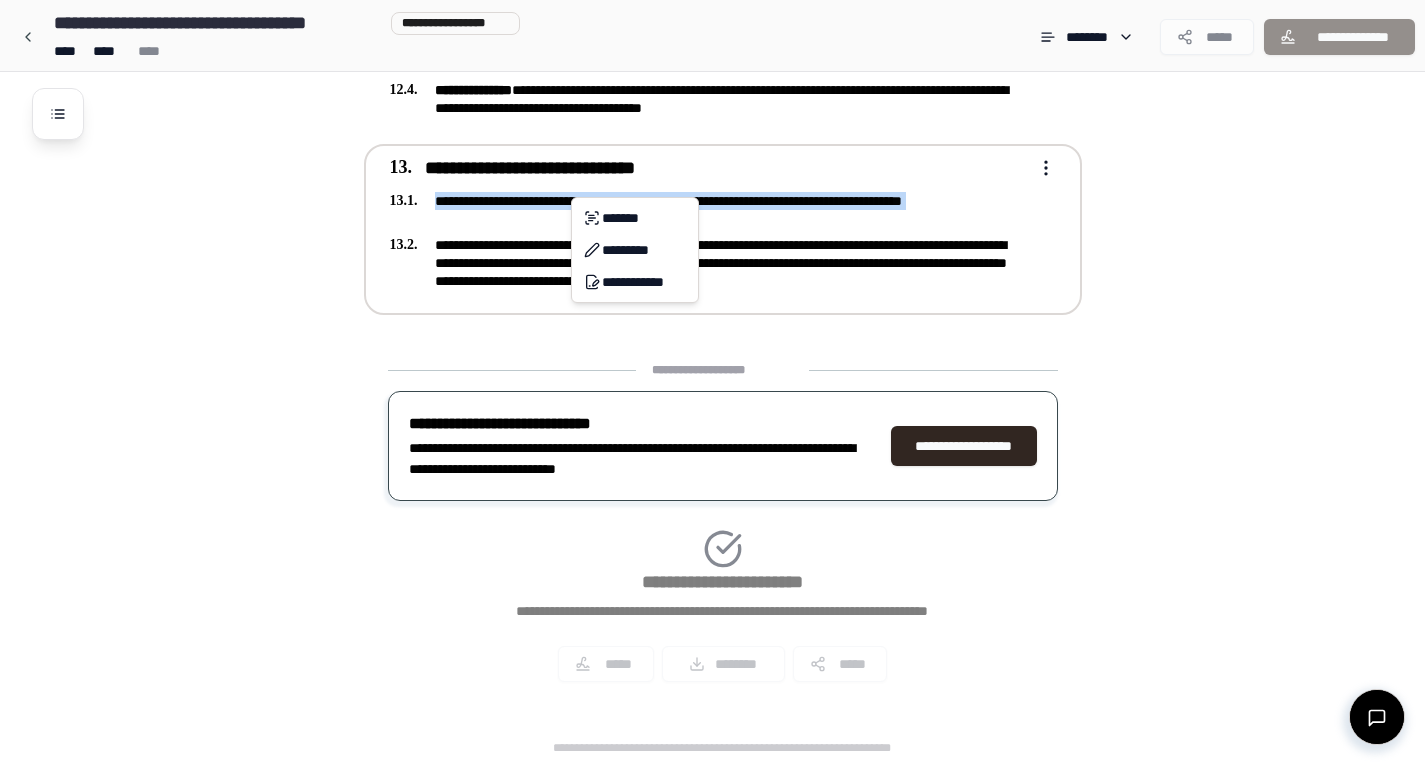 click on "**********" at bounding box center [720, -899] 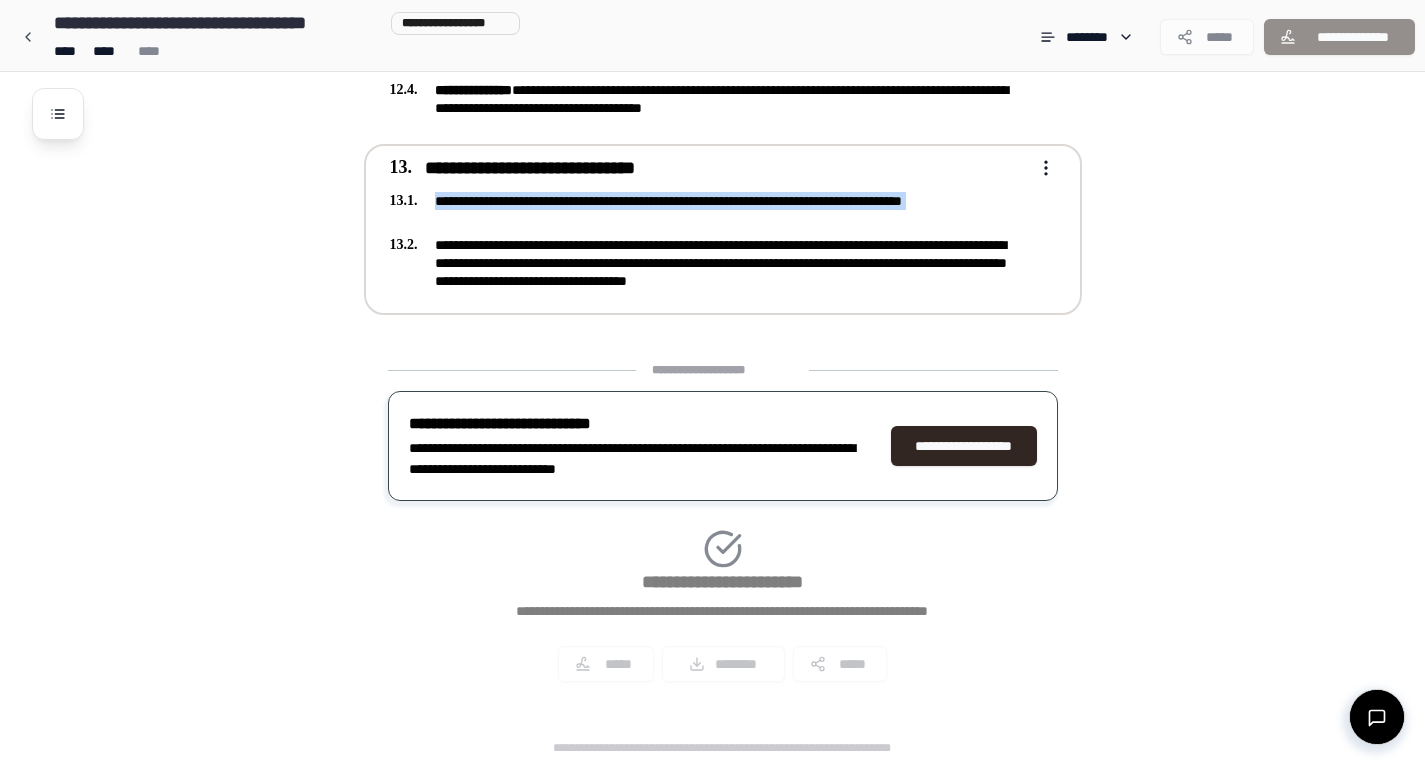 click on "**********" at bounding box center (709, 210) 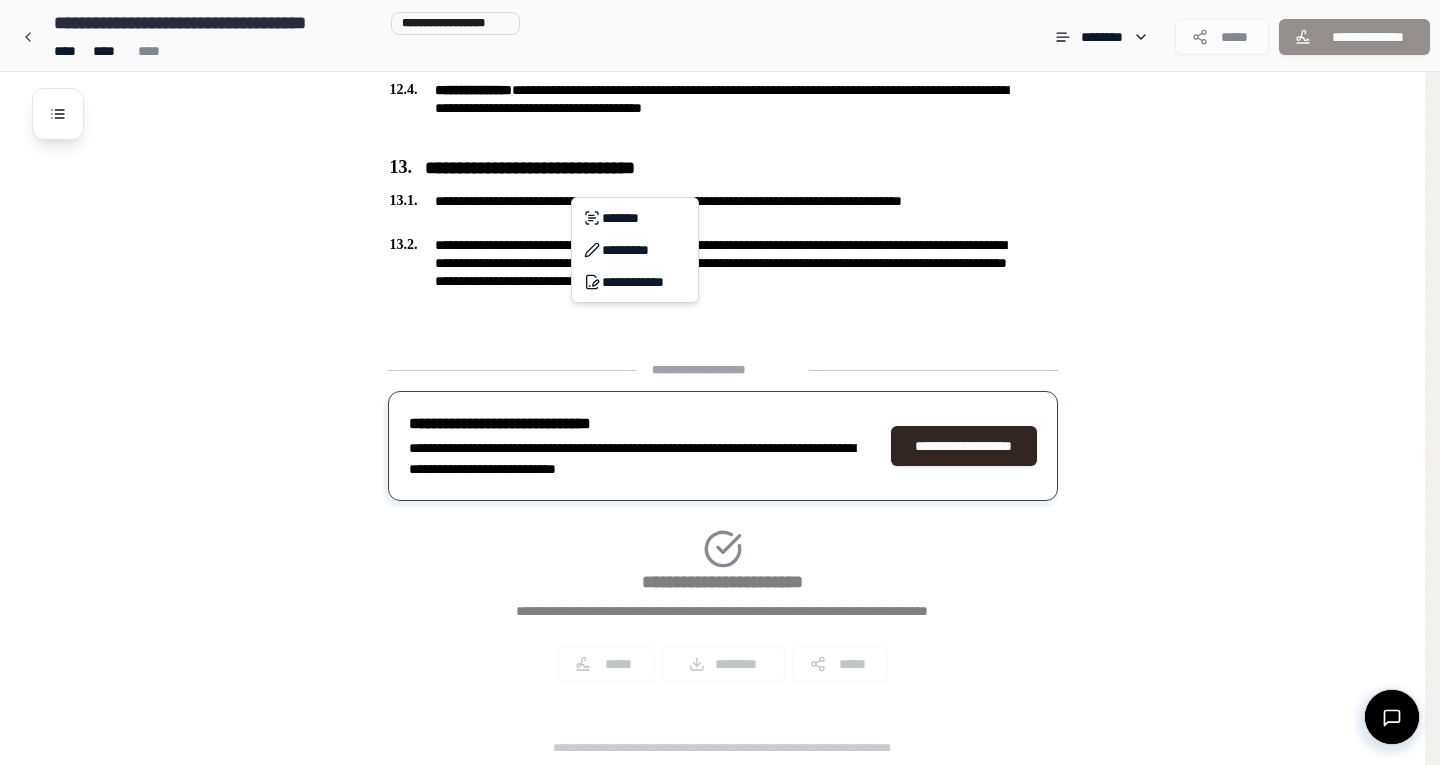 click on "**********" at bounding box center (720, -899) 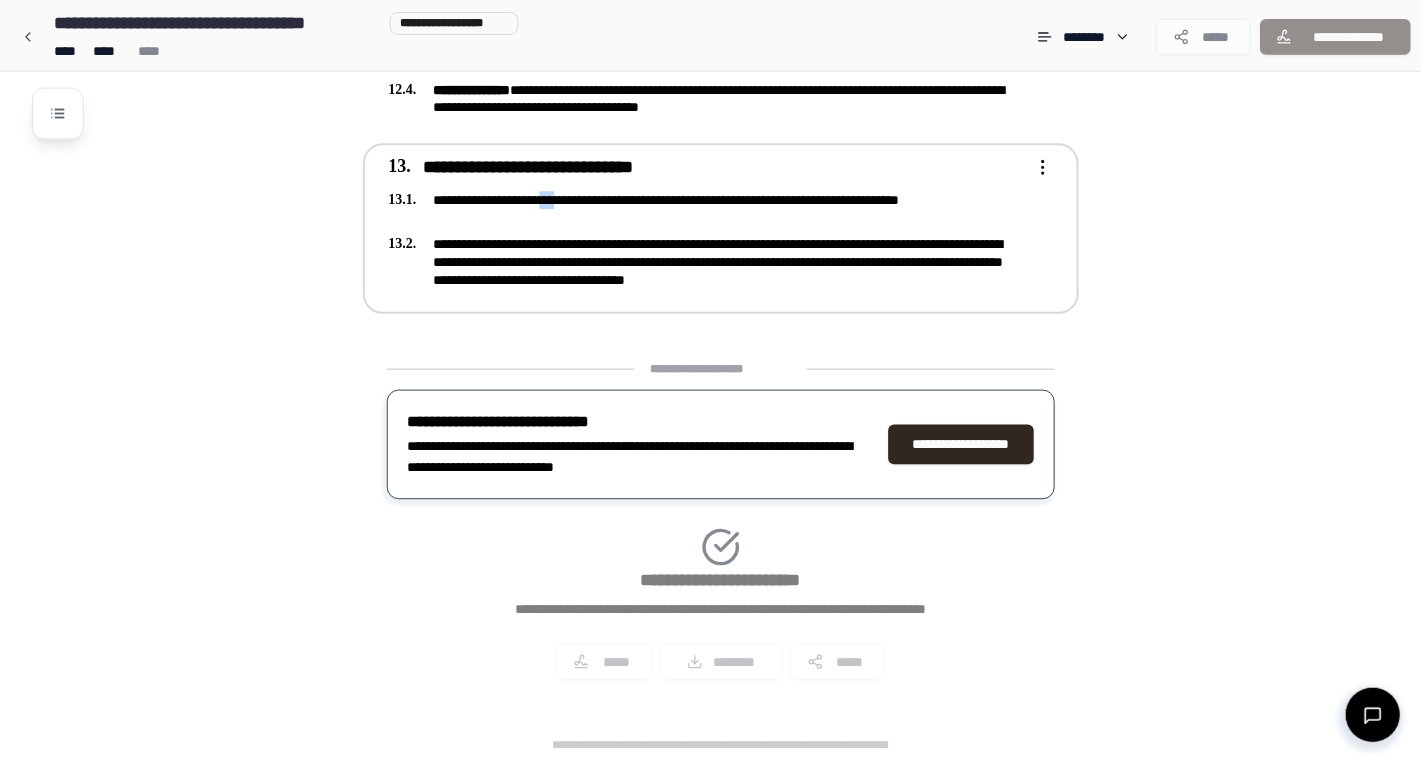click on "**********" at bounding box center [709, 210] 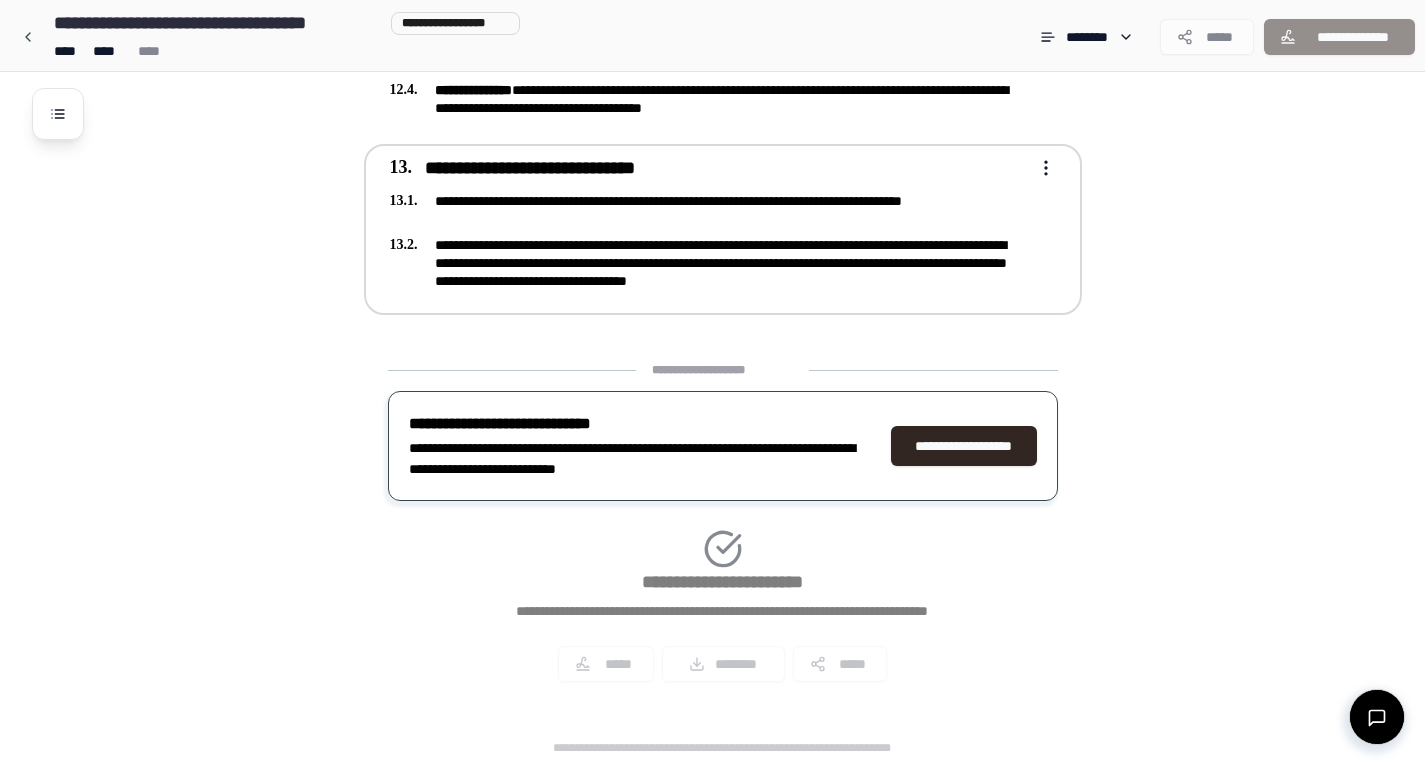 click on "**********" at bounding box center [720, -899] 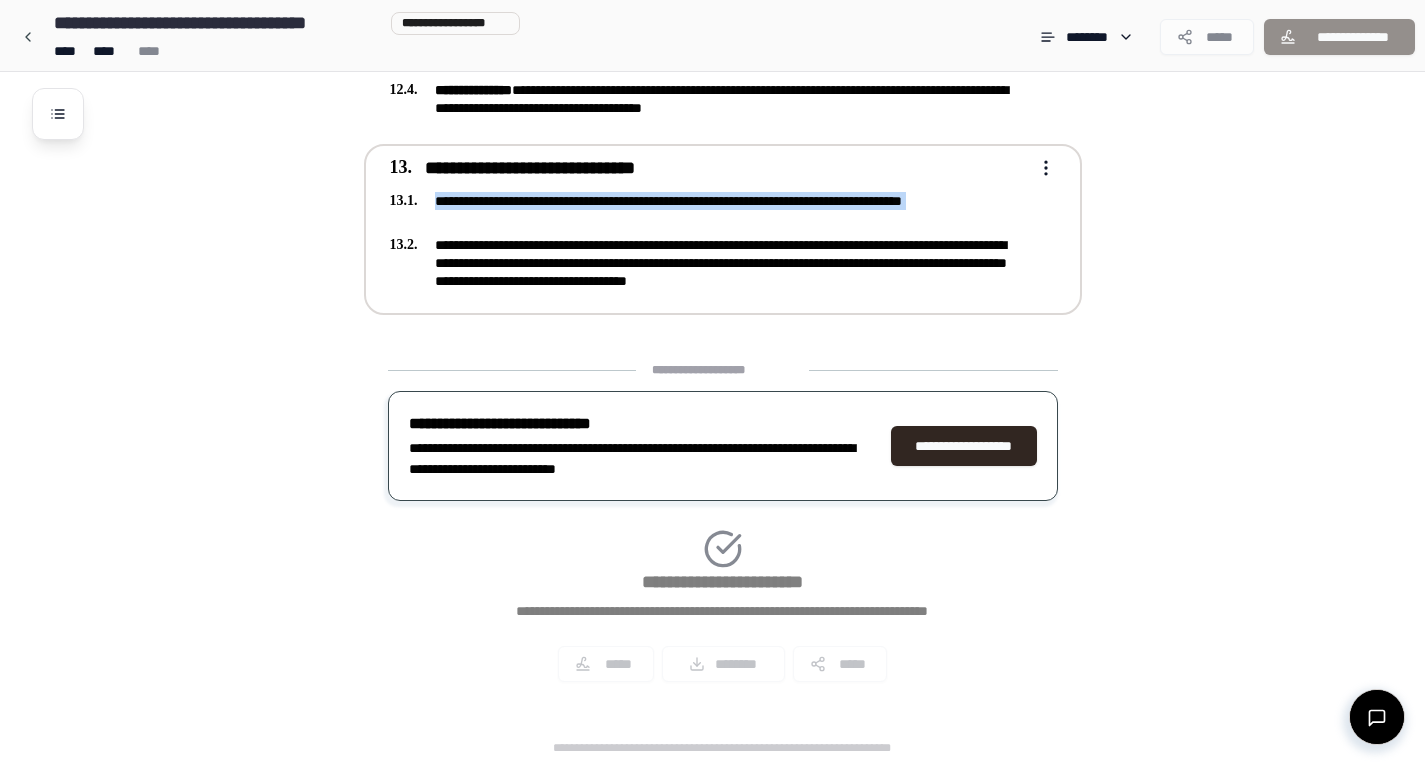 click on "**********" at bounding box center (709, 210) 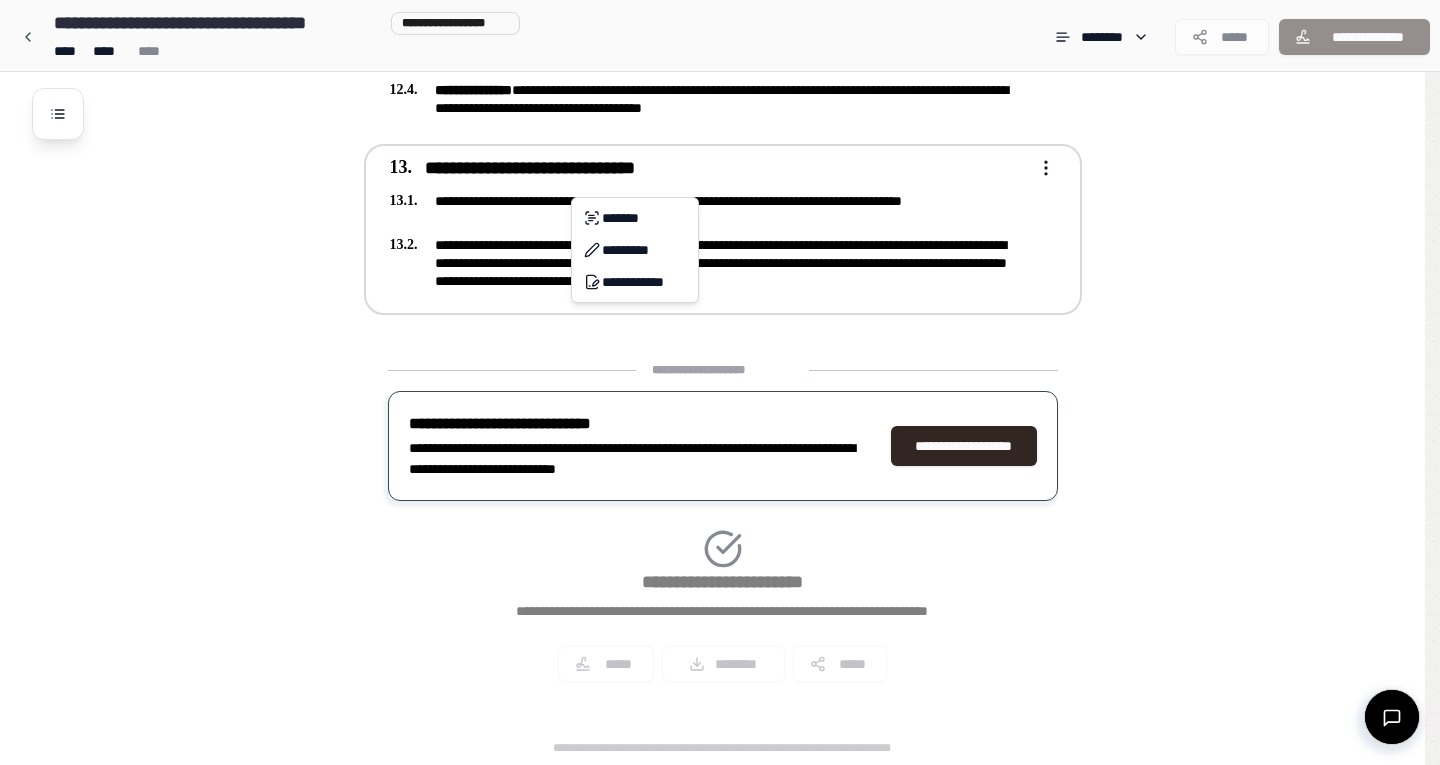 click on "**********" at bounding box center [720, -899] 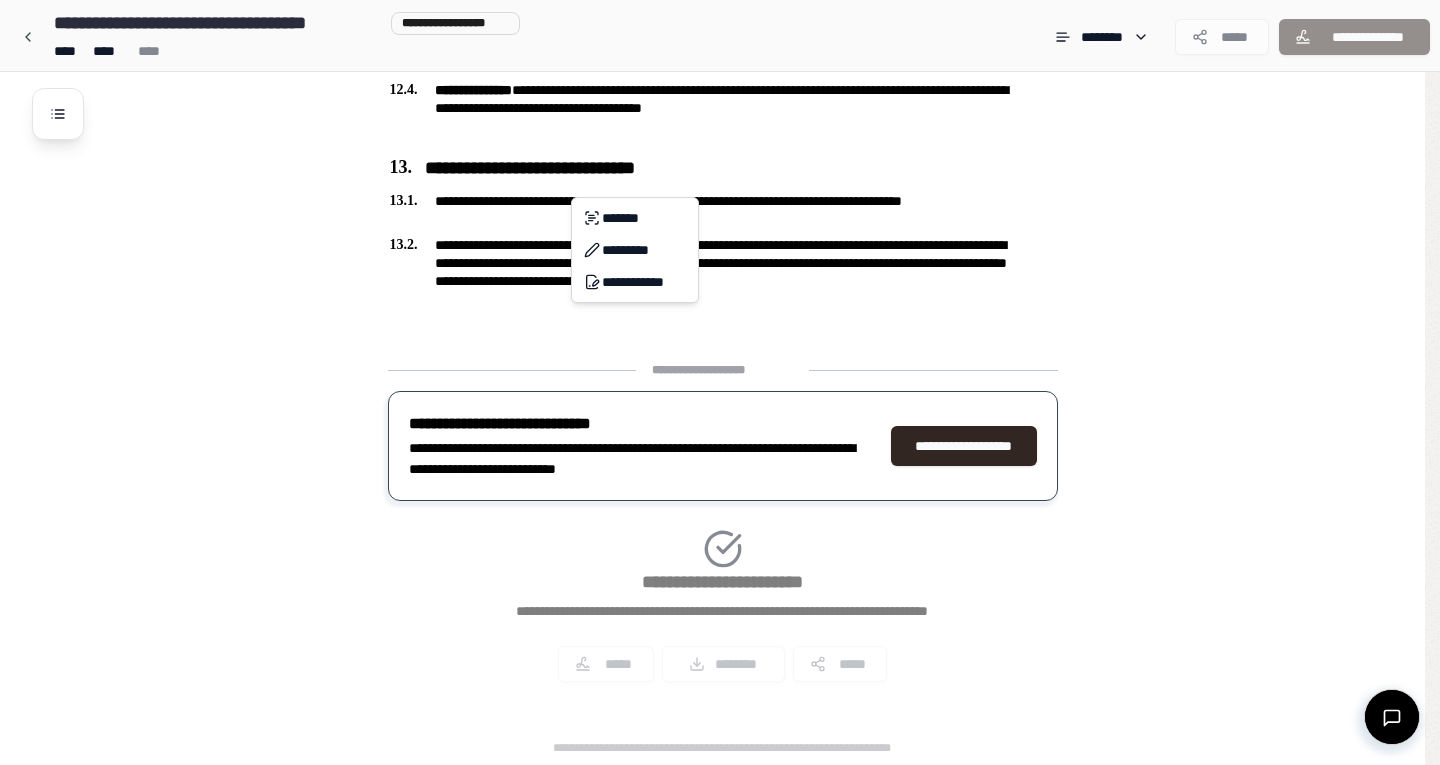 click on "**********" at bounding box center (720, -899) 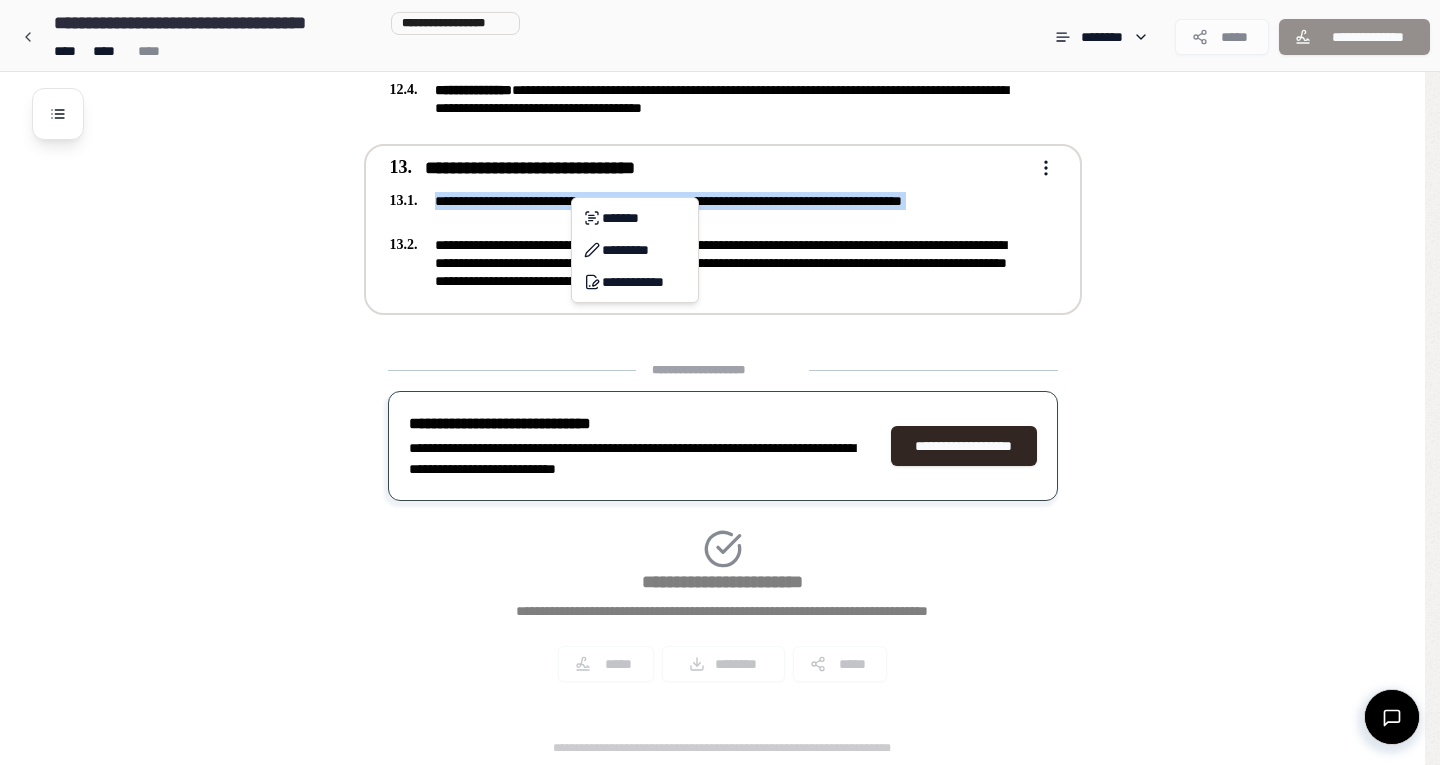 click on "**********" at bounding box center [709, 210] 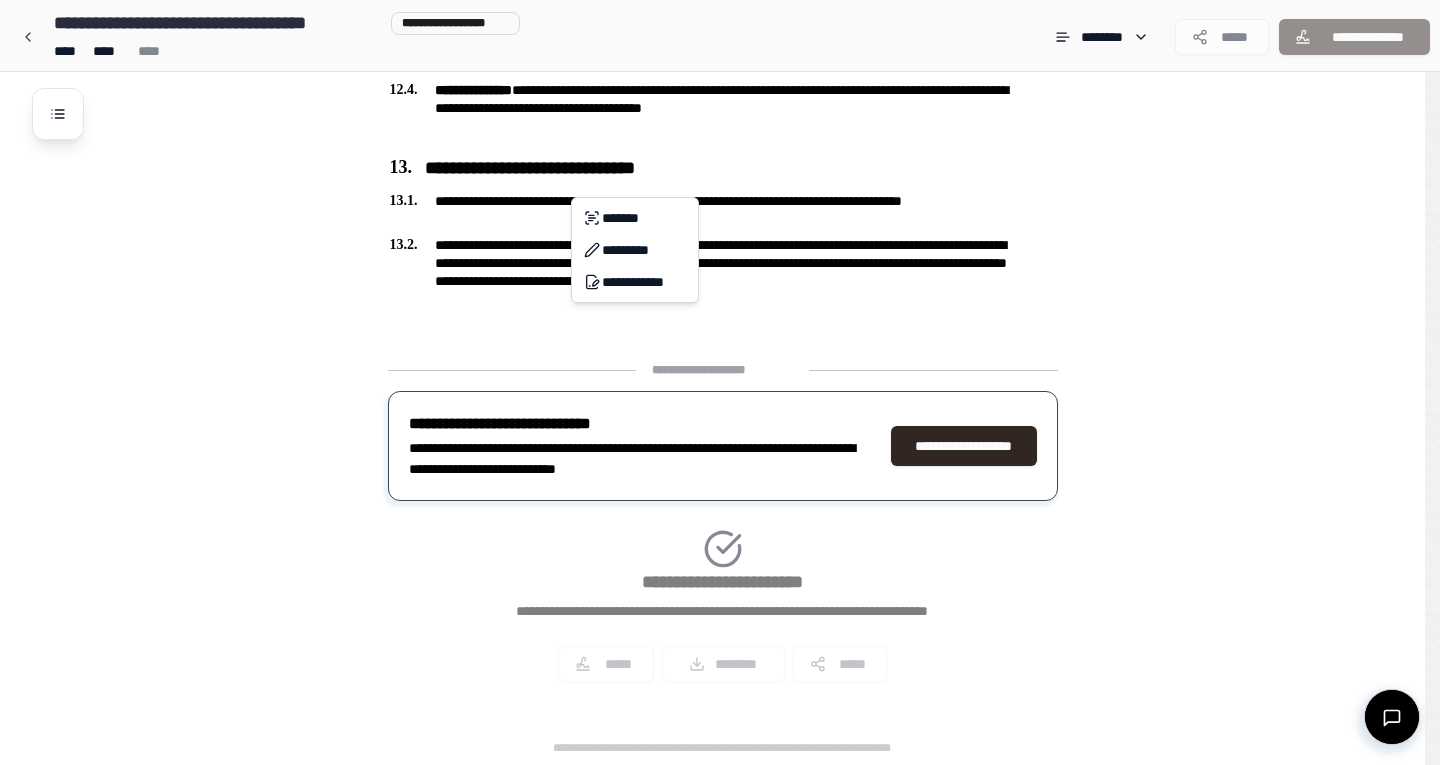 click on "**********" at bounding box center (720, -899) 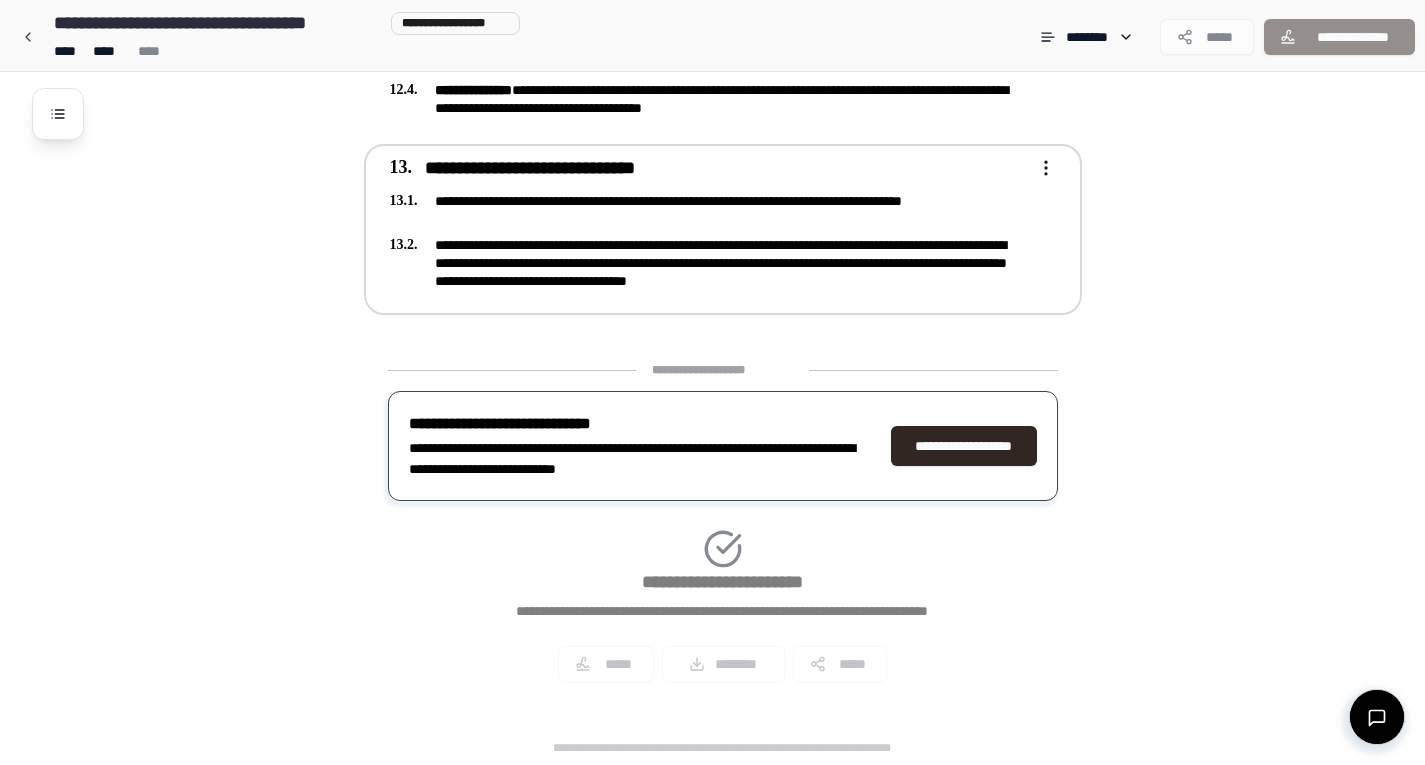 click on "**********" at bounding box center [709, 210] 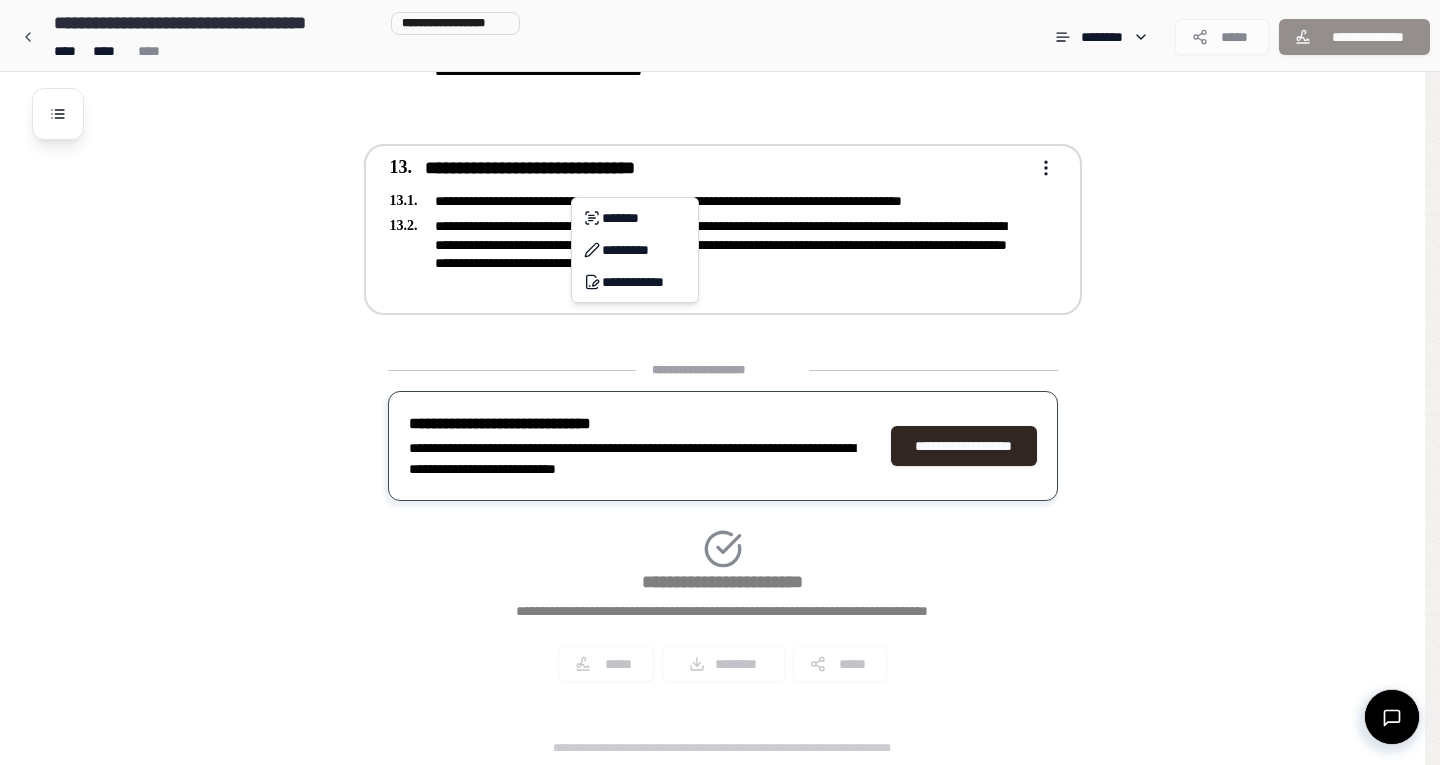 click on "**********" at bounding box center [720, -899] 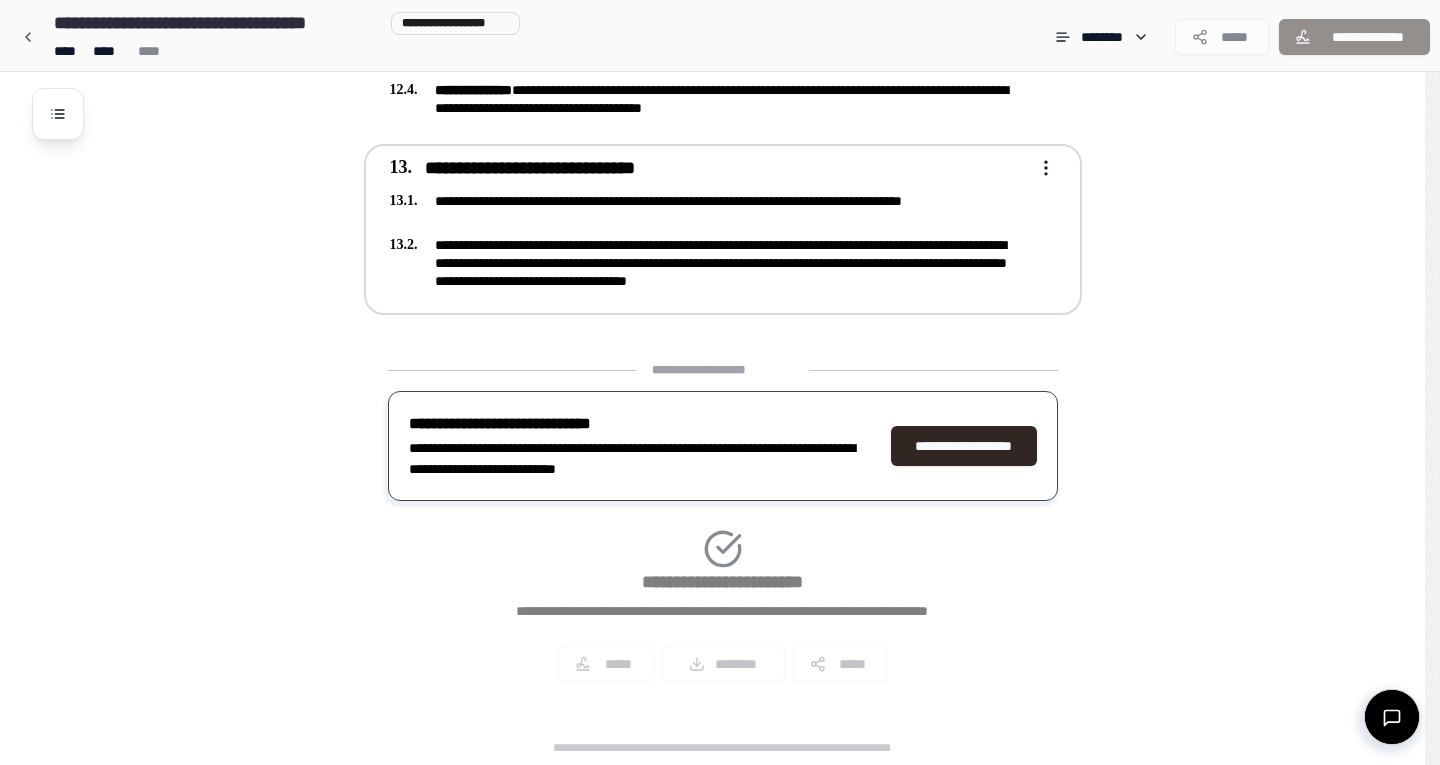click on "**********" at bounding box center (709, 210) 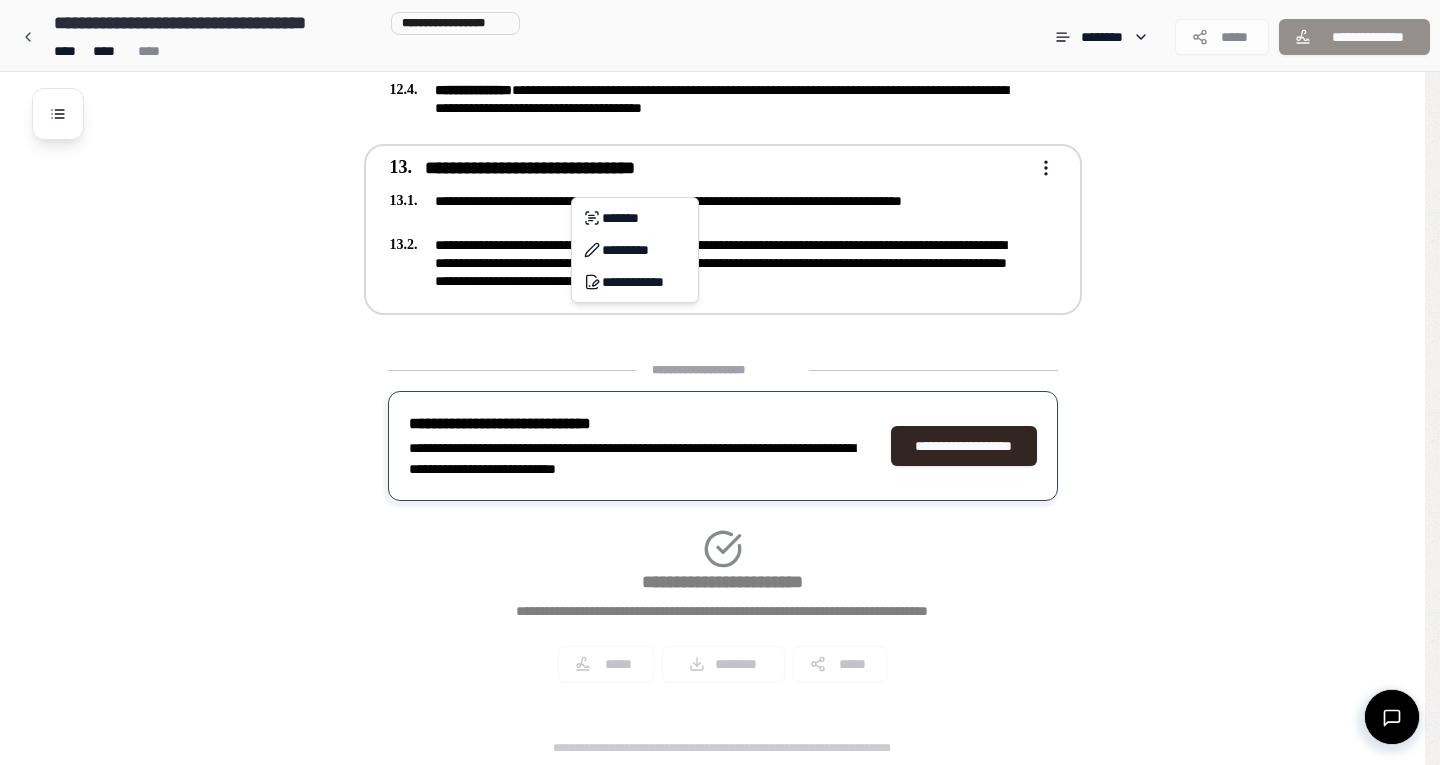 click on "**********" at bounding box center [720, -899] 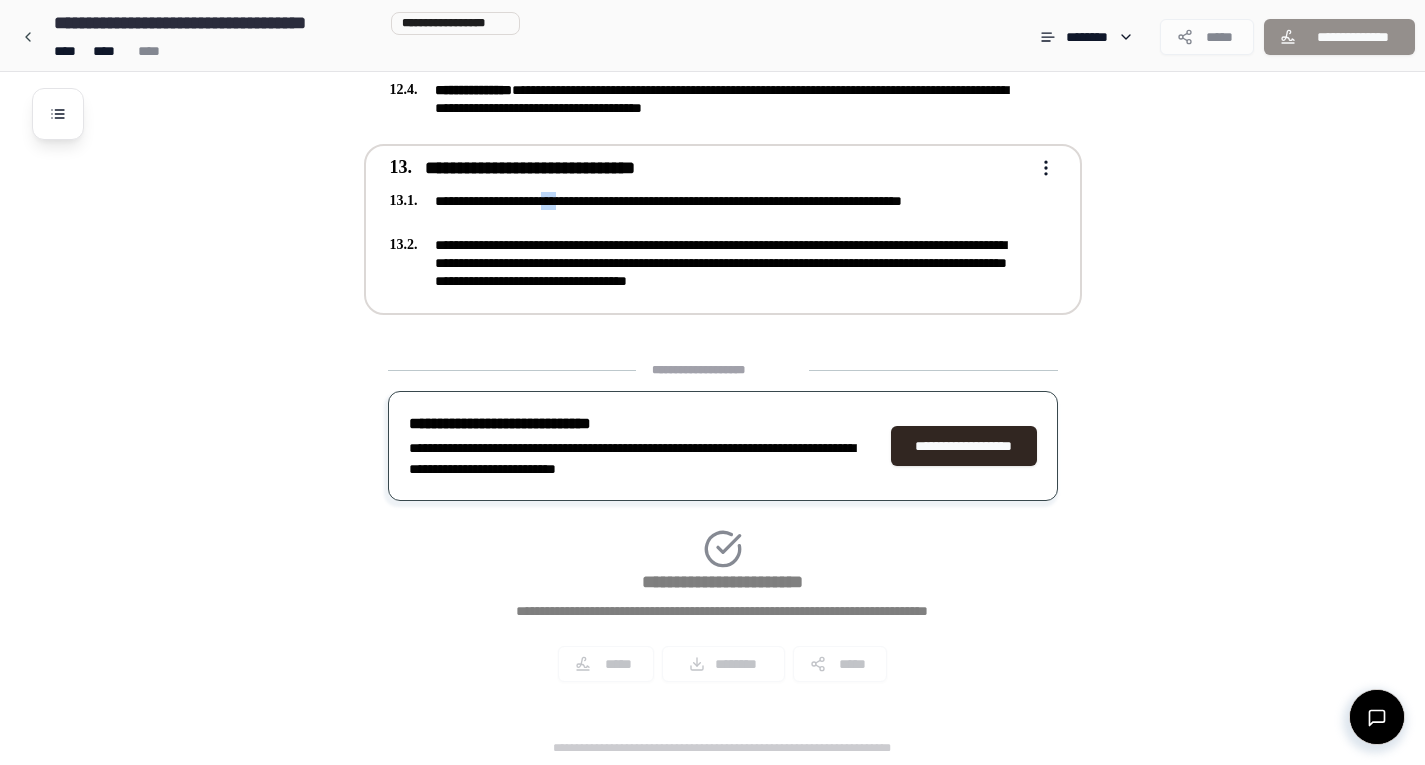 click on "**********" at bounding box center (709, 210) 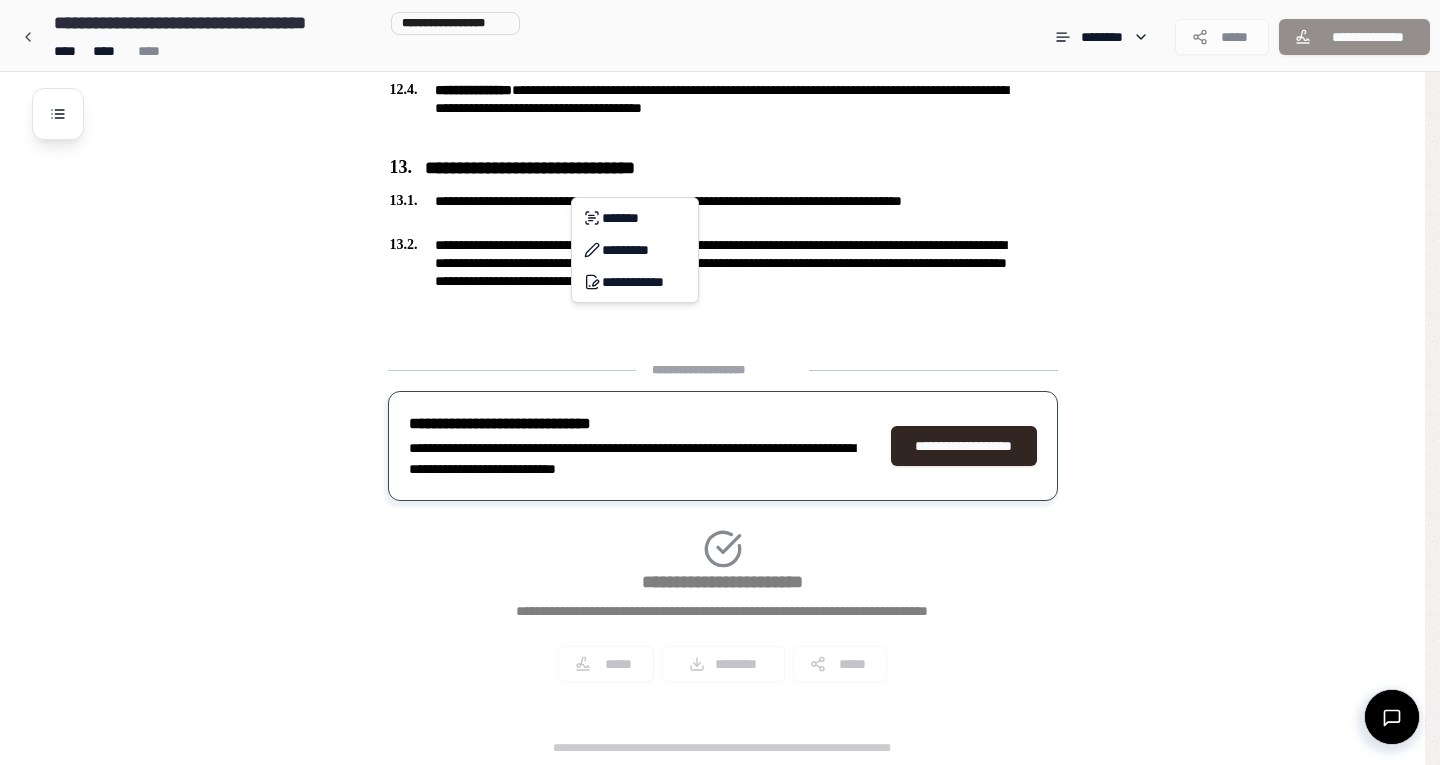 click on "**********" at bounding box center [720, -899] 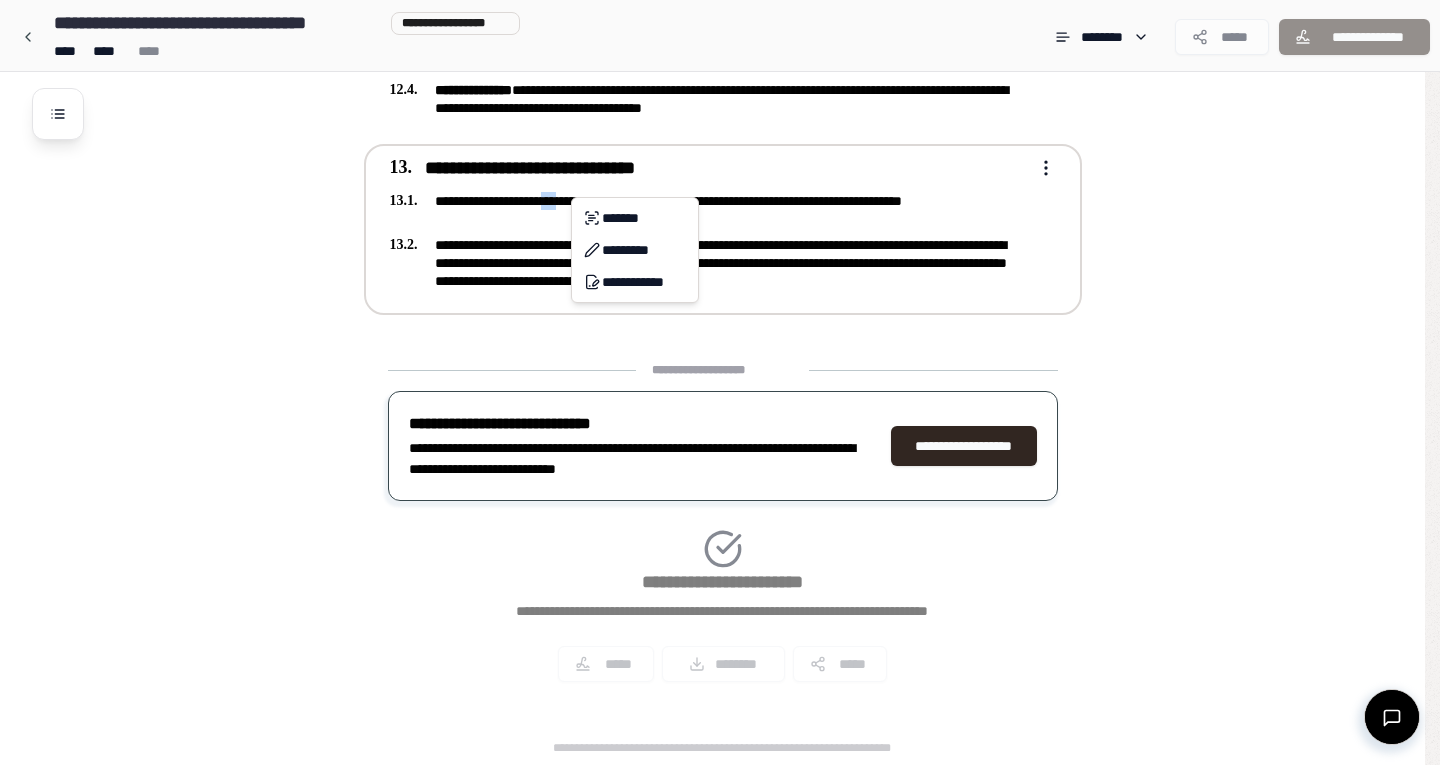 click on "**********" at bounding box center [709, 210] 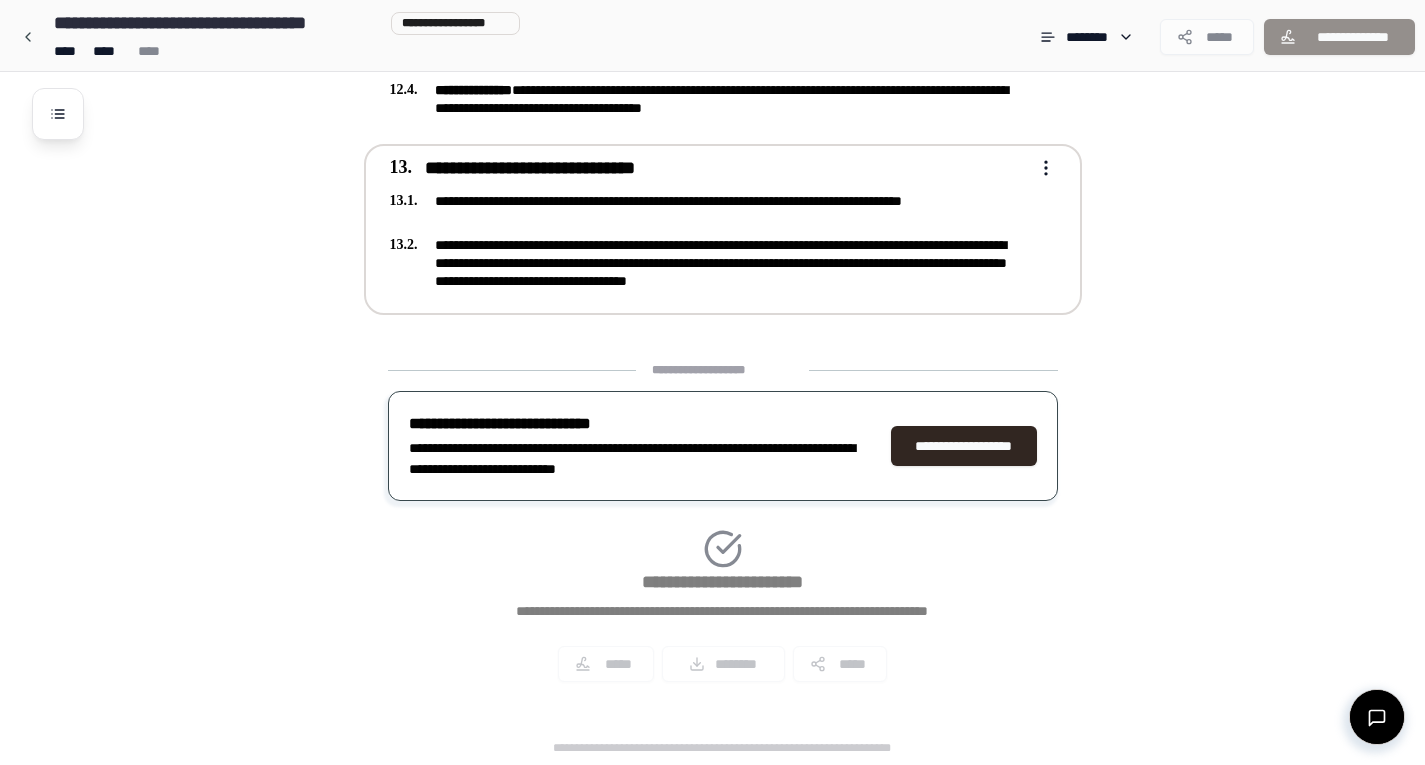 click on "**********" at bounding box center [709, 210] 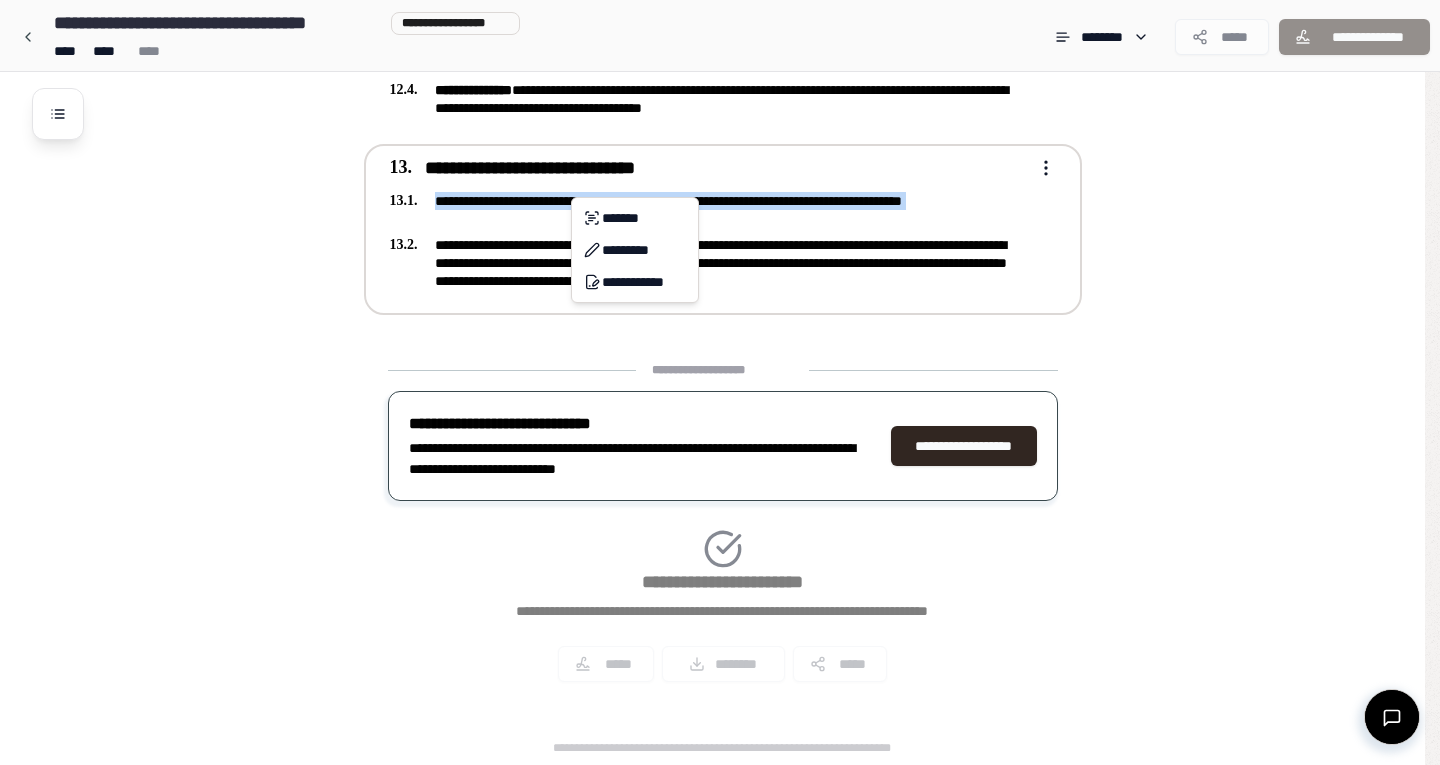 click on "**********" at bounding box center (709, 210) 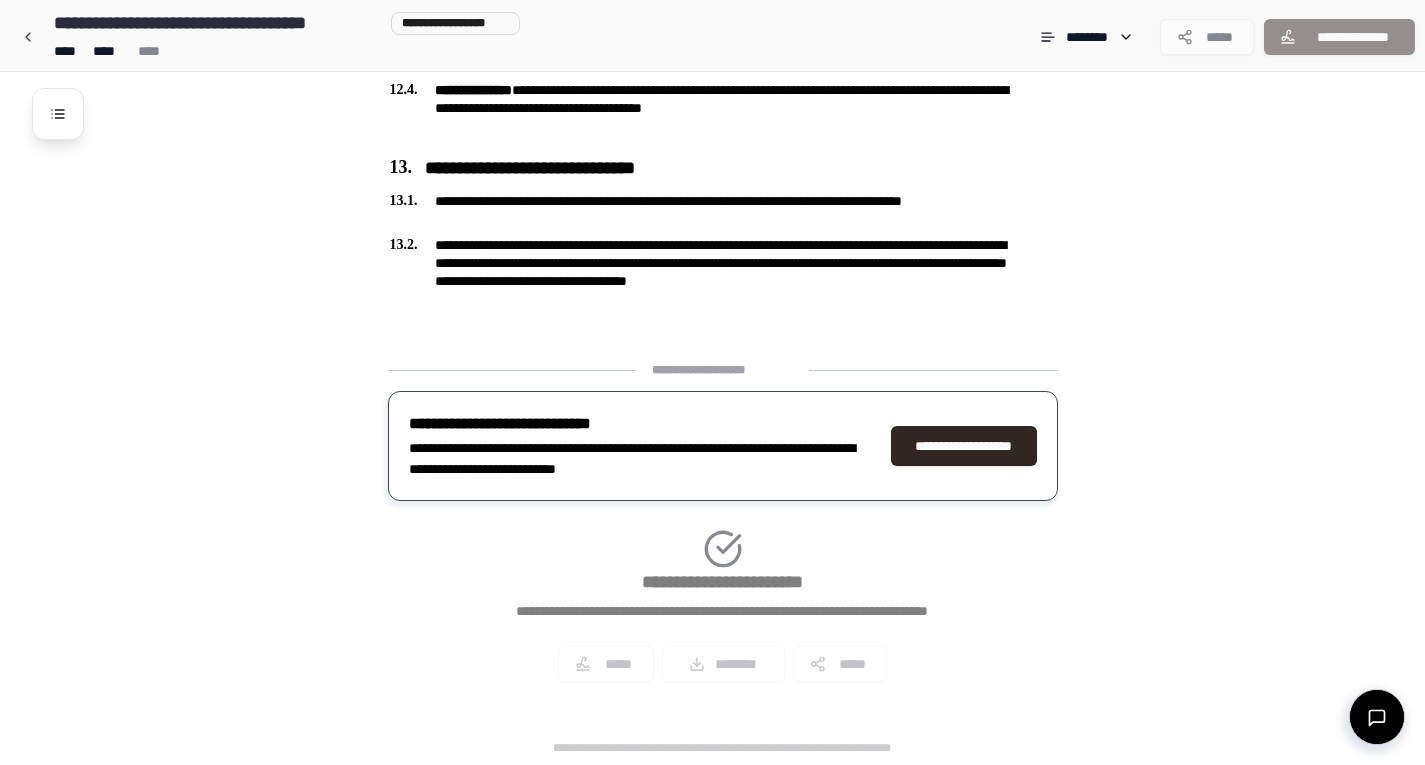 click on "**********" at bounding box center (720, -899) 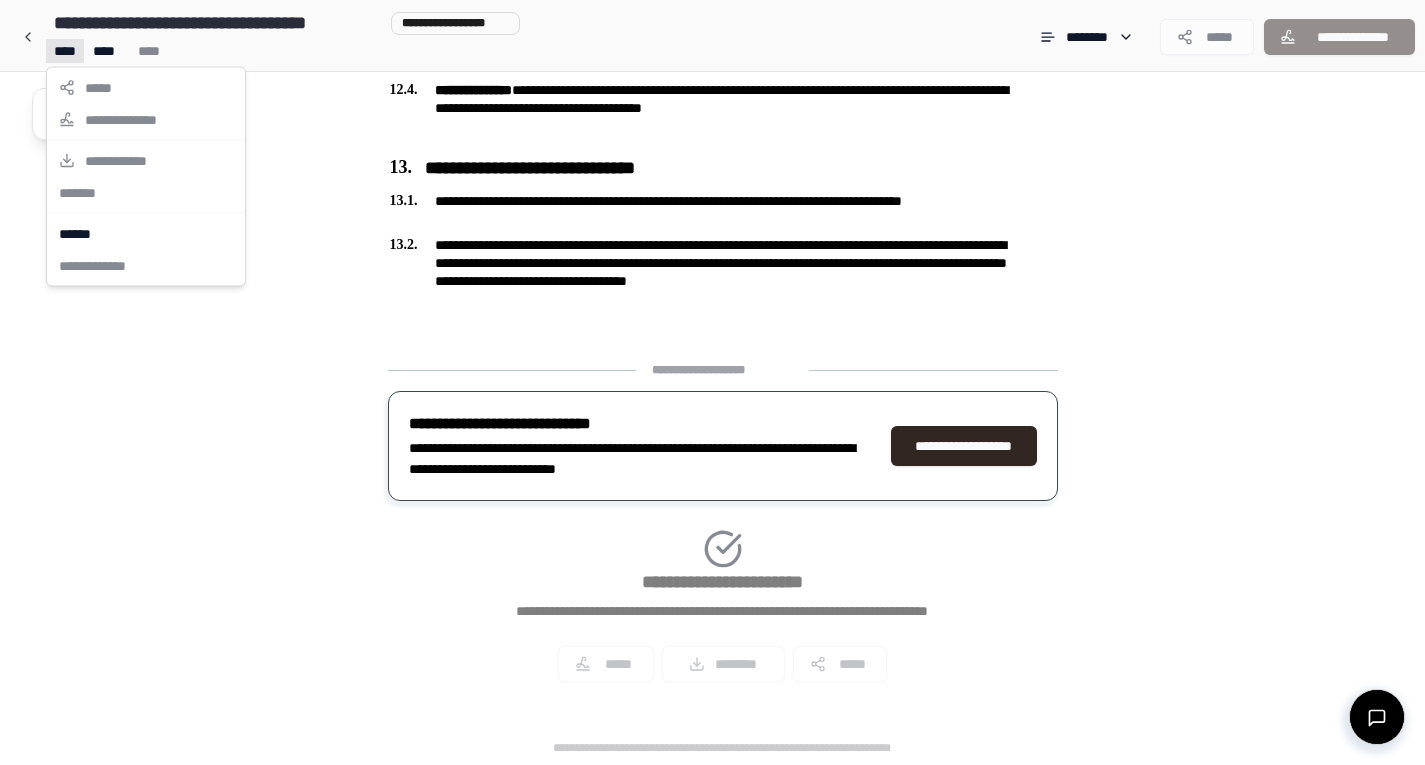 click on "**********" at bounding box center (720, -899) 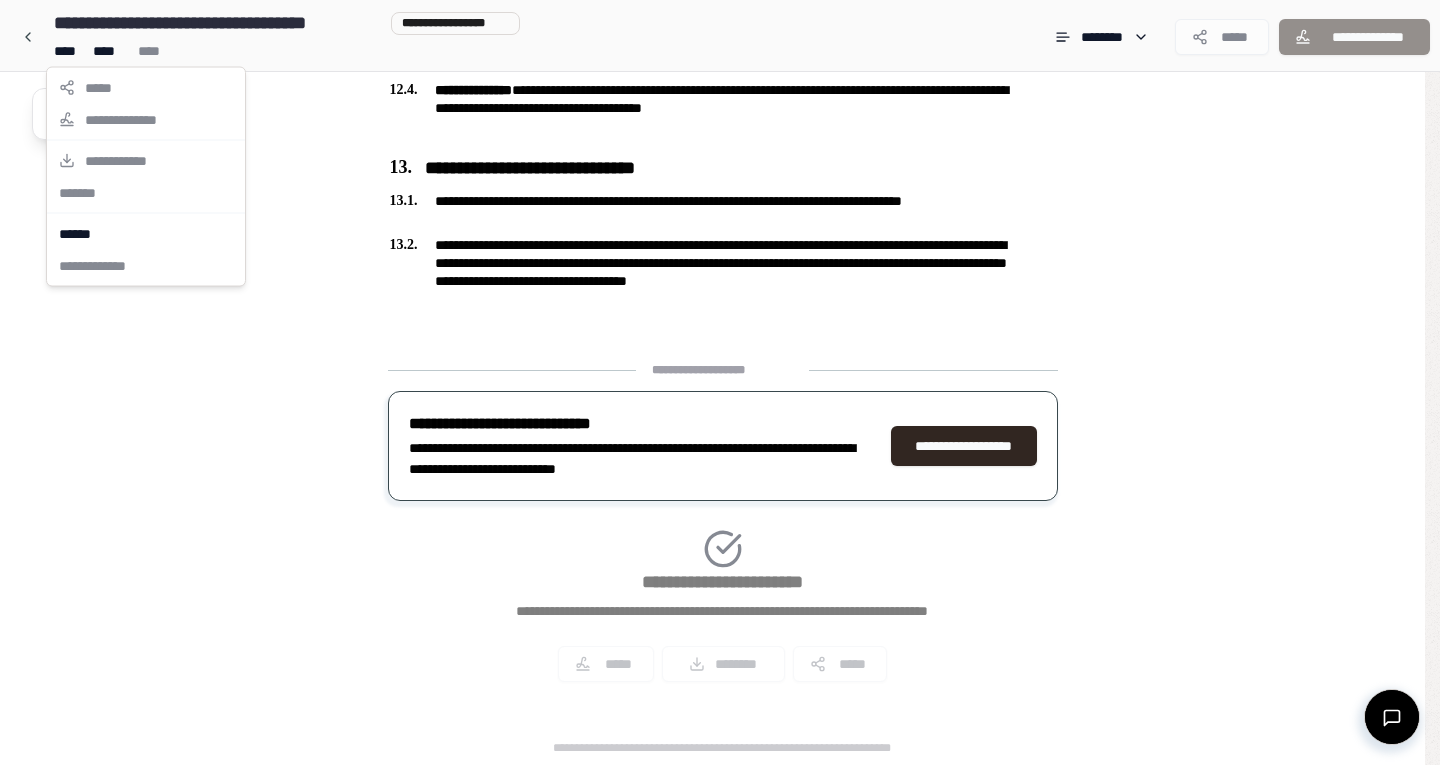 click on "**********" at bounding box center [720, -899] 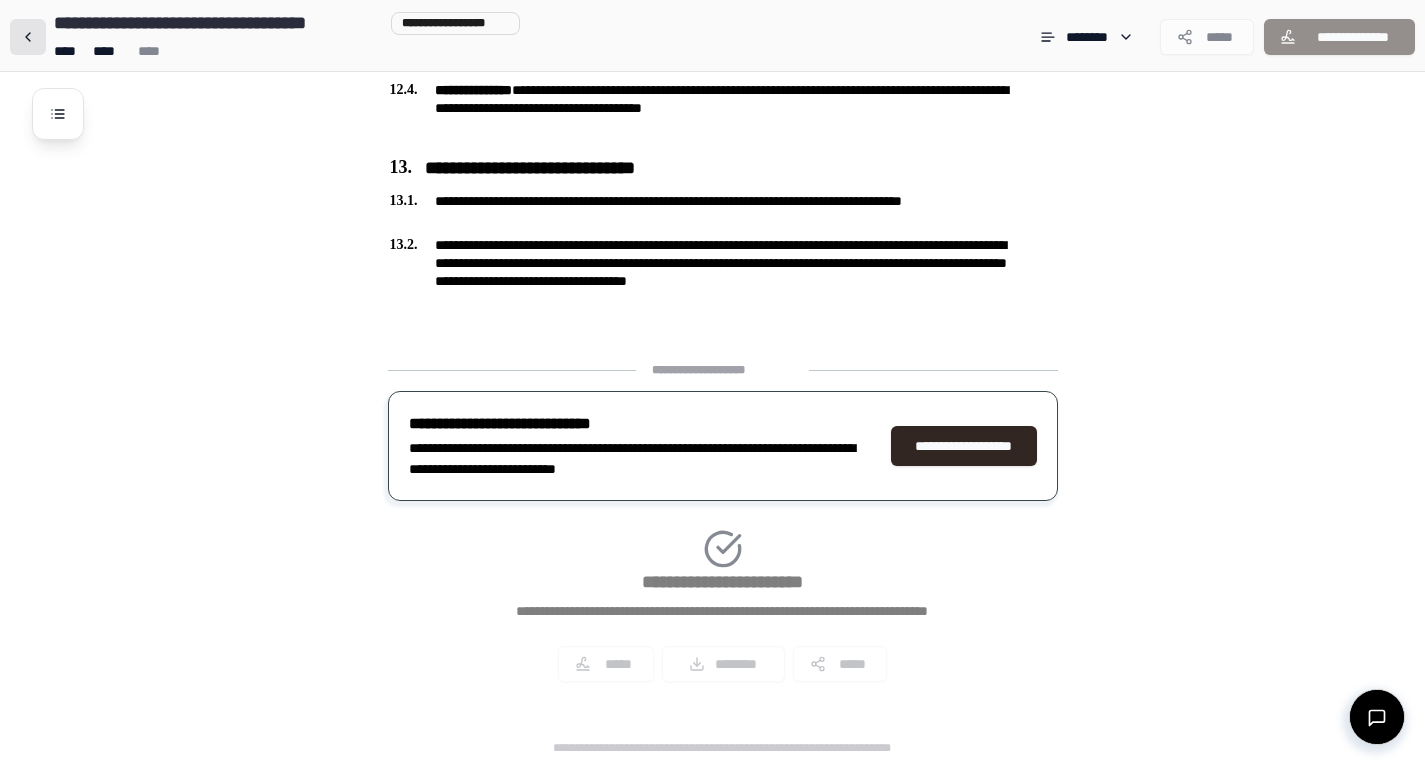 click at bounding box center [28, 37] 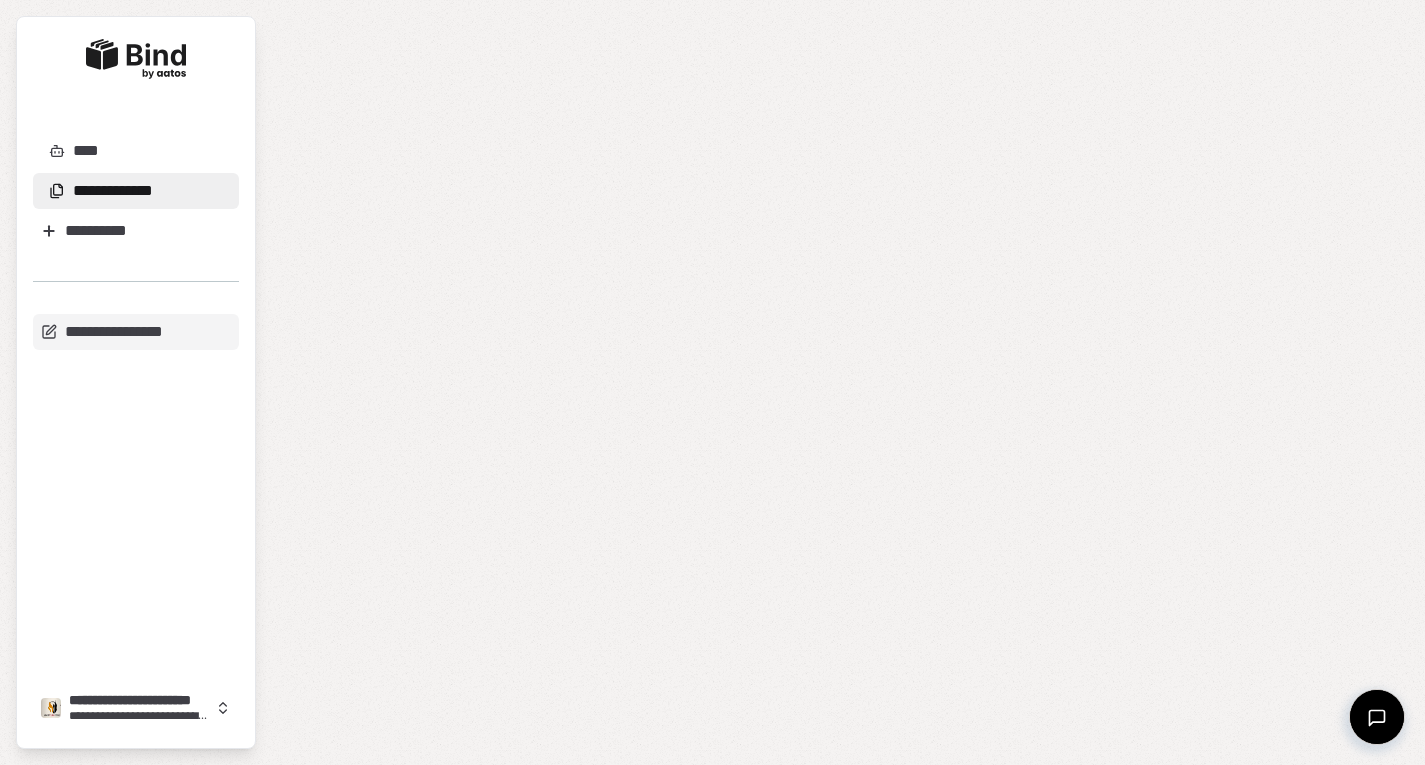 scroll, scrollTop: 0, scrollLeft: 0, axis: both 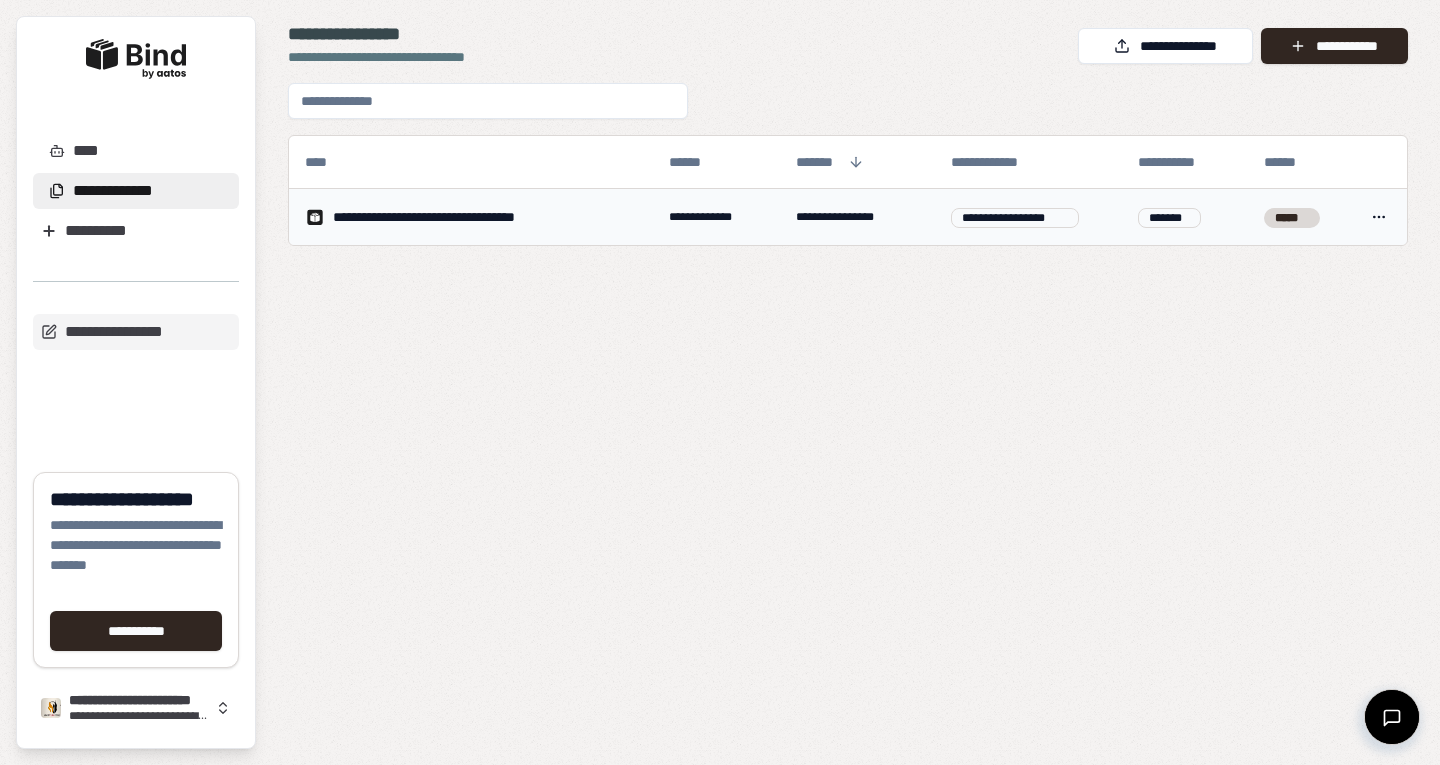 click on "**********" at bounding box center (1015, 218) 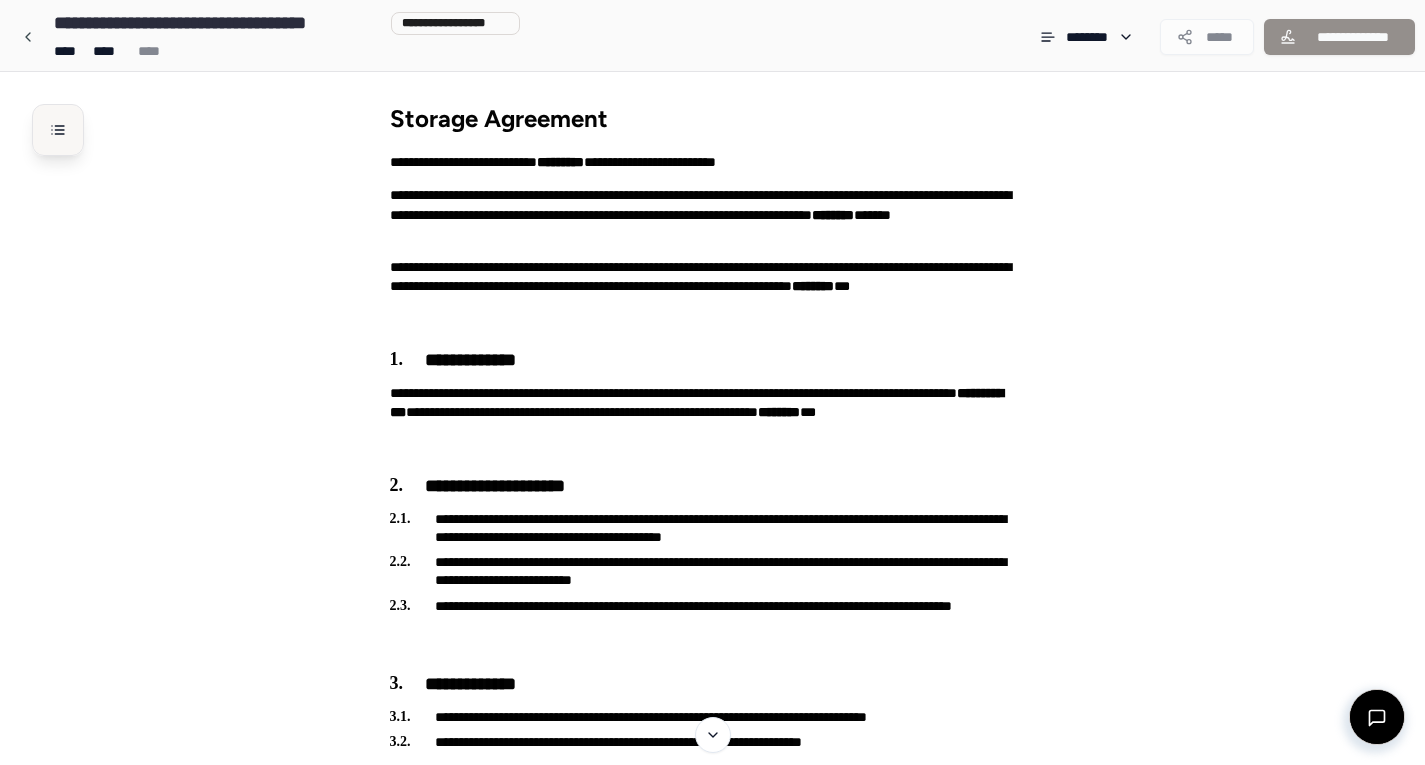 click at bounding box center (58, 130) 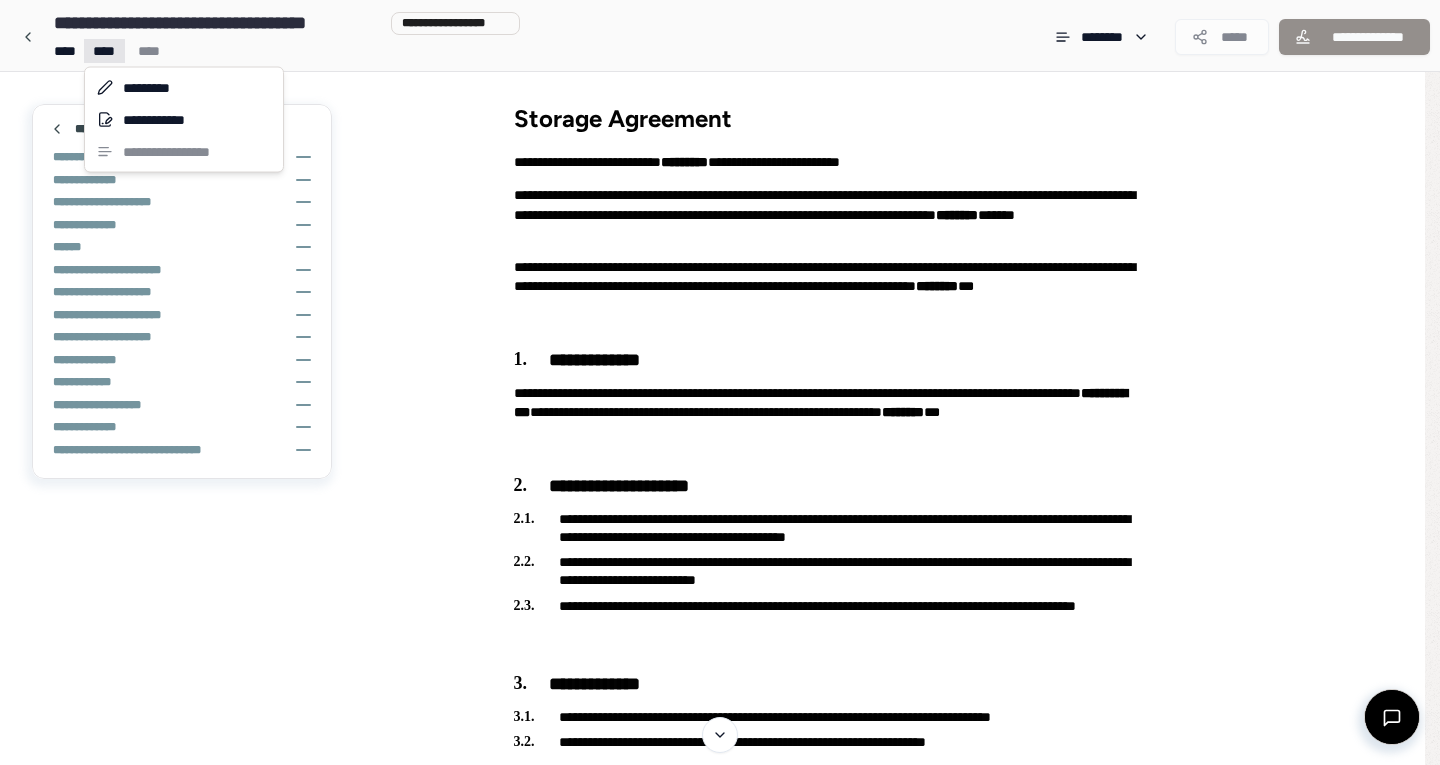 click on "**********" at bounding box center [720, 1665] 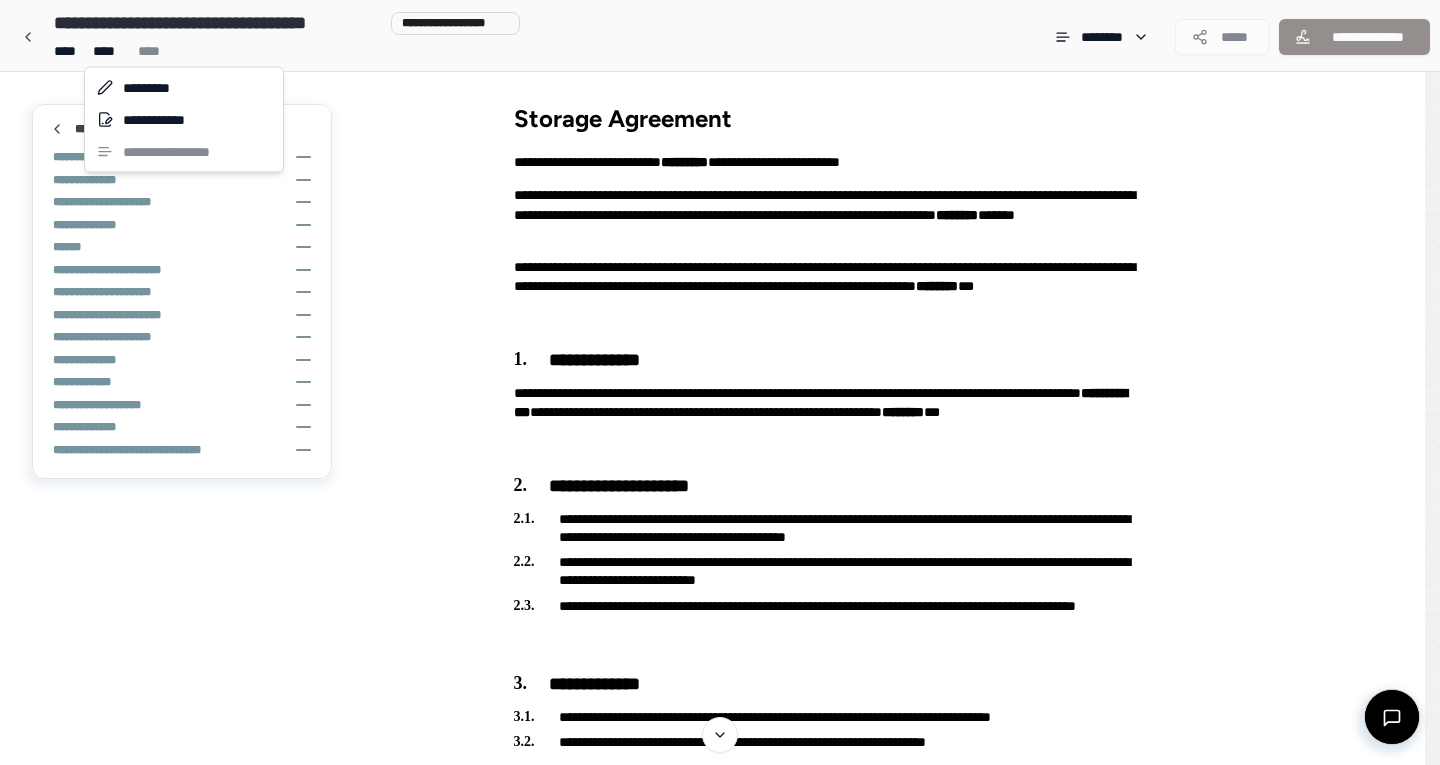 click on "**********" at bounding box center [720, 1665] 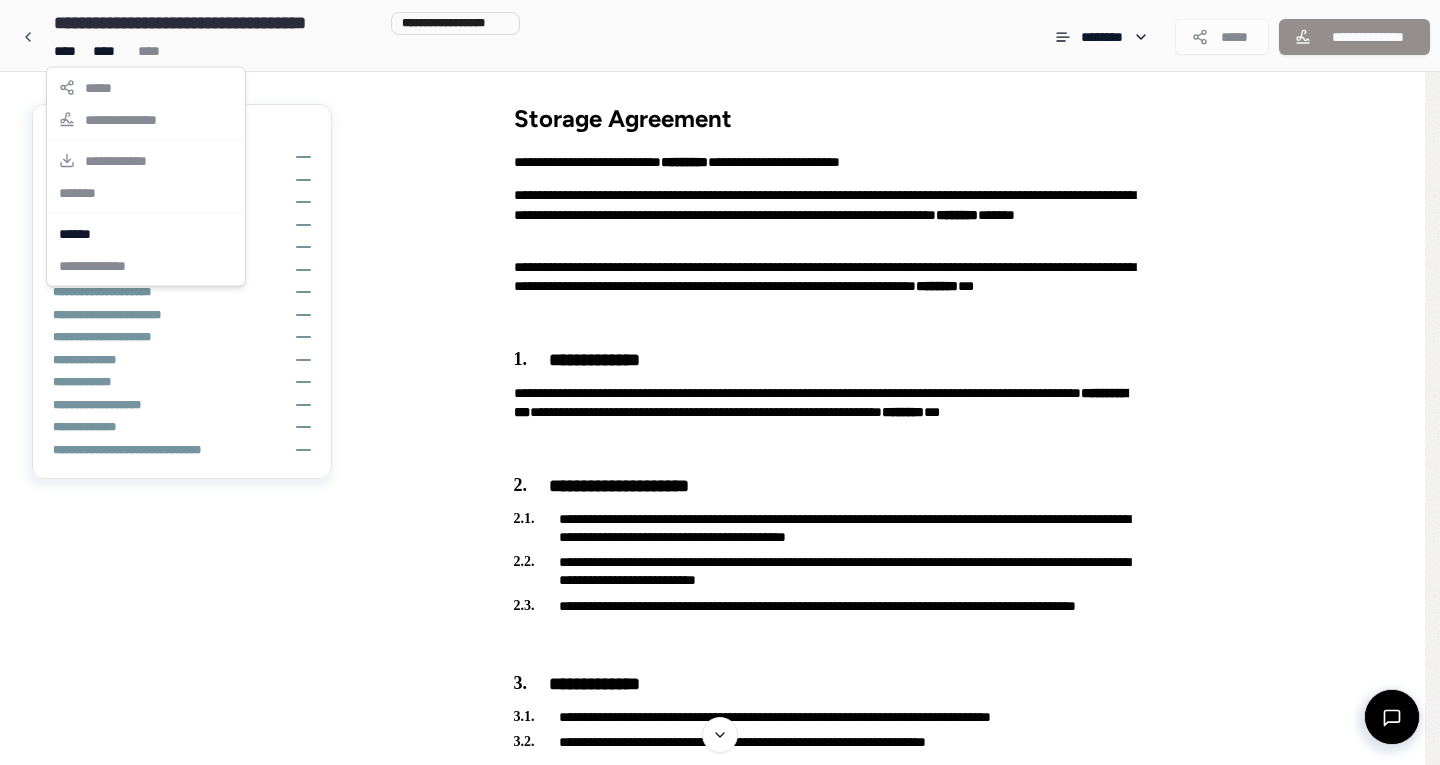 click on "**********" at bounding box center [720, 1665] 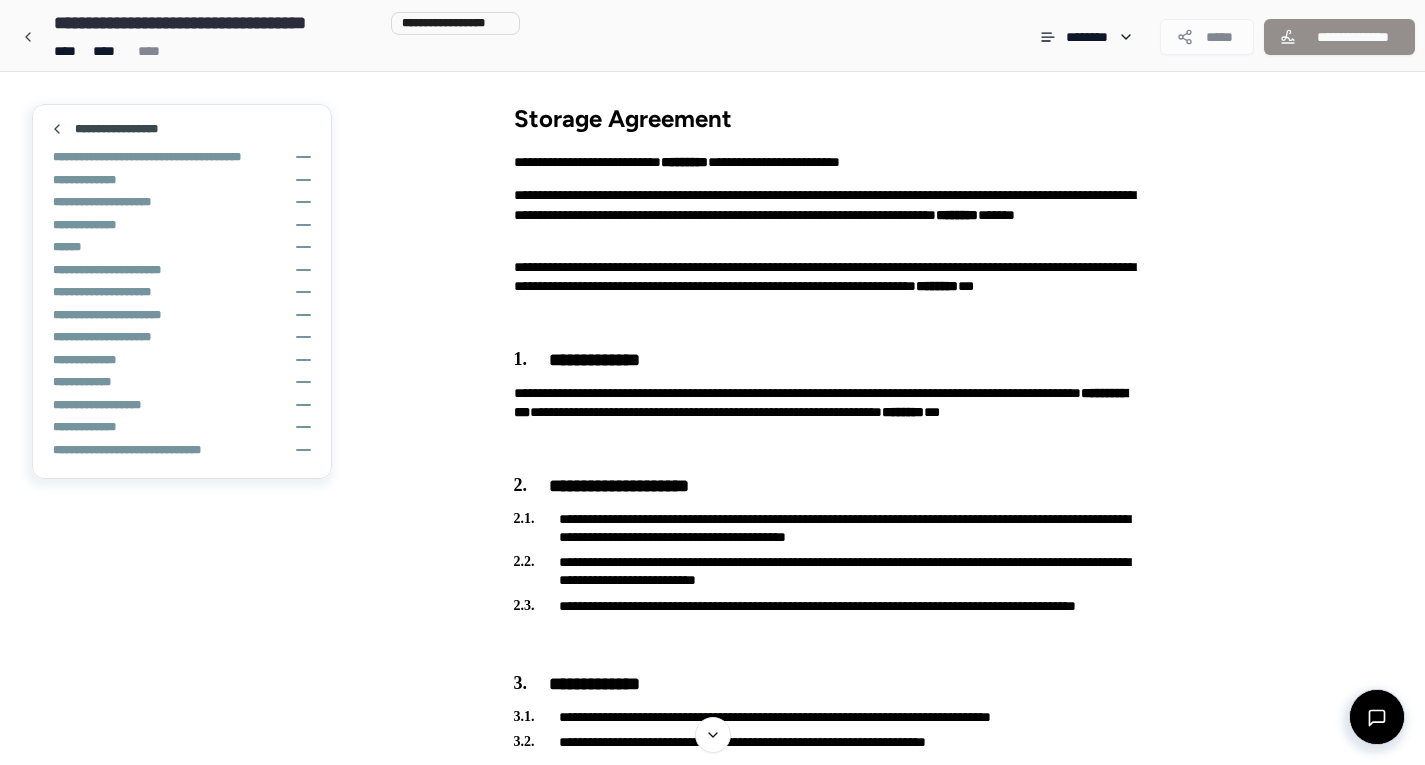 click at bounding box center (28, 37) 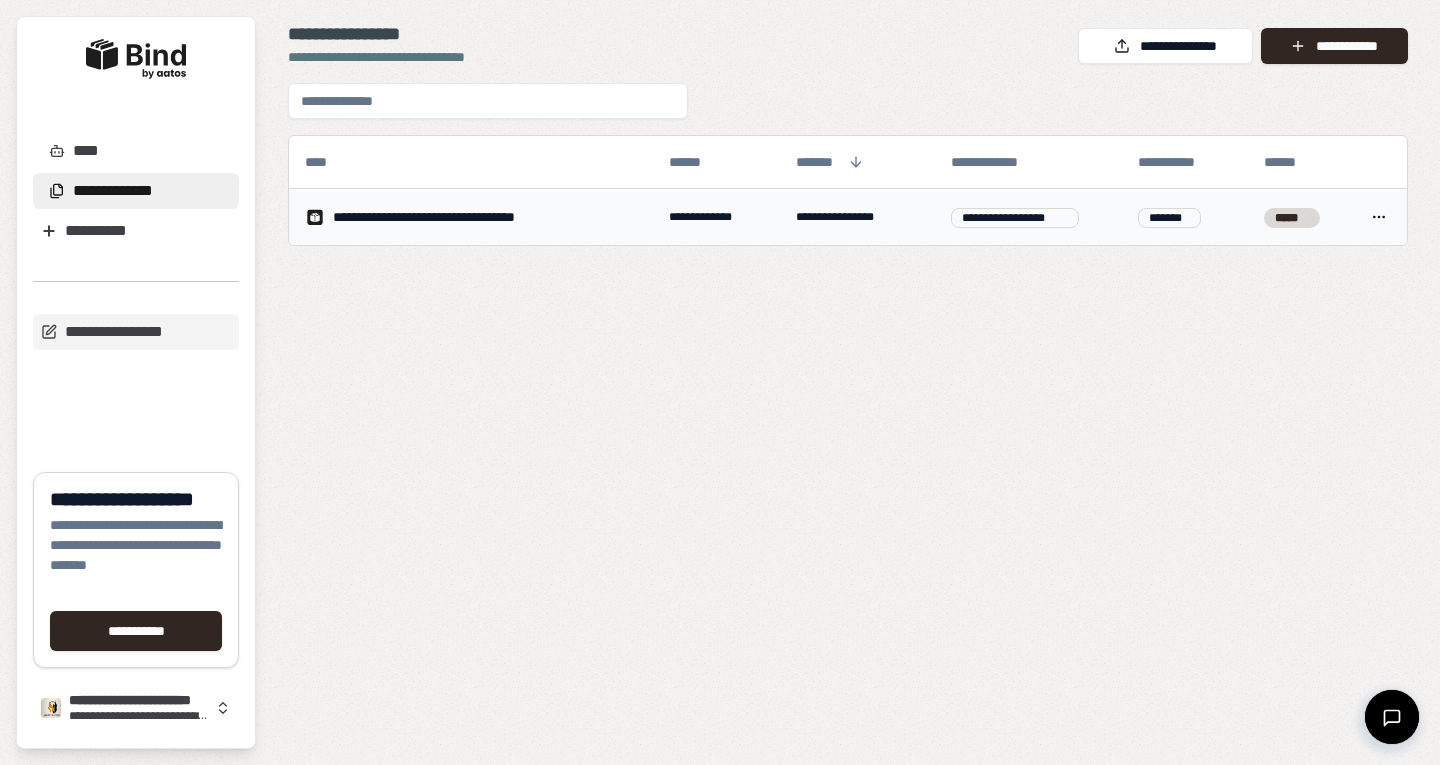 click on "*****" at bounding box center [1292, 218] 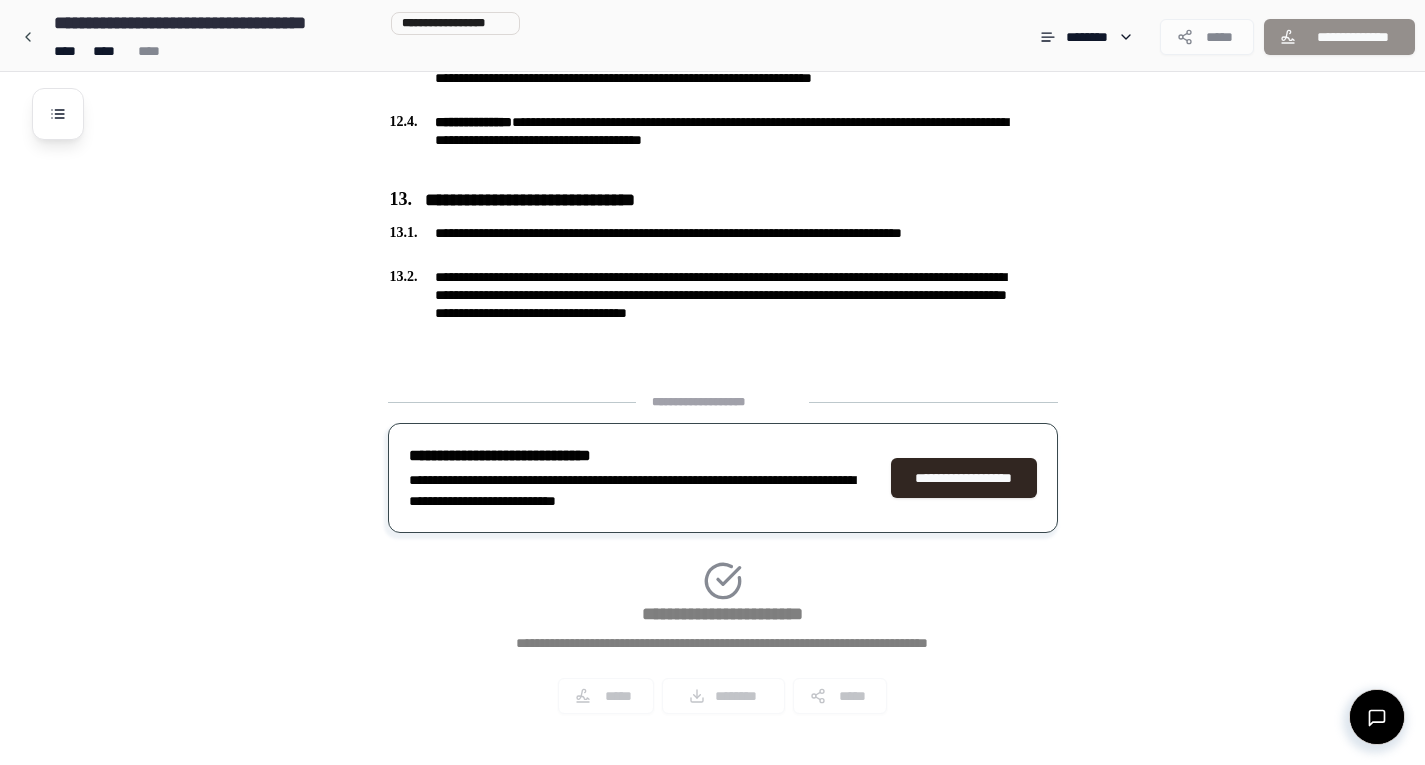 scroll, scrollTop: 2564, scrollLeft: 0, axis: vertical 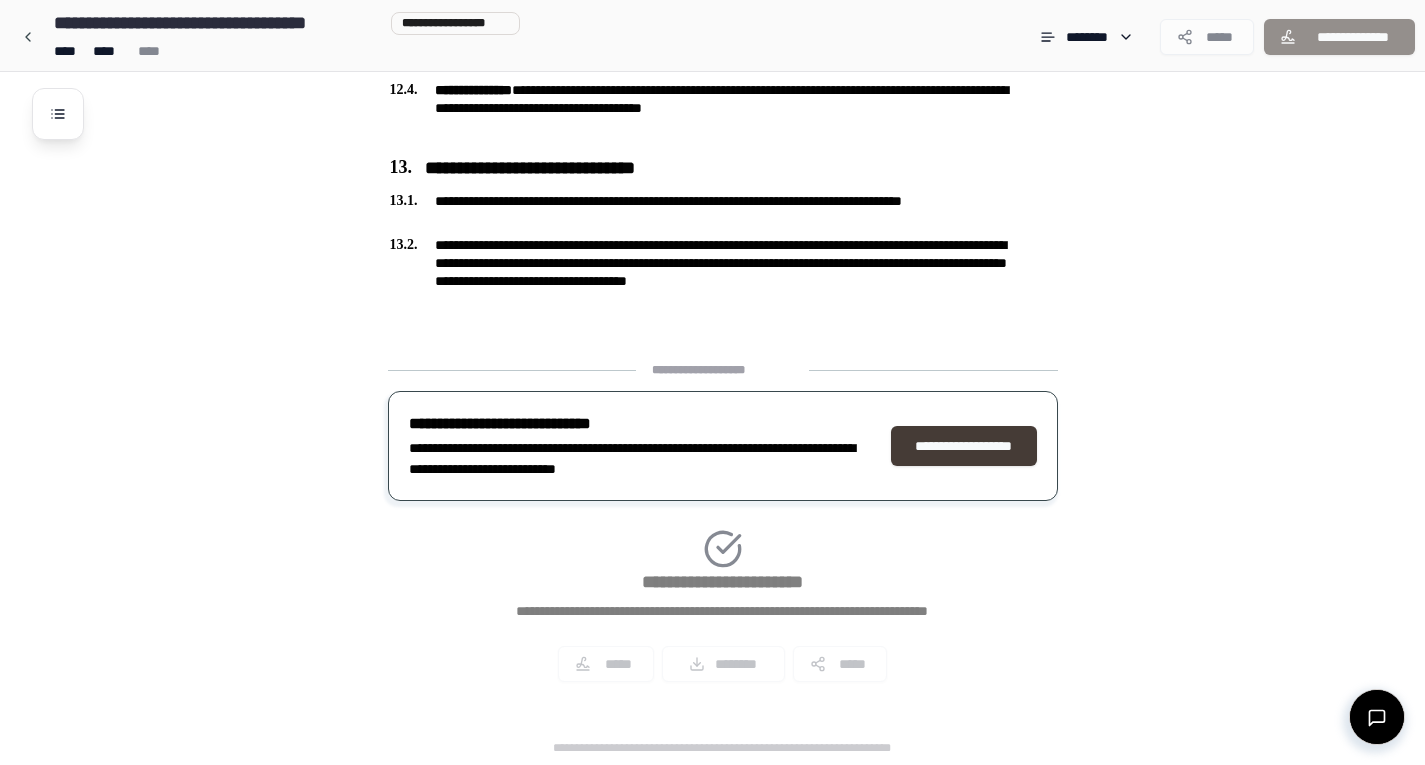click on "**********" at bounding box center [964, 446] 